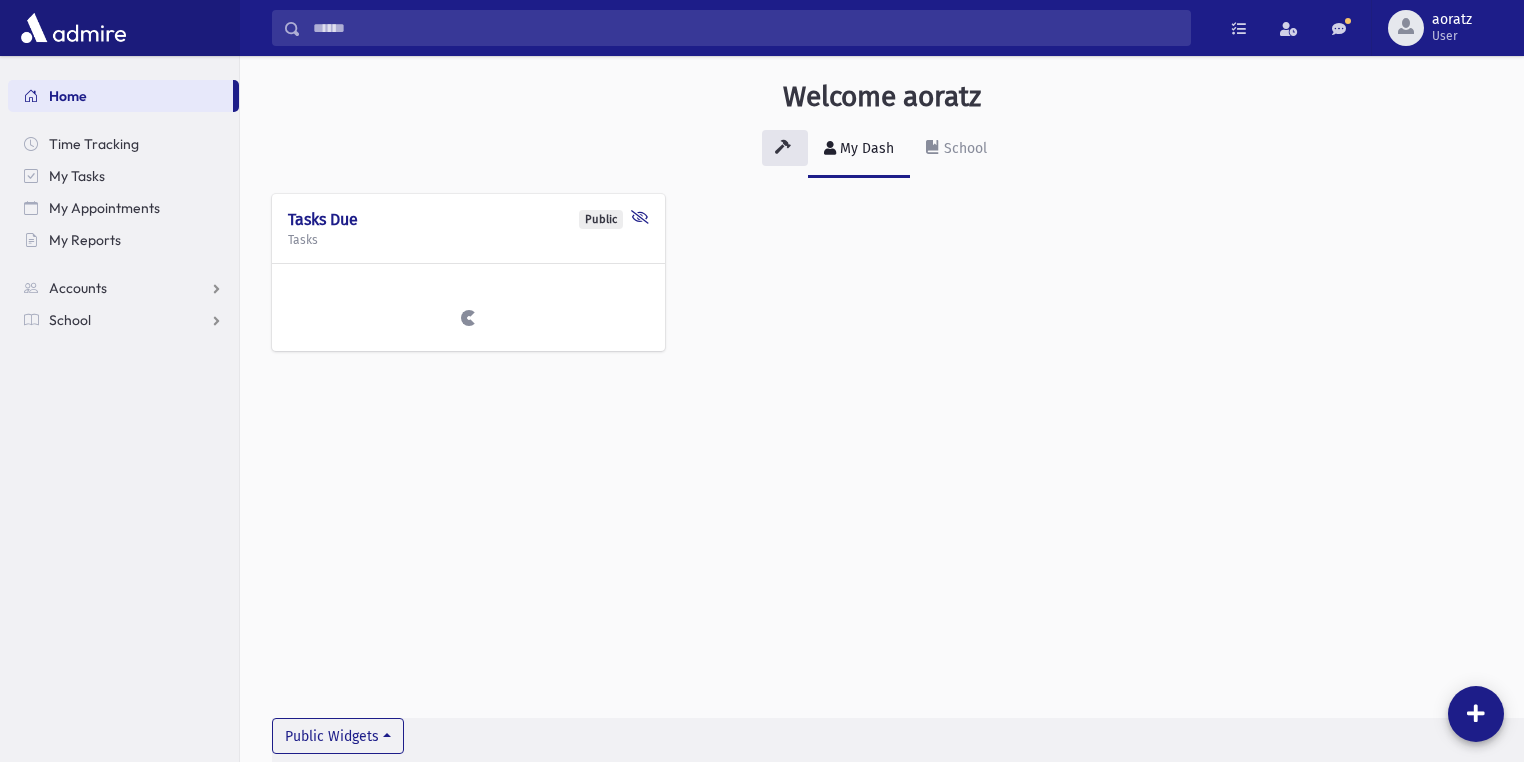 scroll, scrollTop: 0, scrollLeft: 0, axis: both 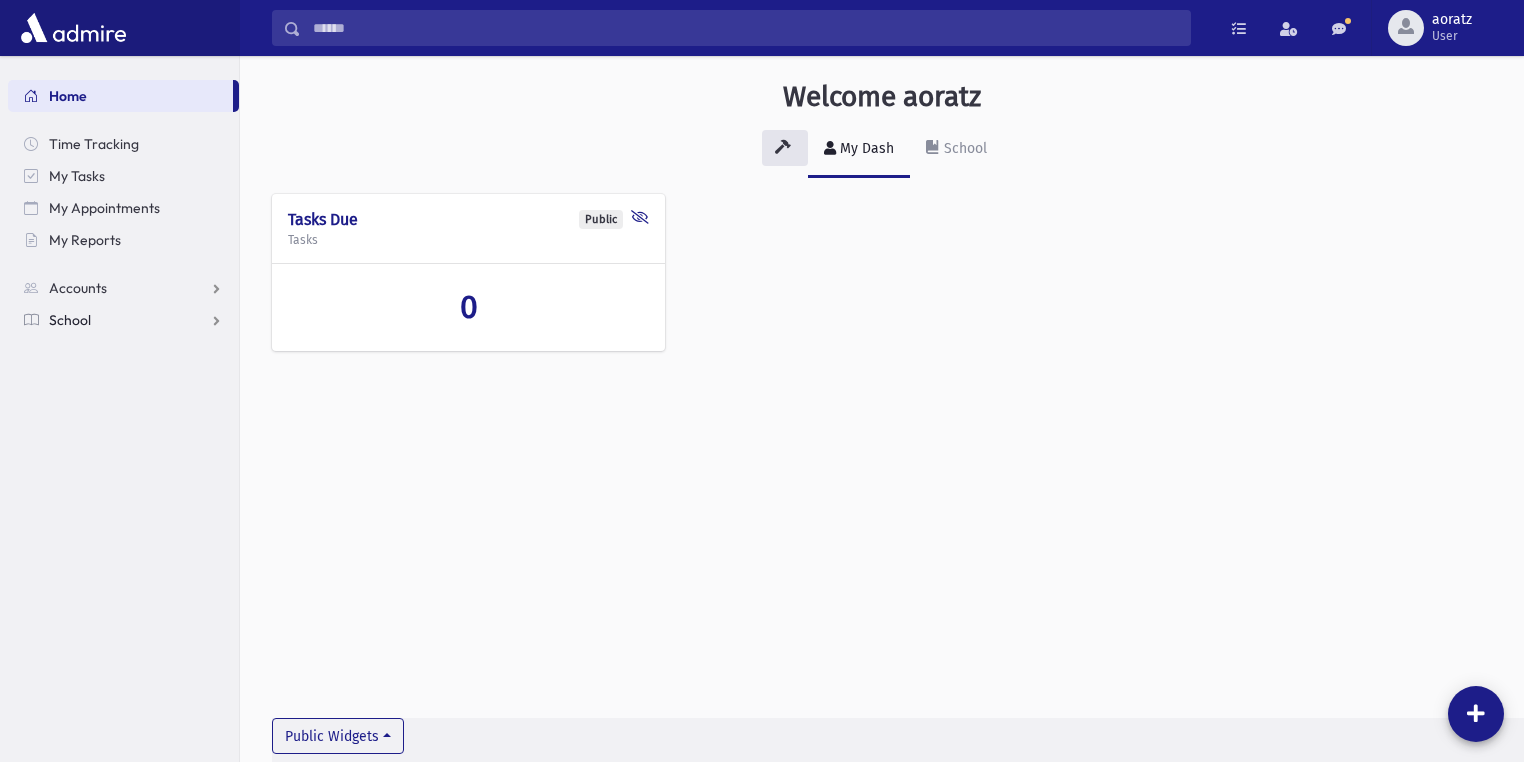 click on "School" at bounding box center [123, 320] 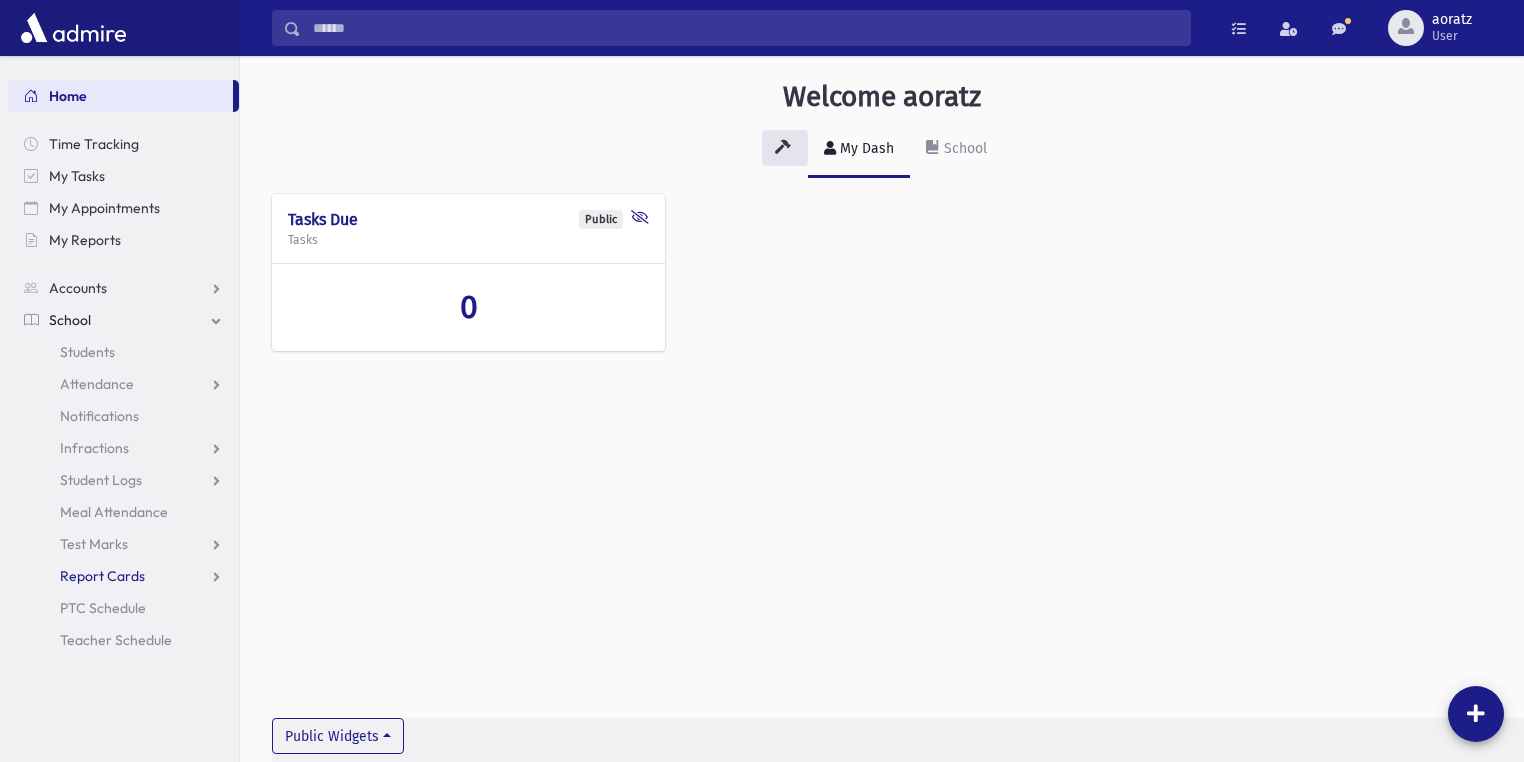 click on "Report Cards" at bounding box center [102, 576] 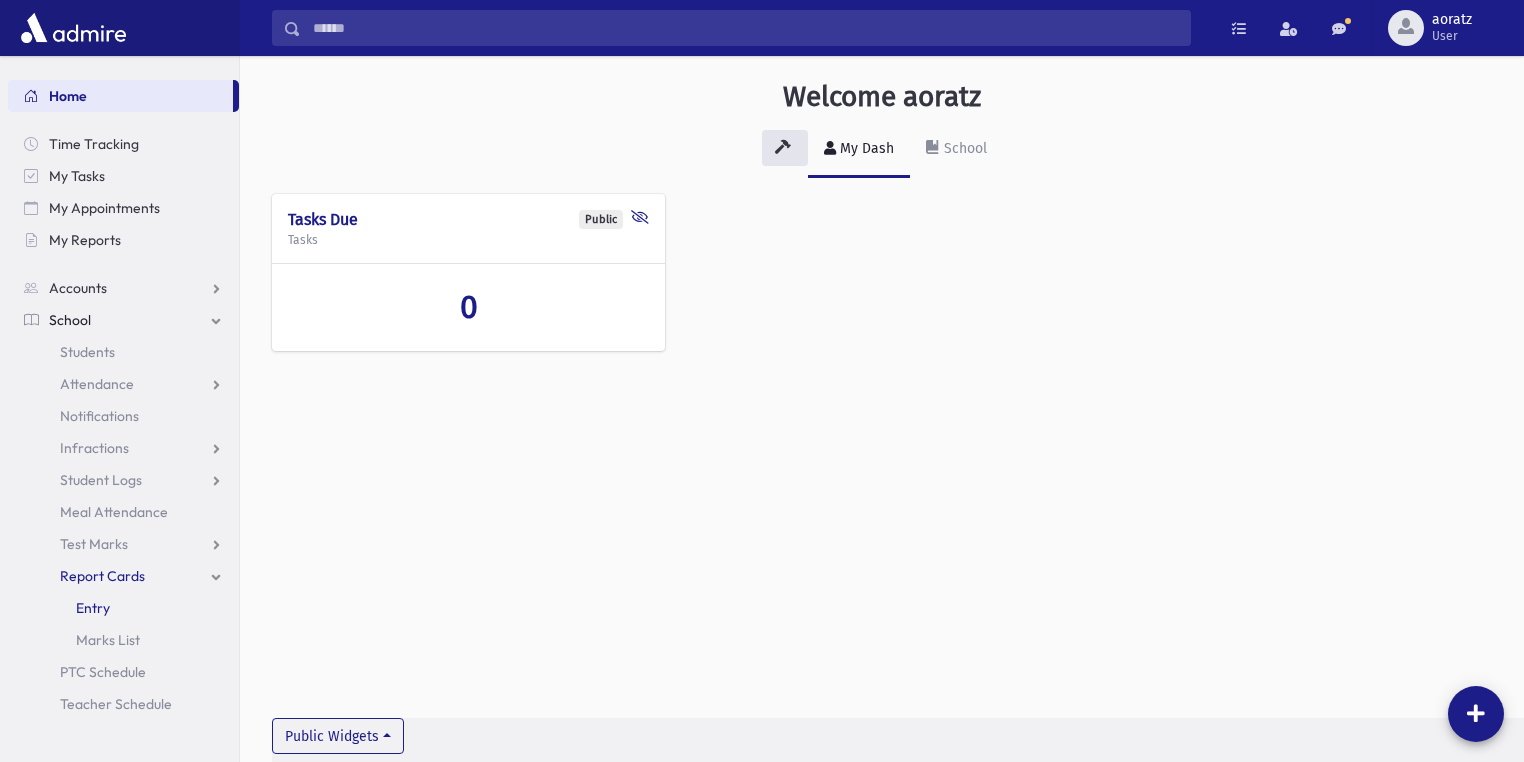 click on "Entry" at bounding box center [93, 608] 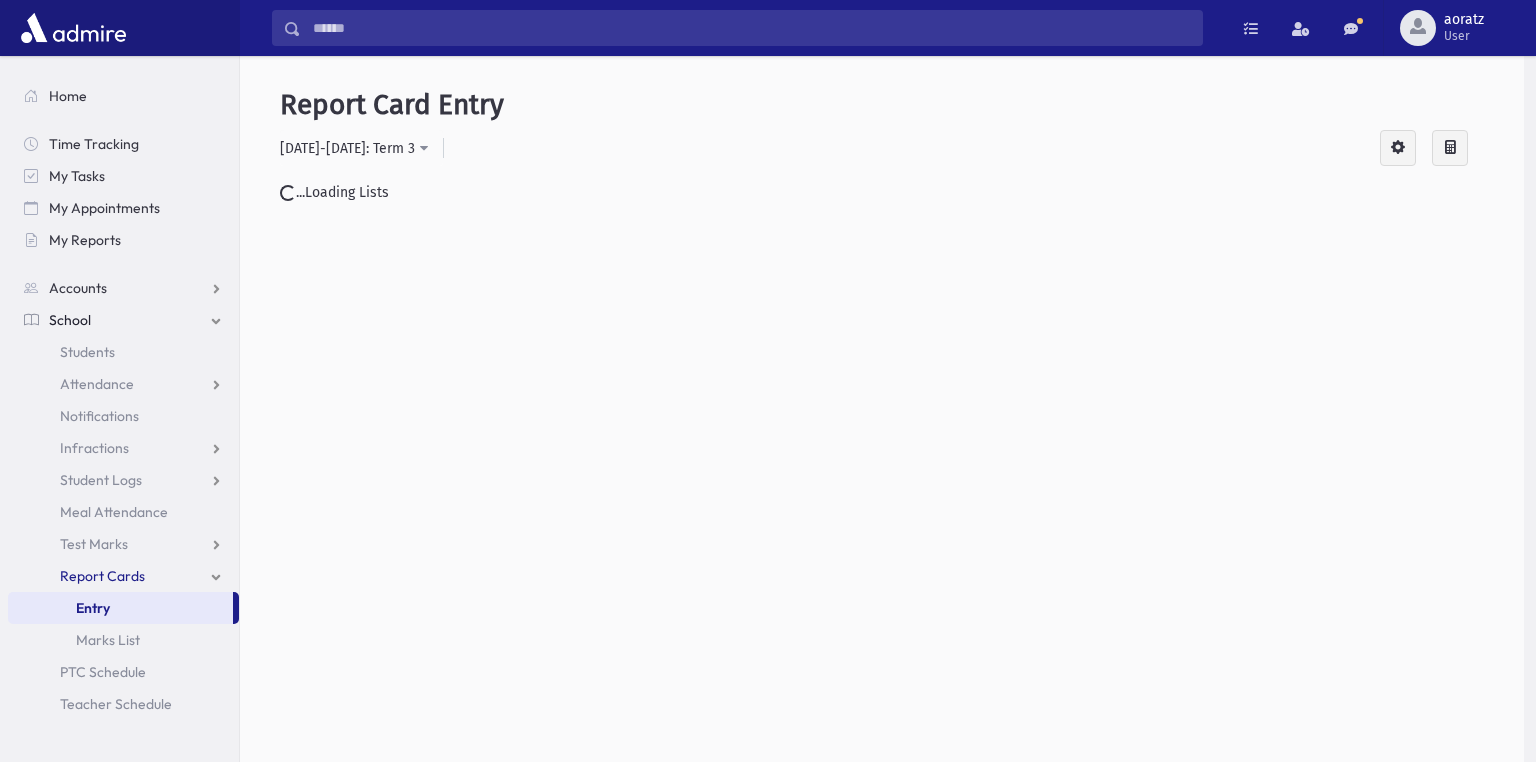 scroll, scrollTop: 0, scrollLeft: 0, axis: both 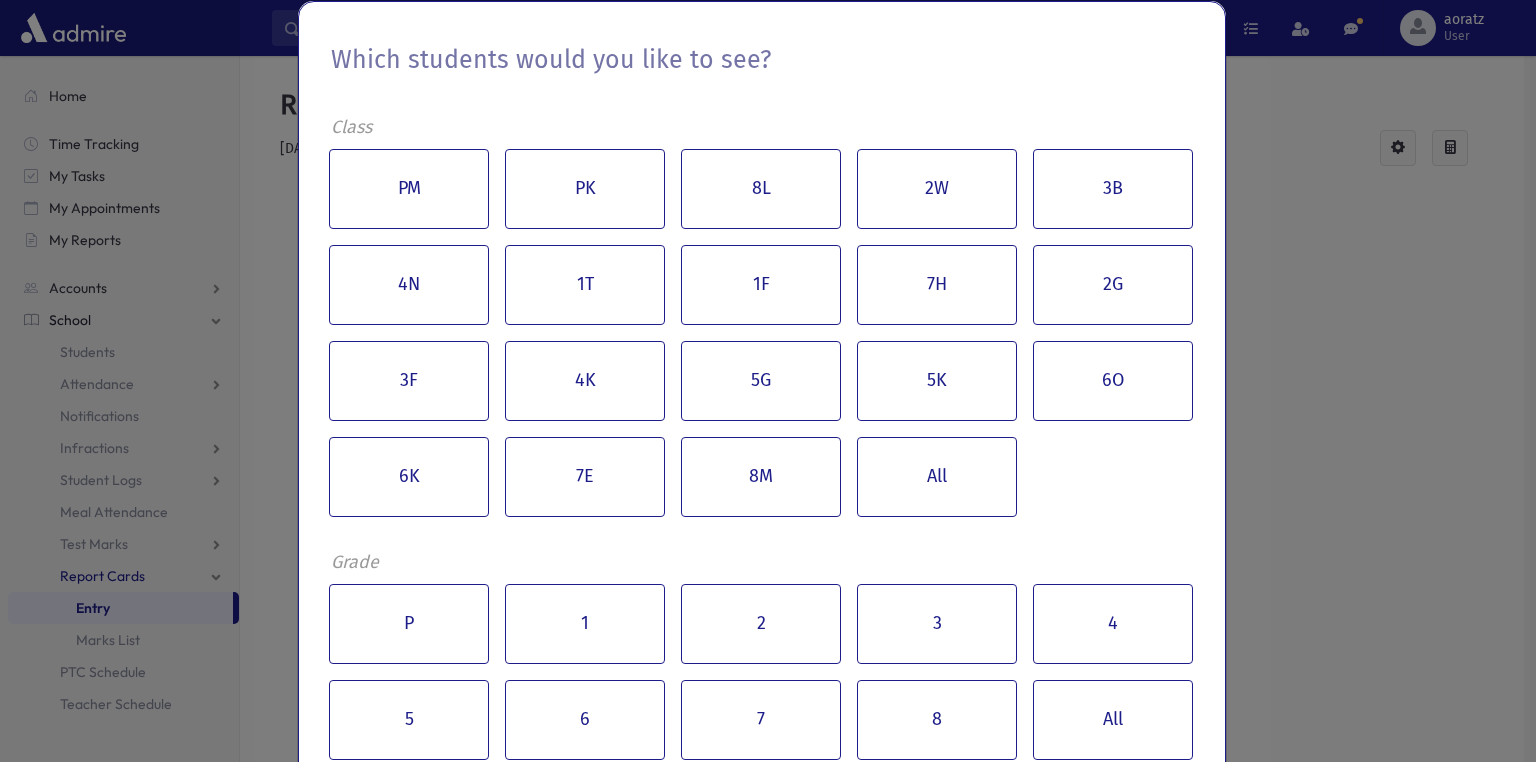 click on "Which students would you like to see?
Class
PM
PK
8L
2W
3B
4N
1T
1F
7H
2G
3F
4K
5G
5K
6O
6K
7E
8M
All
Grade
P
1
2
3
4
5
6
7
8
All" at bounding box center [768, 381] 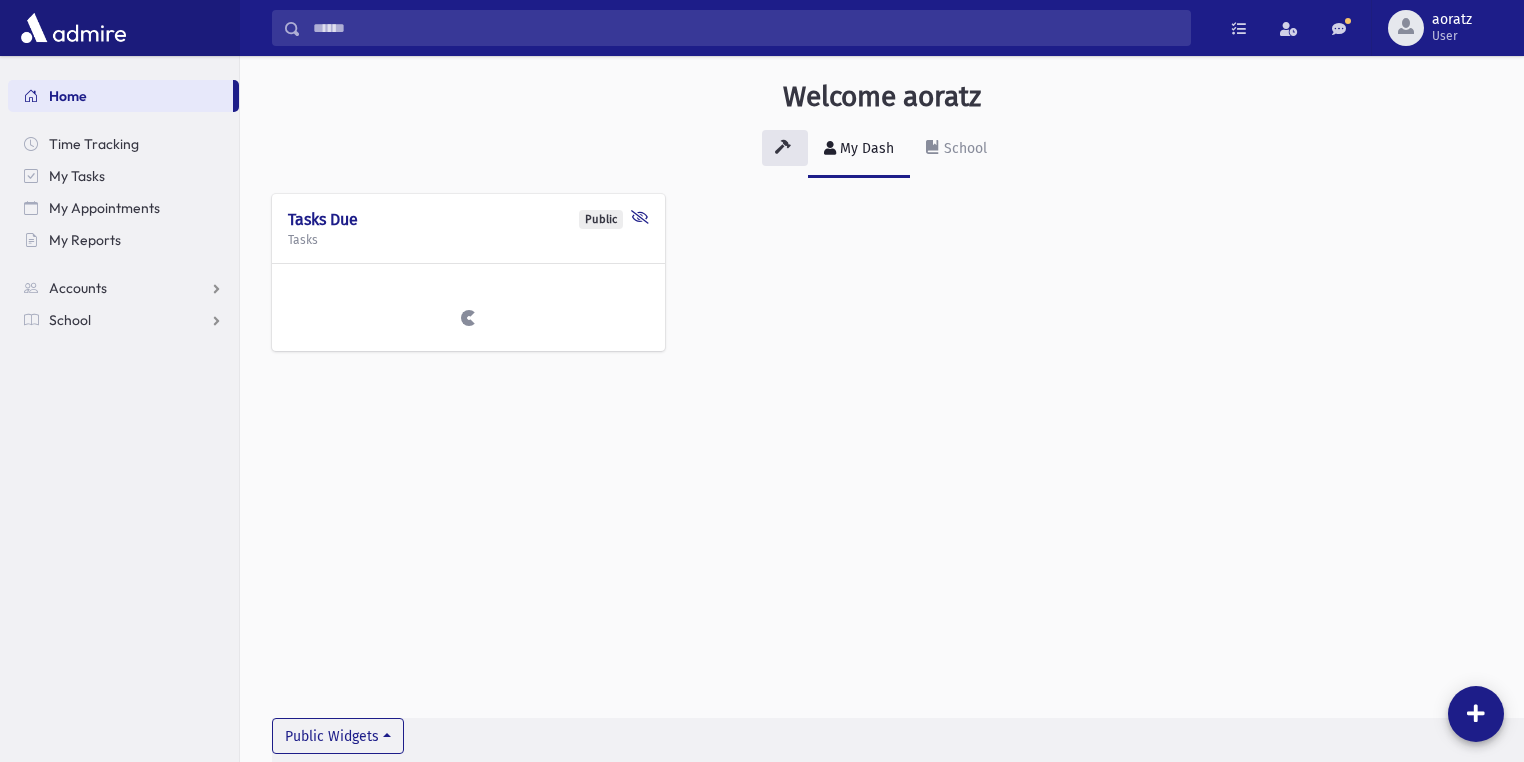 scroll, scrollTop: 0, scrollLeft: 0, axis: both 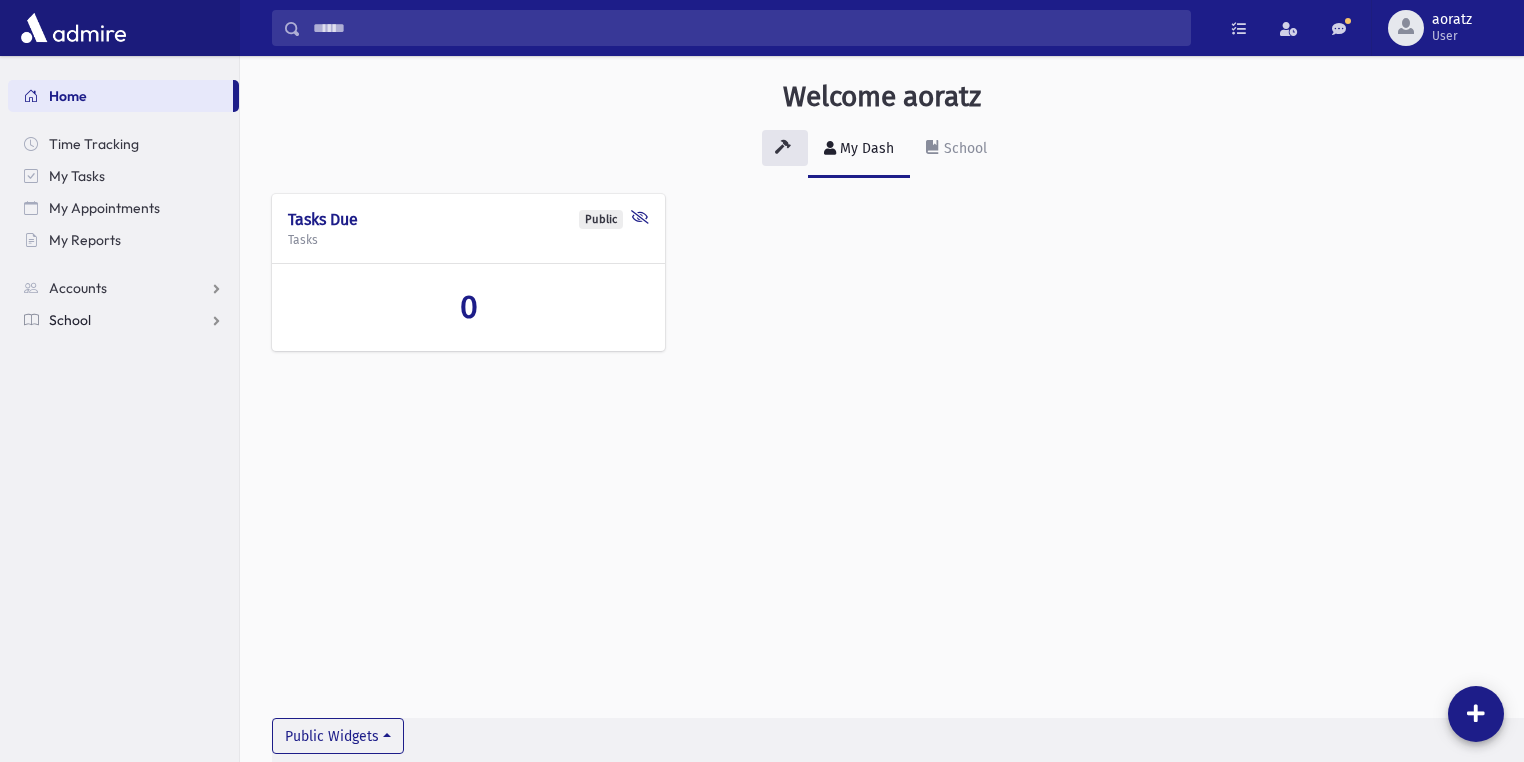 click on "School" at bounding box center (123, 320) 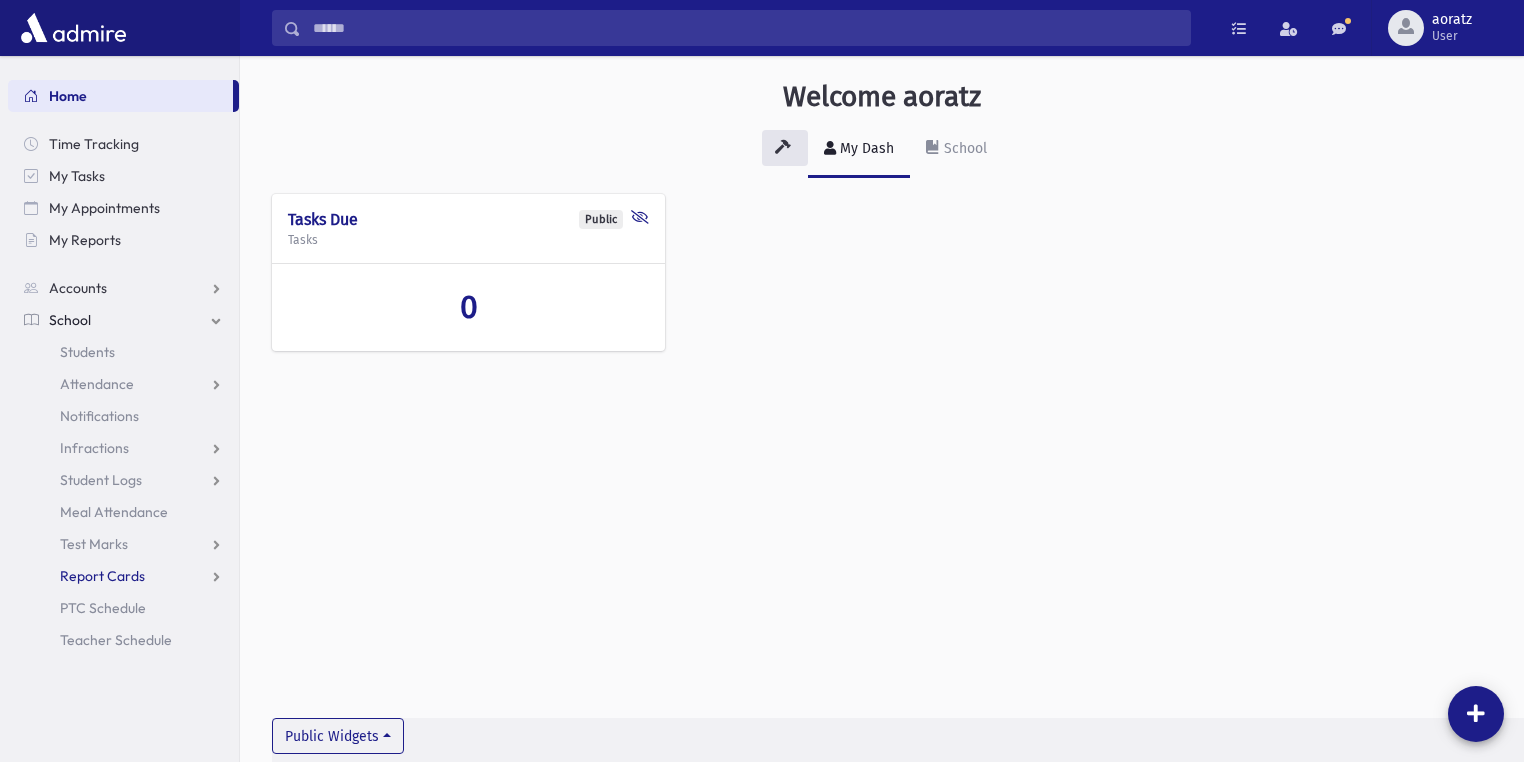click on "Report Cards" at bounding box center [102, 576] 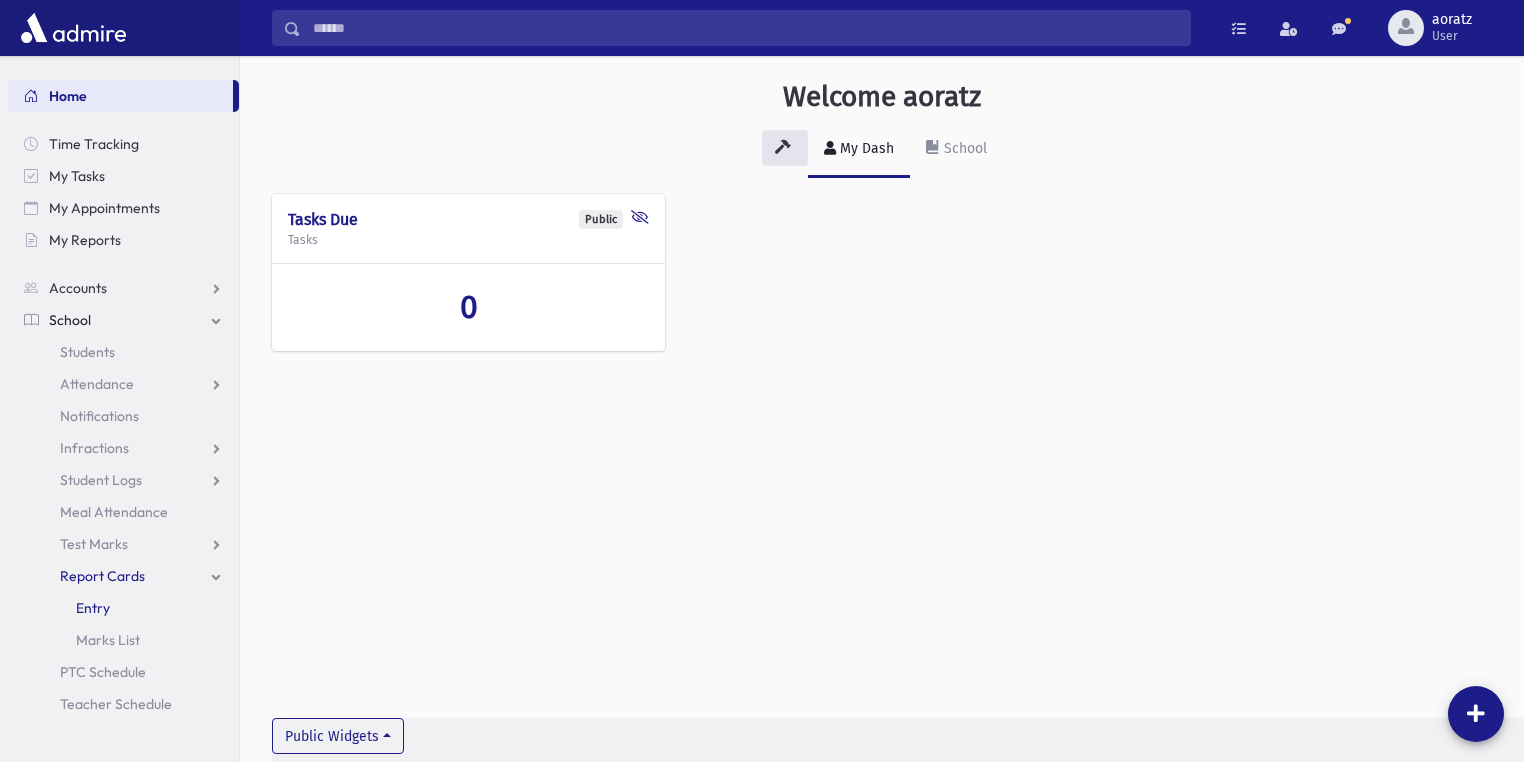 click on "Entry" at bounding box center (93, 608) 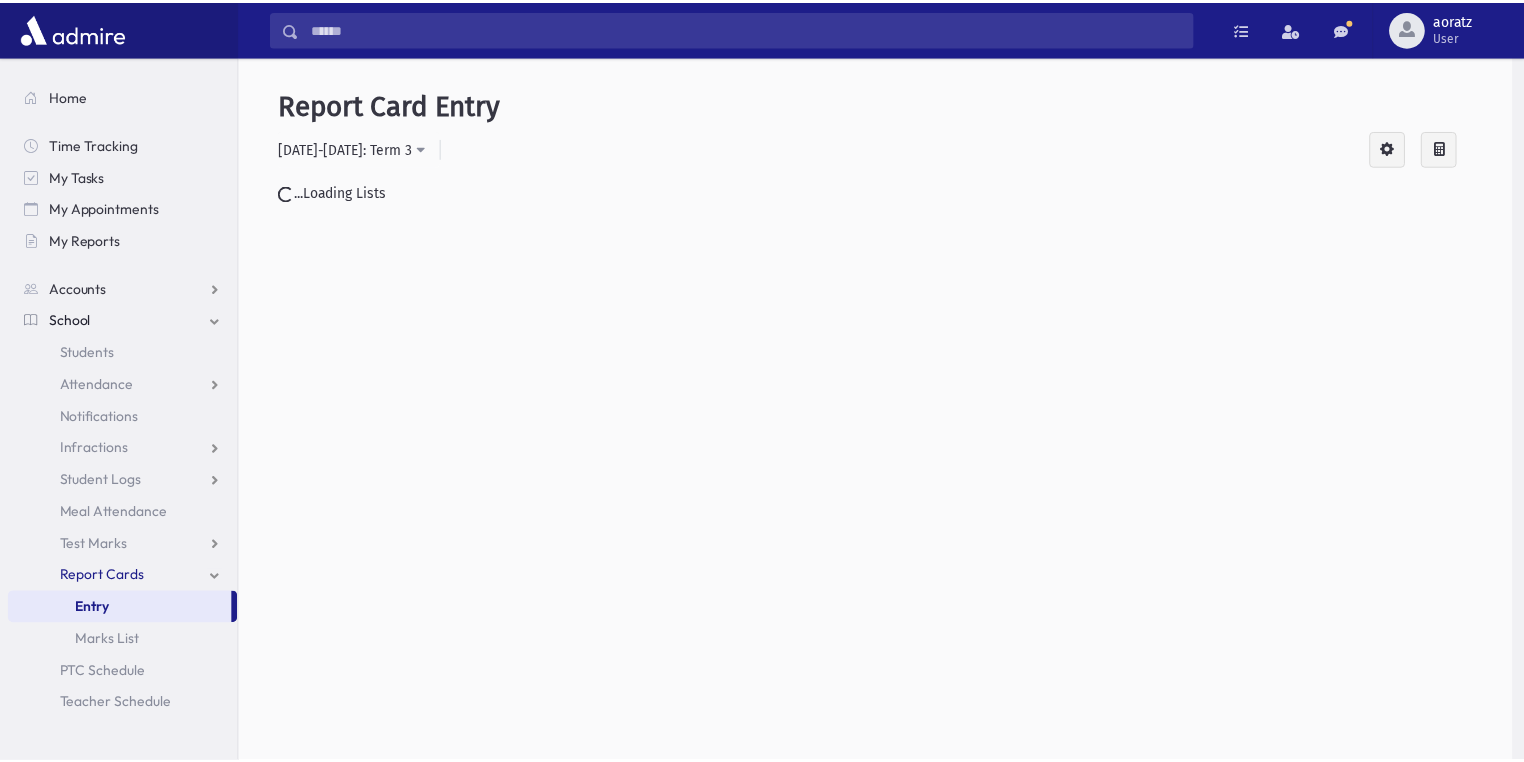 scroll, scrollTop: 0, scrollLeft: 0, axis: both 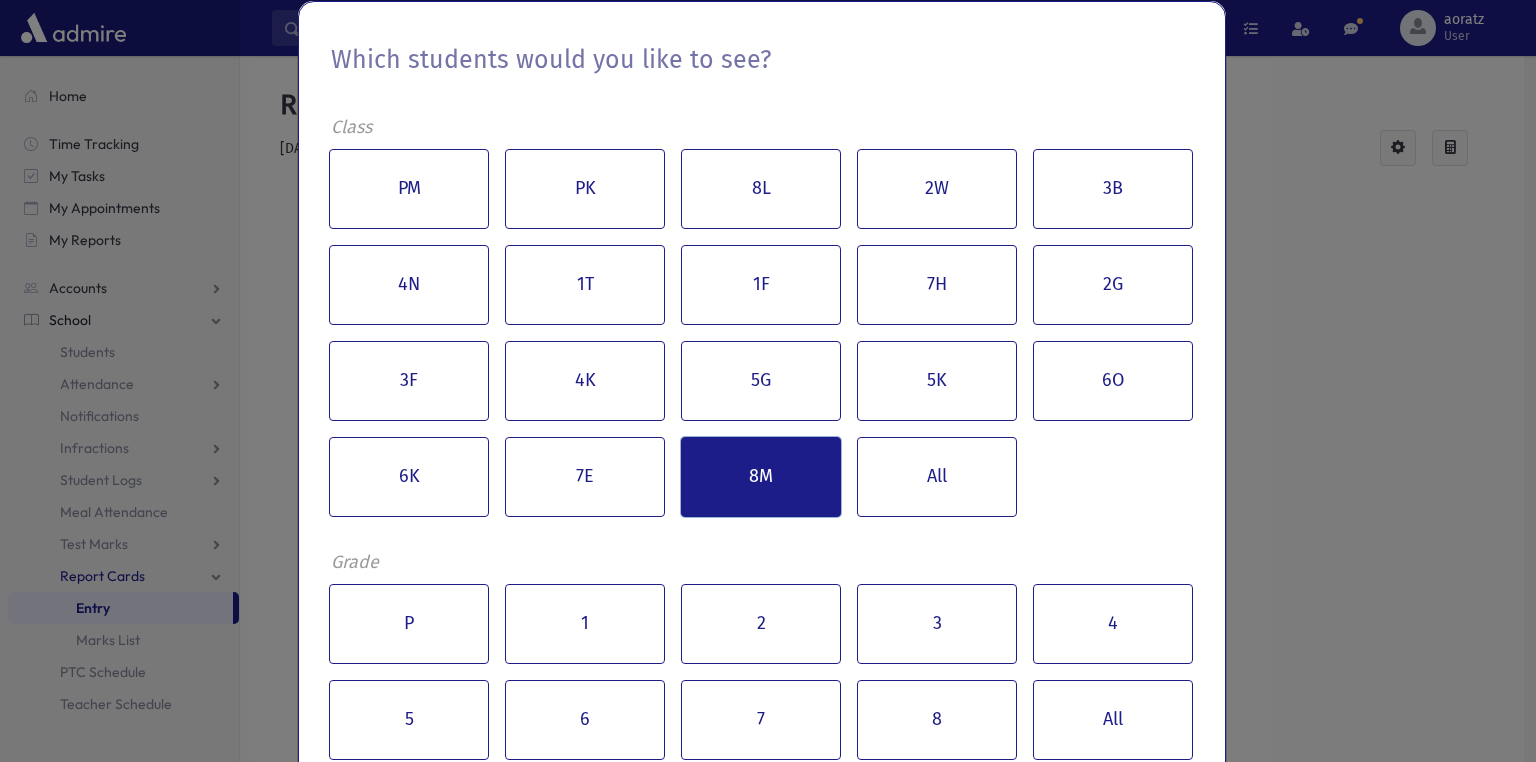 click on "8M" at bounding box center (761, 477) 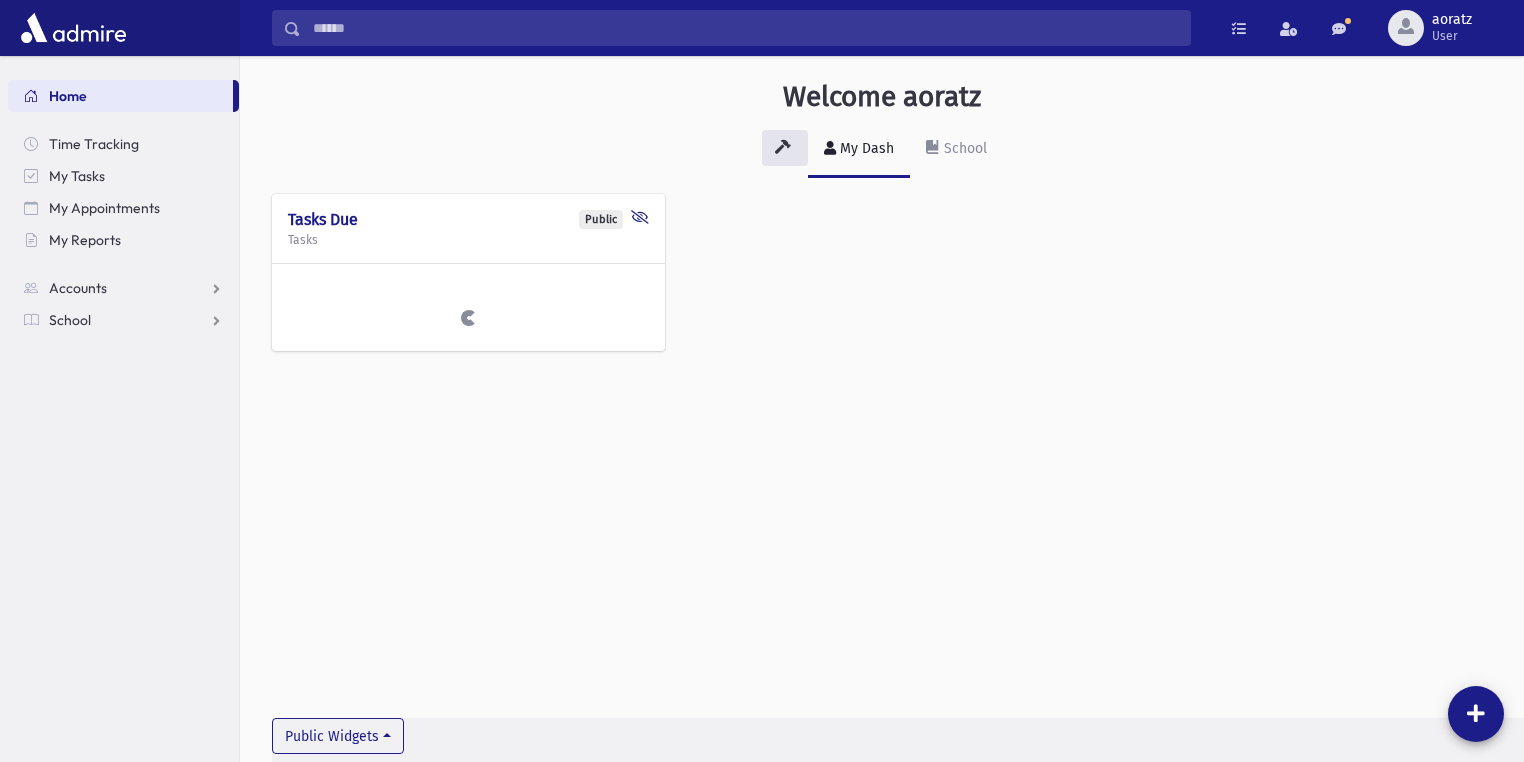 scroll, scrollTop: 0, scrollLeft: 0, axis: both 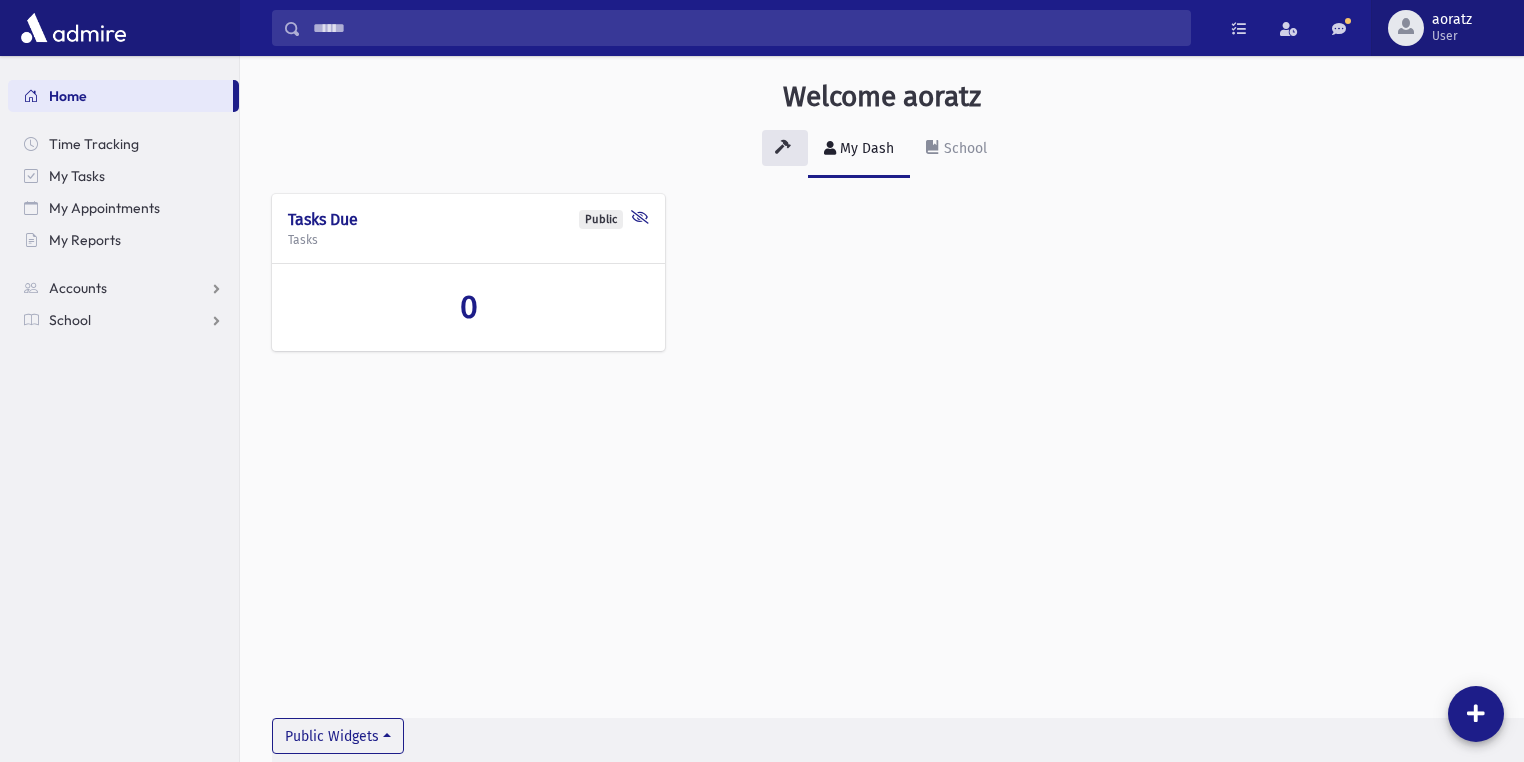 click on "User" at bounding box center [1452, 36] 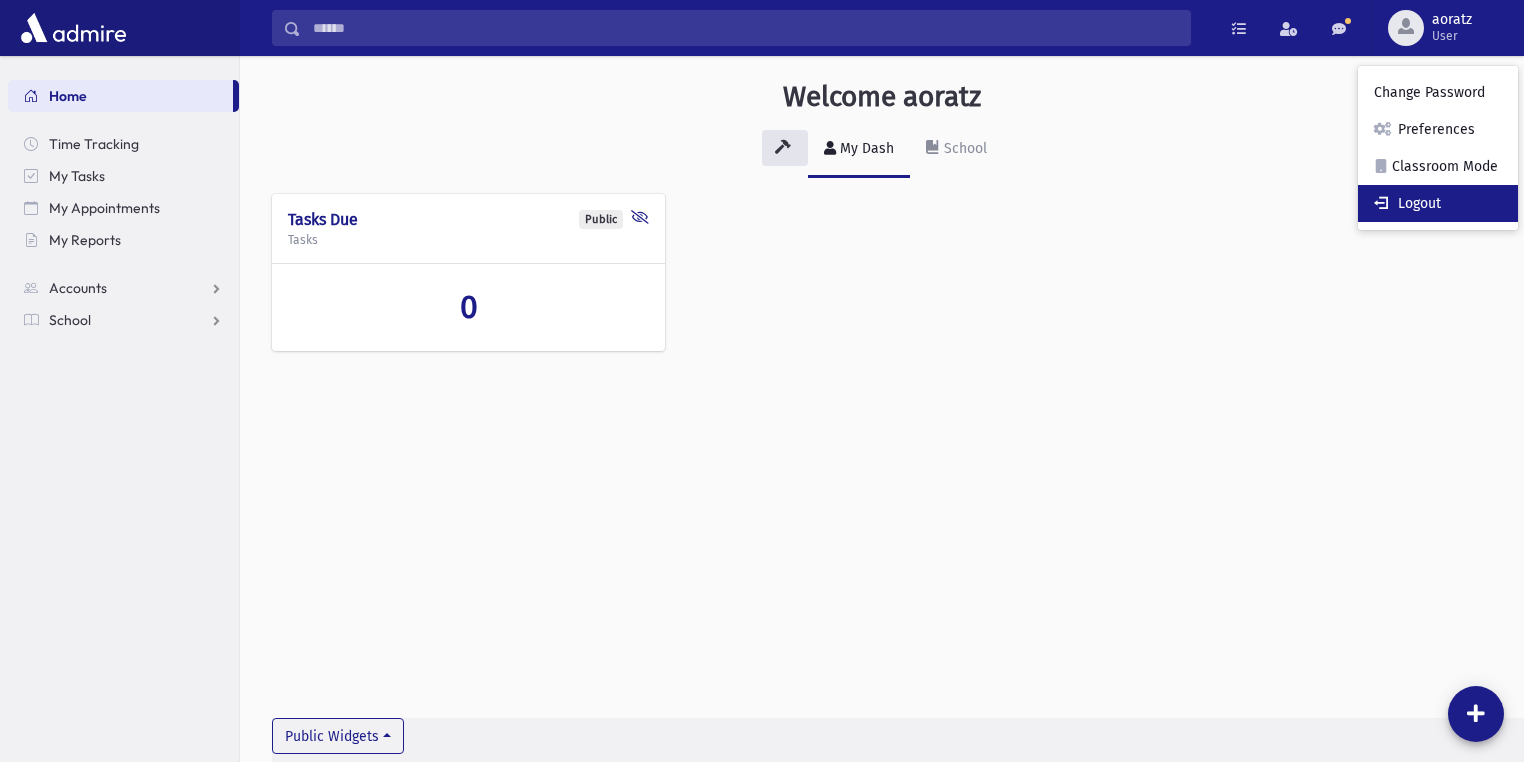 click on "Logout" at bounding box center (1438, 203) 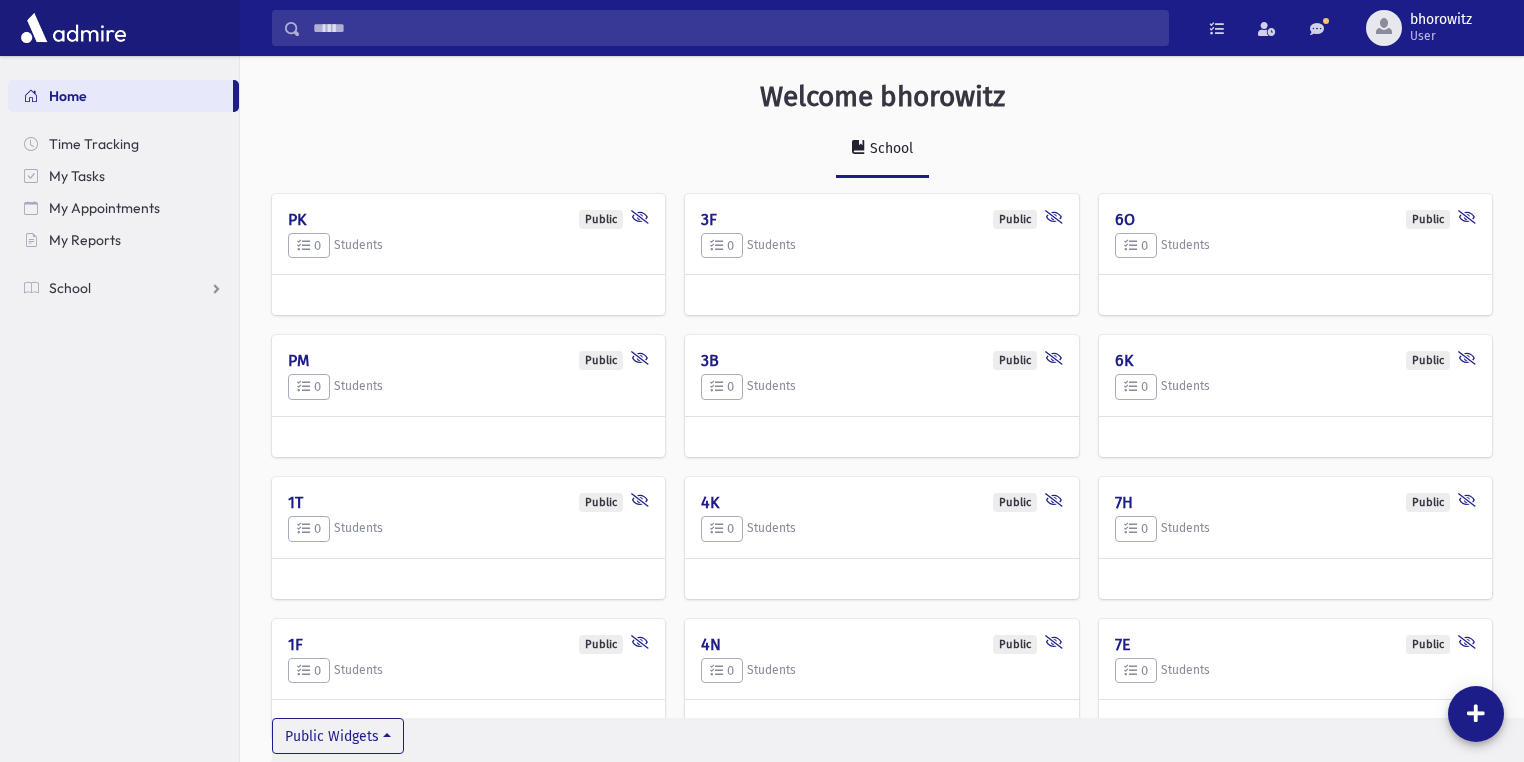 scroll, scrollTop: 0, scrollLeft: 0, axis: both 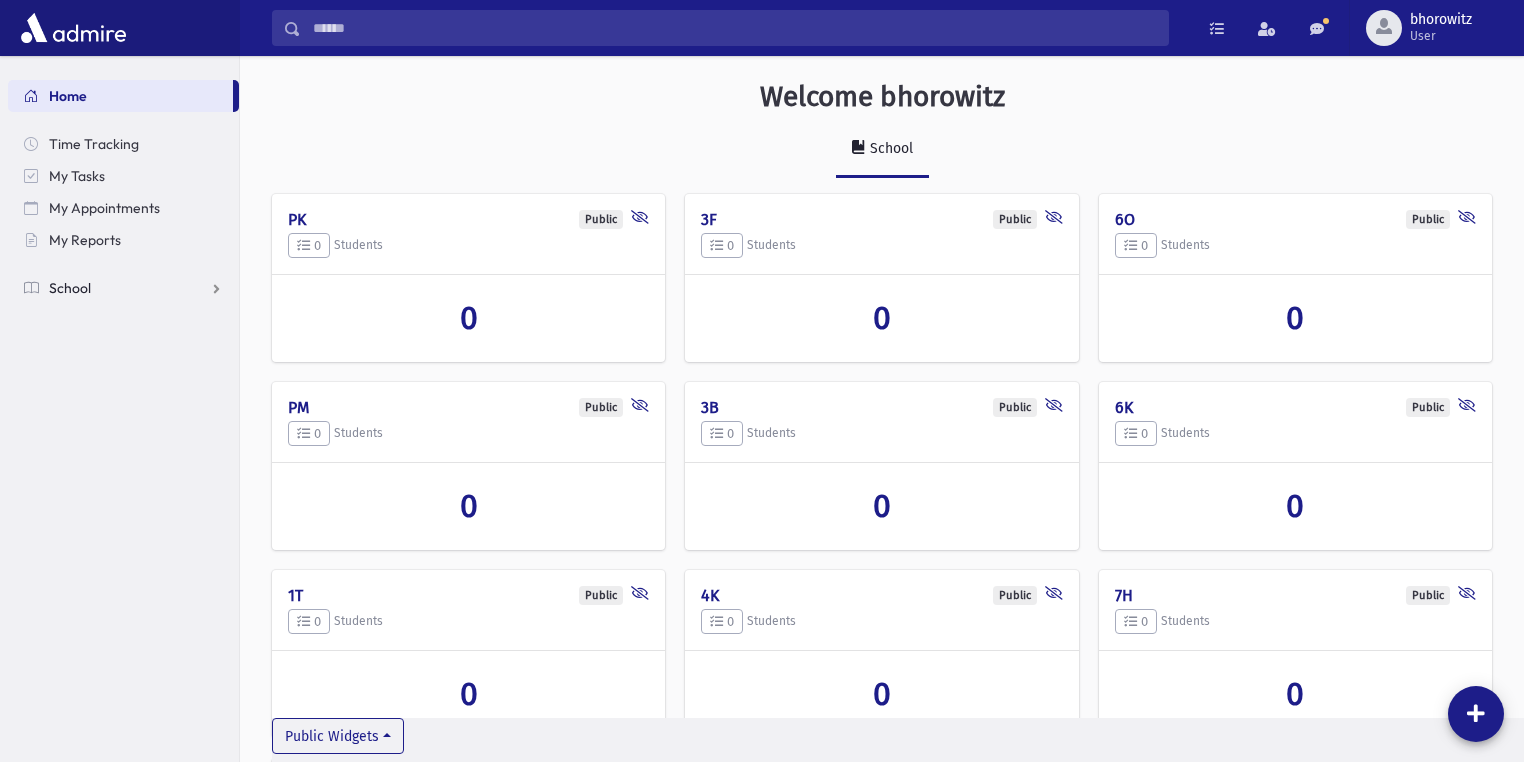 click on "School" at bounding box center (123, 288) 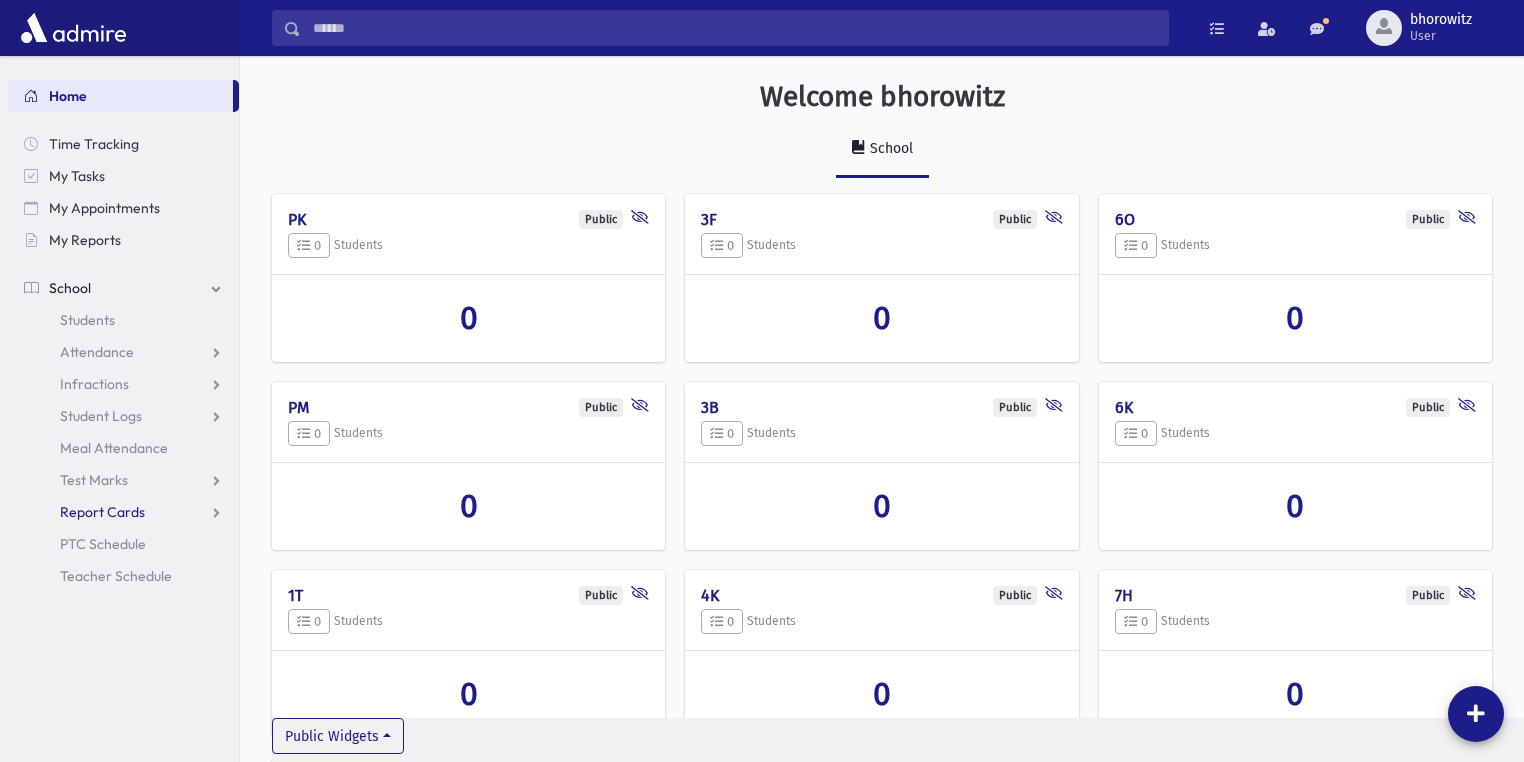 click on "Report Cards" at bounding box center (102, 512) 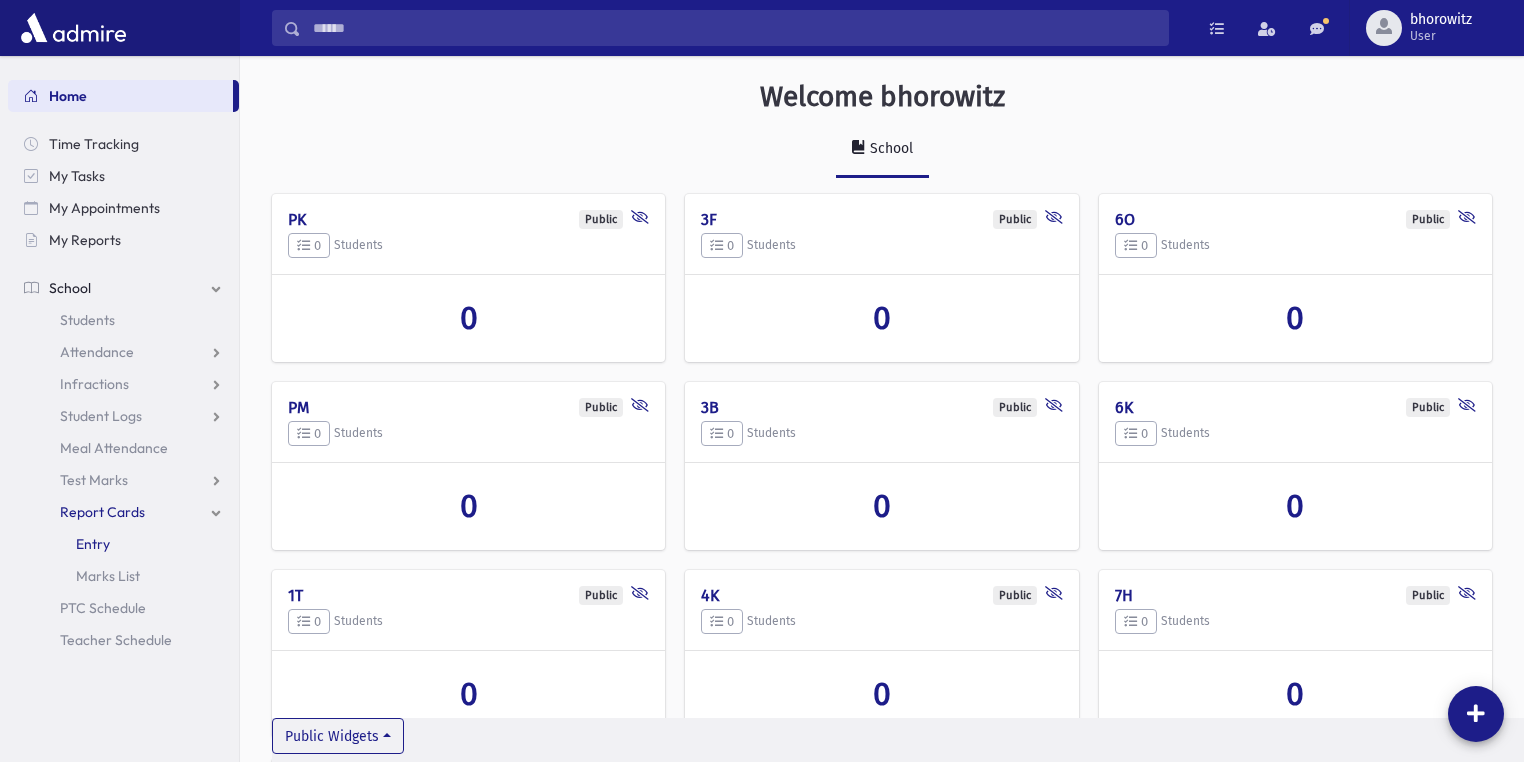 click on "Entry" at bounding box center [93, 544] 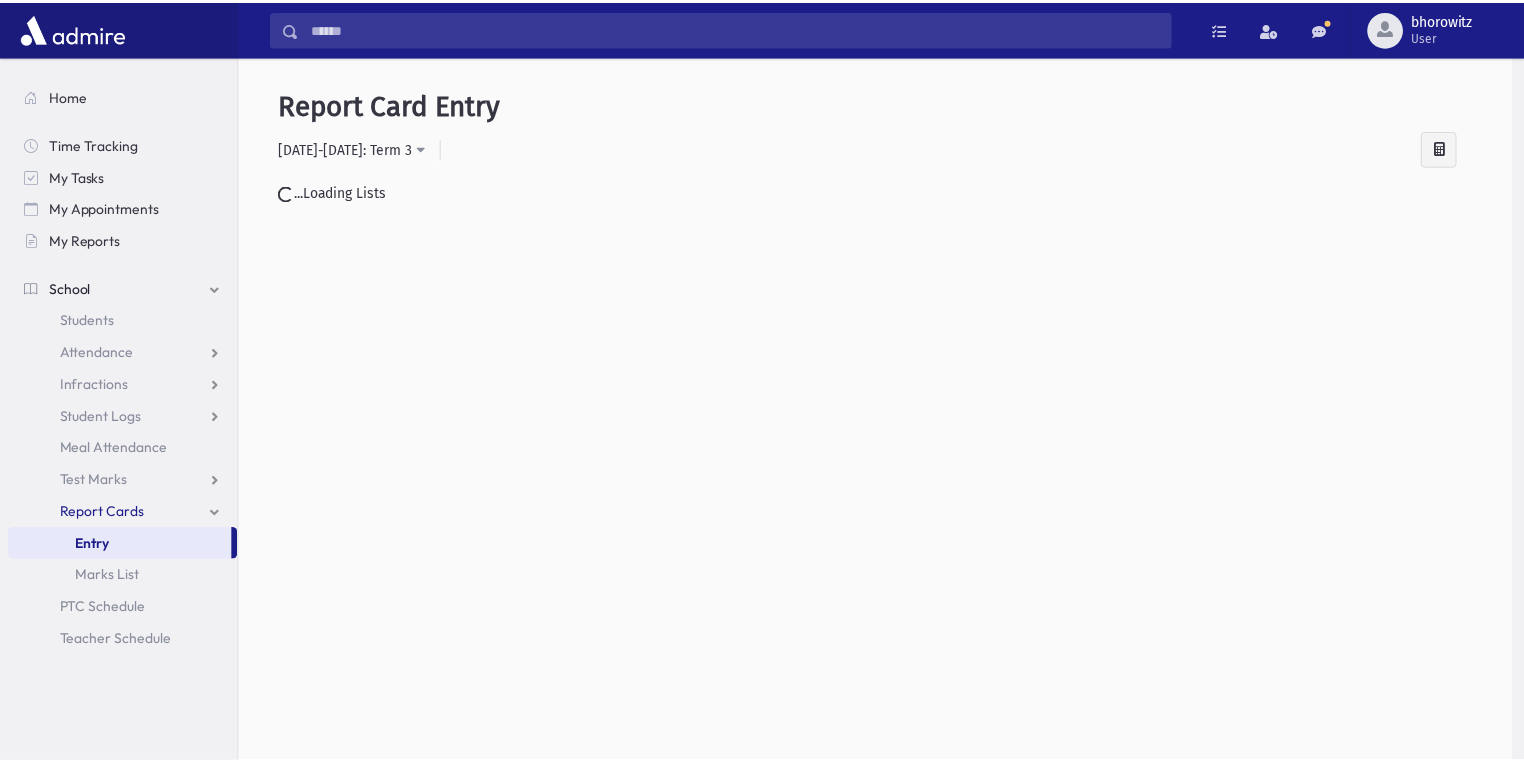 scroll, scrollTop: 0, scrollLeft: 0, axis: both 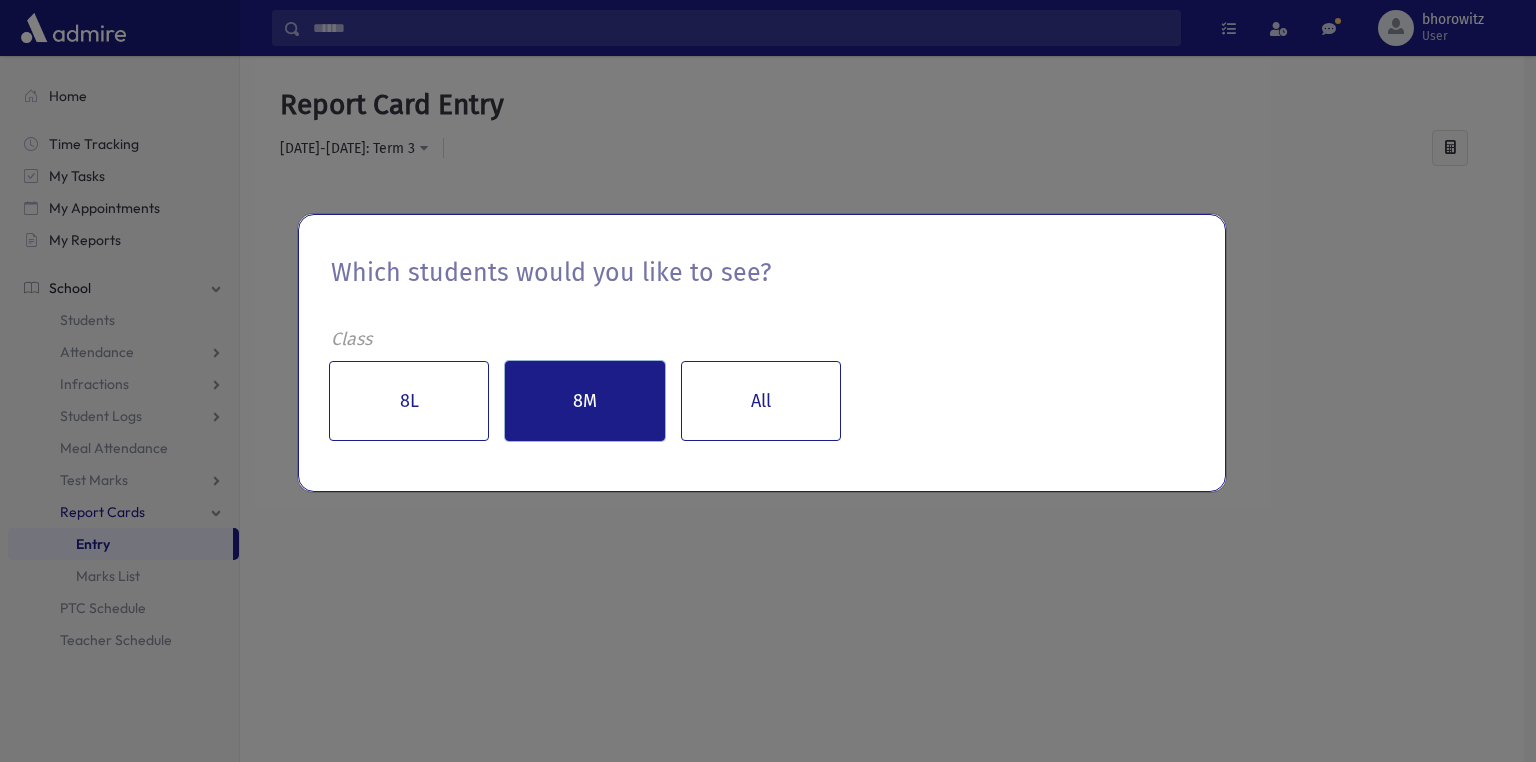 click on "8M" at bounding box center [585, 401] 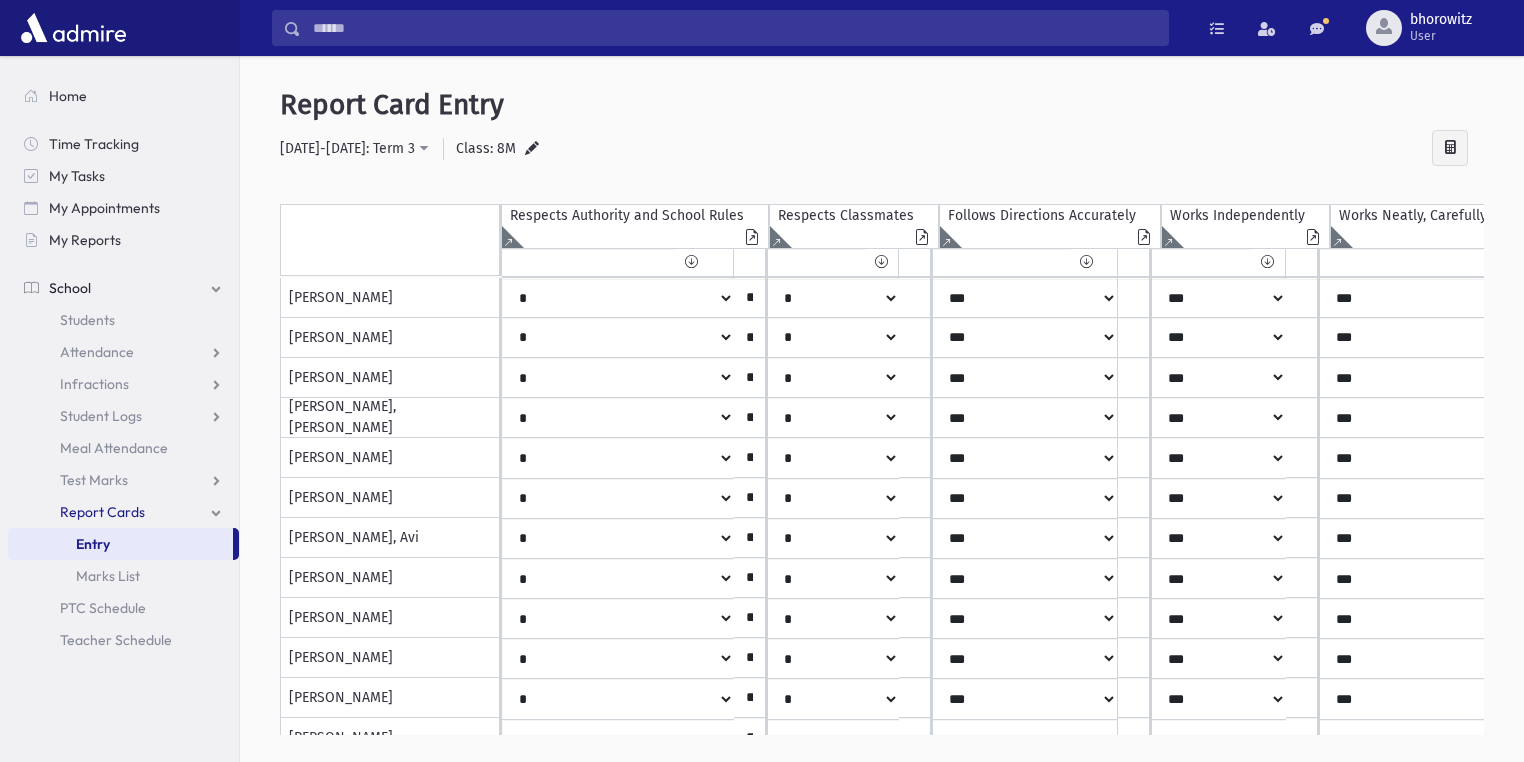 click on "Entry" at bounding box center (93, 544) 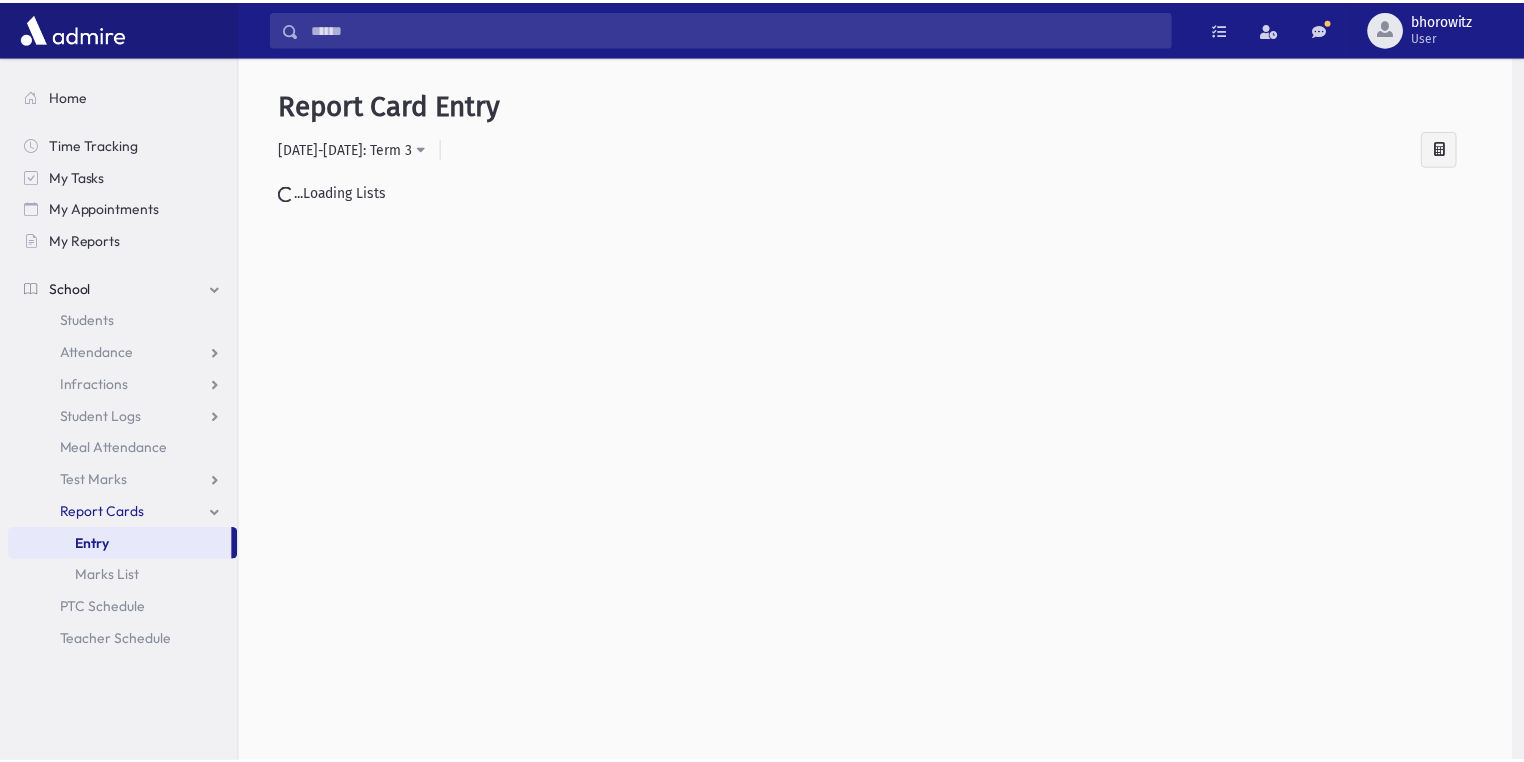 scroll, scrollTop: 0, scrollLeft: 0, axis: both 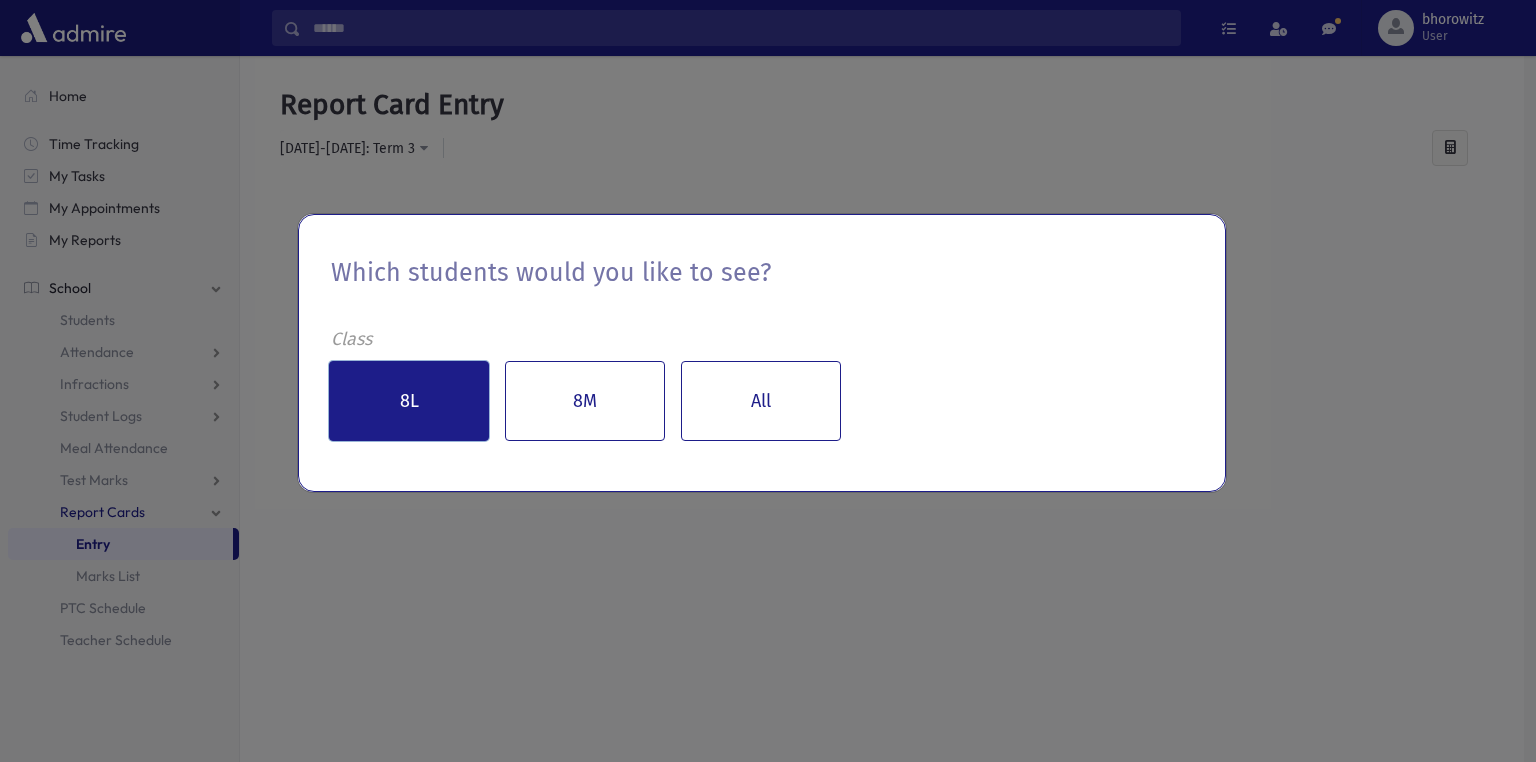 click on "8L" at bounding box center [409, 401] 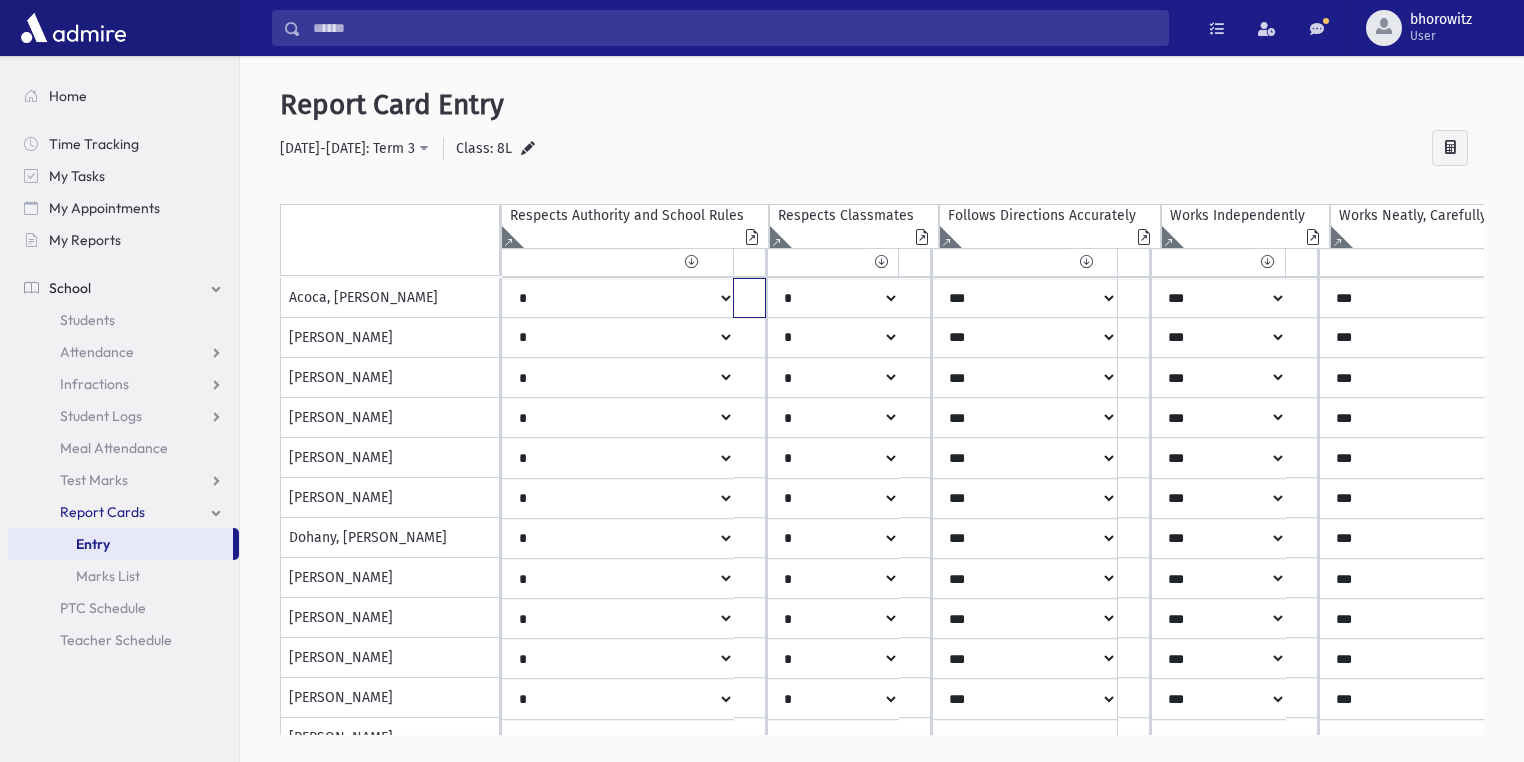 click at bounding box center (749, 298) 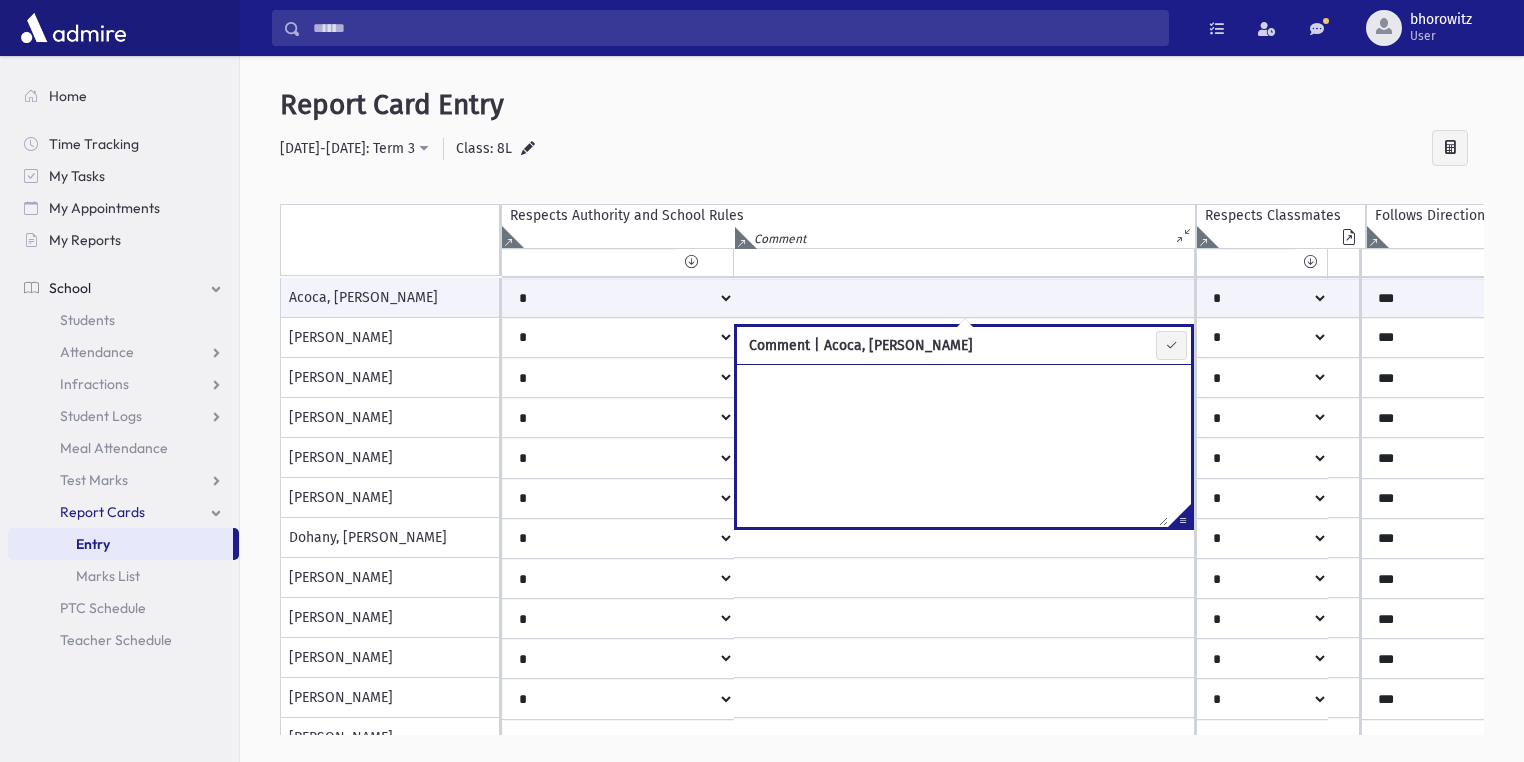 click at bounding box center (952, 445) 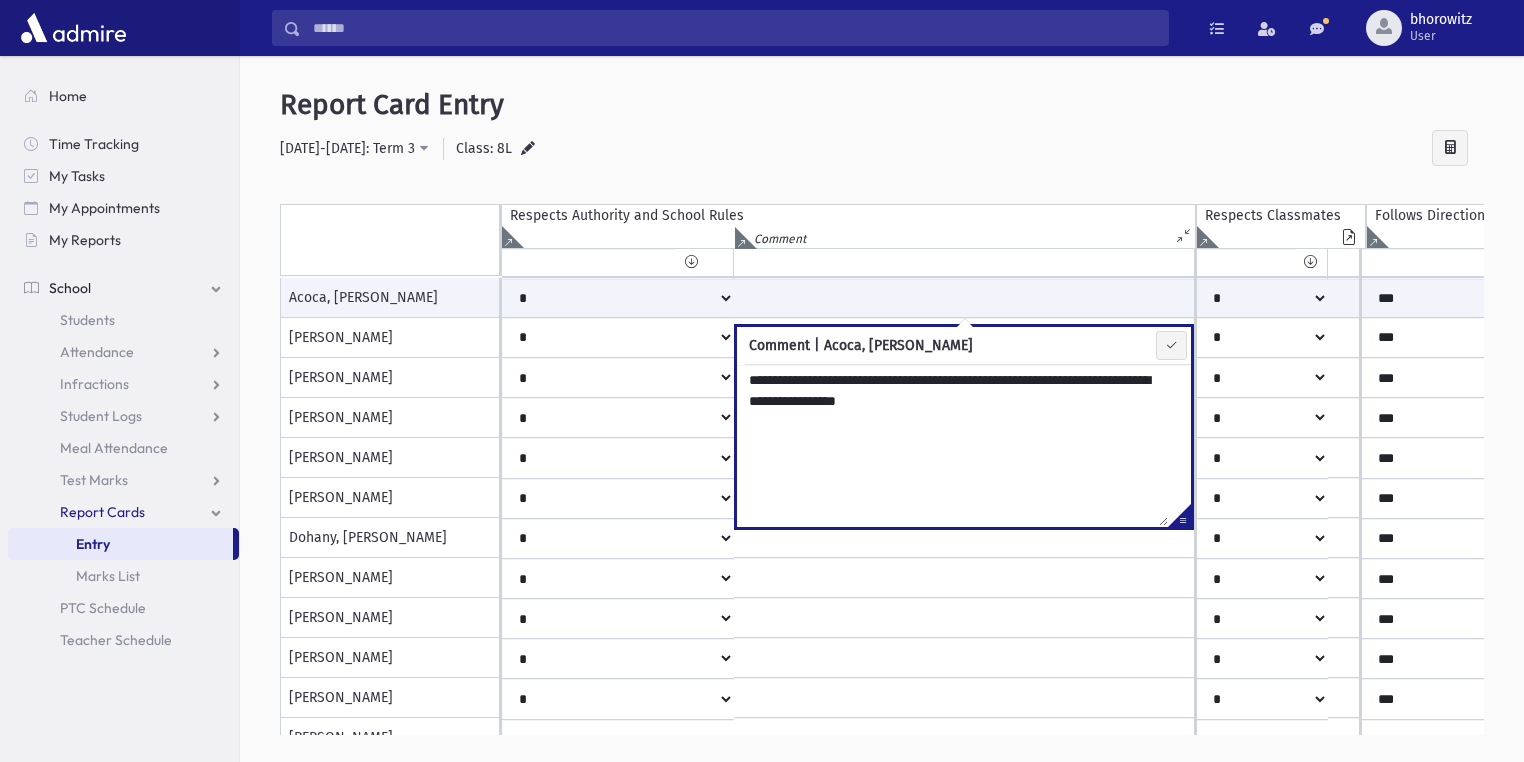 click on "**********" at bounding box center [952, 445] 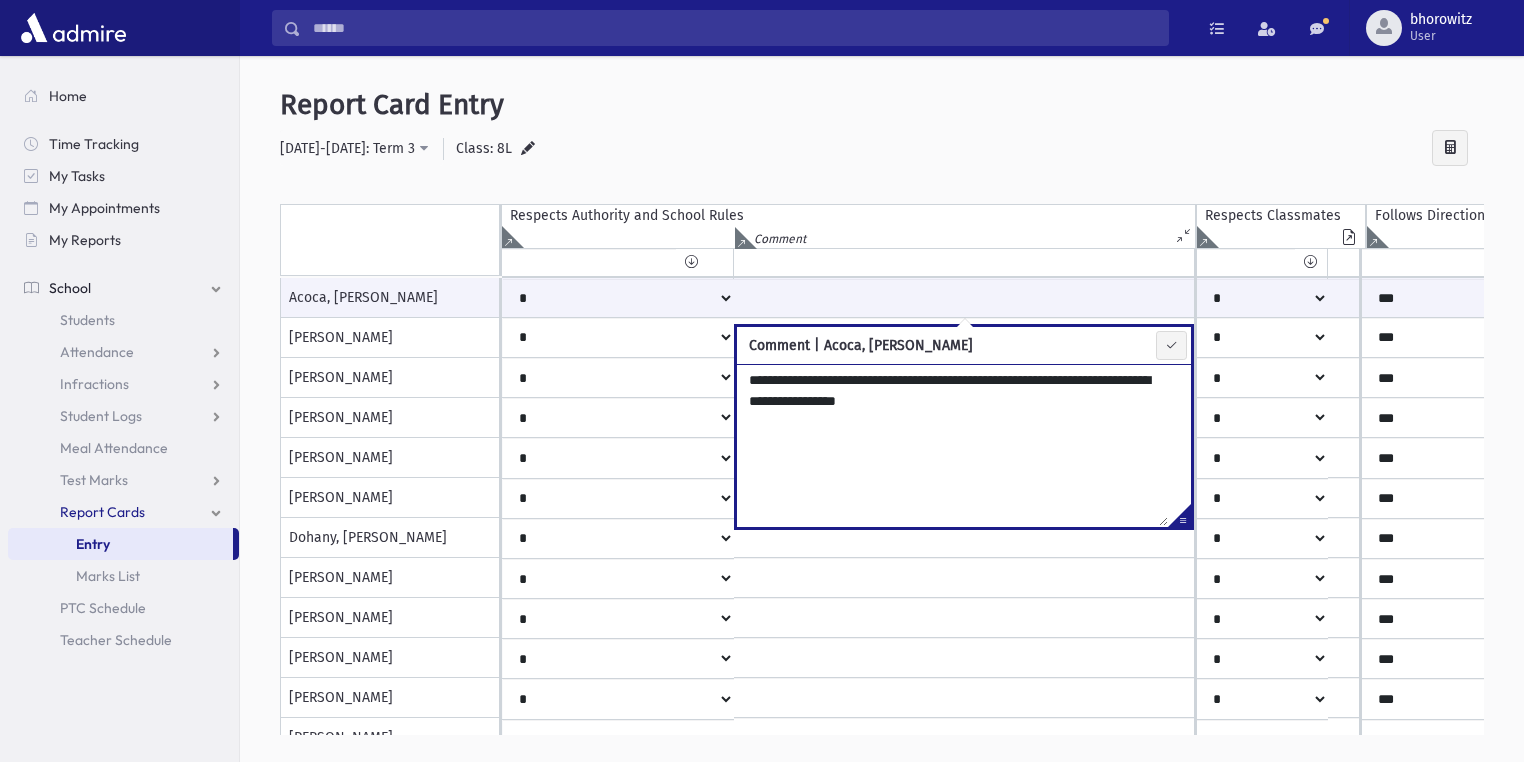 paste on "**********" 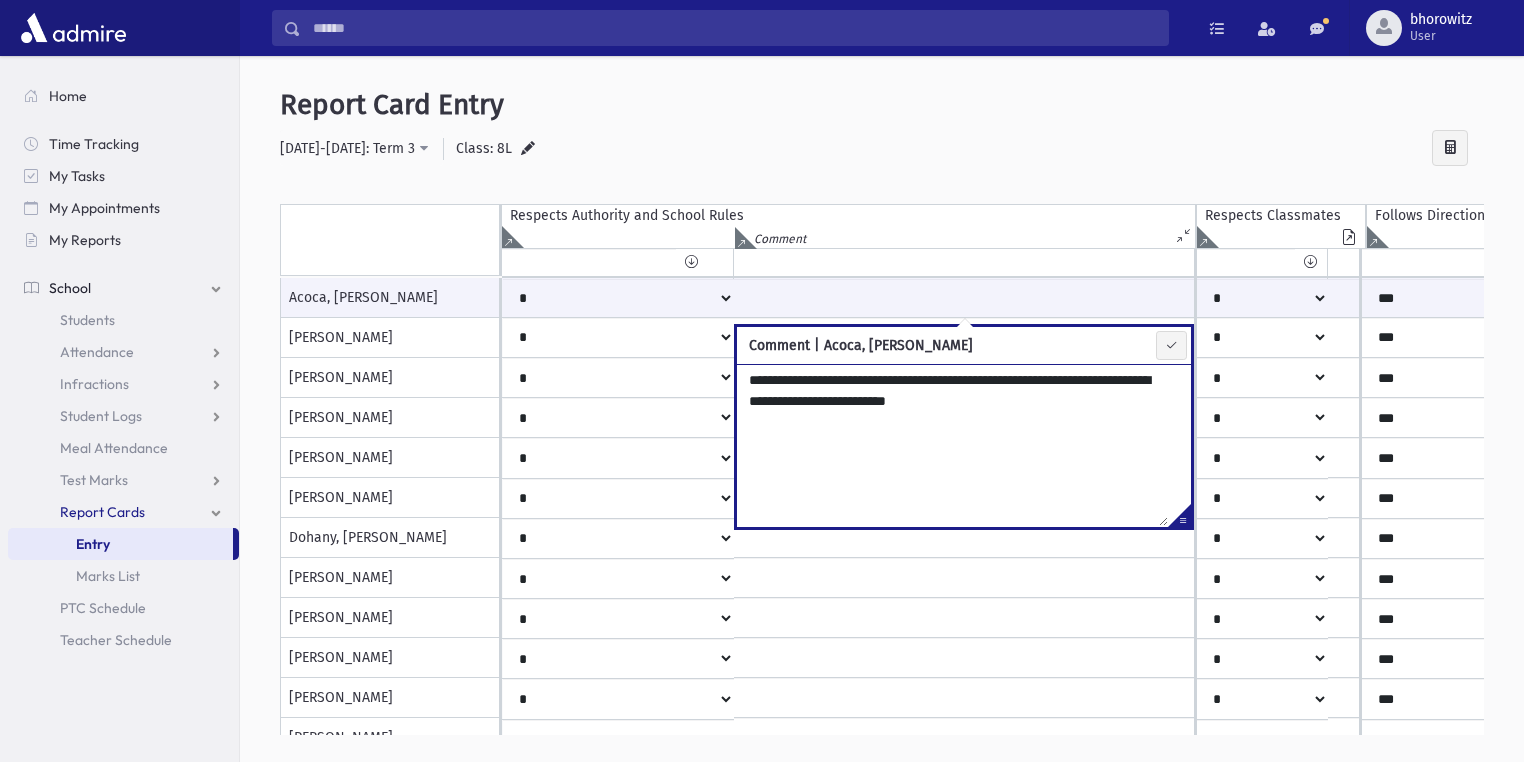 click on "**********" at bounding box center (952, 445) 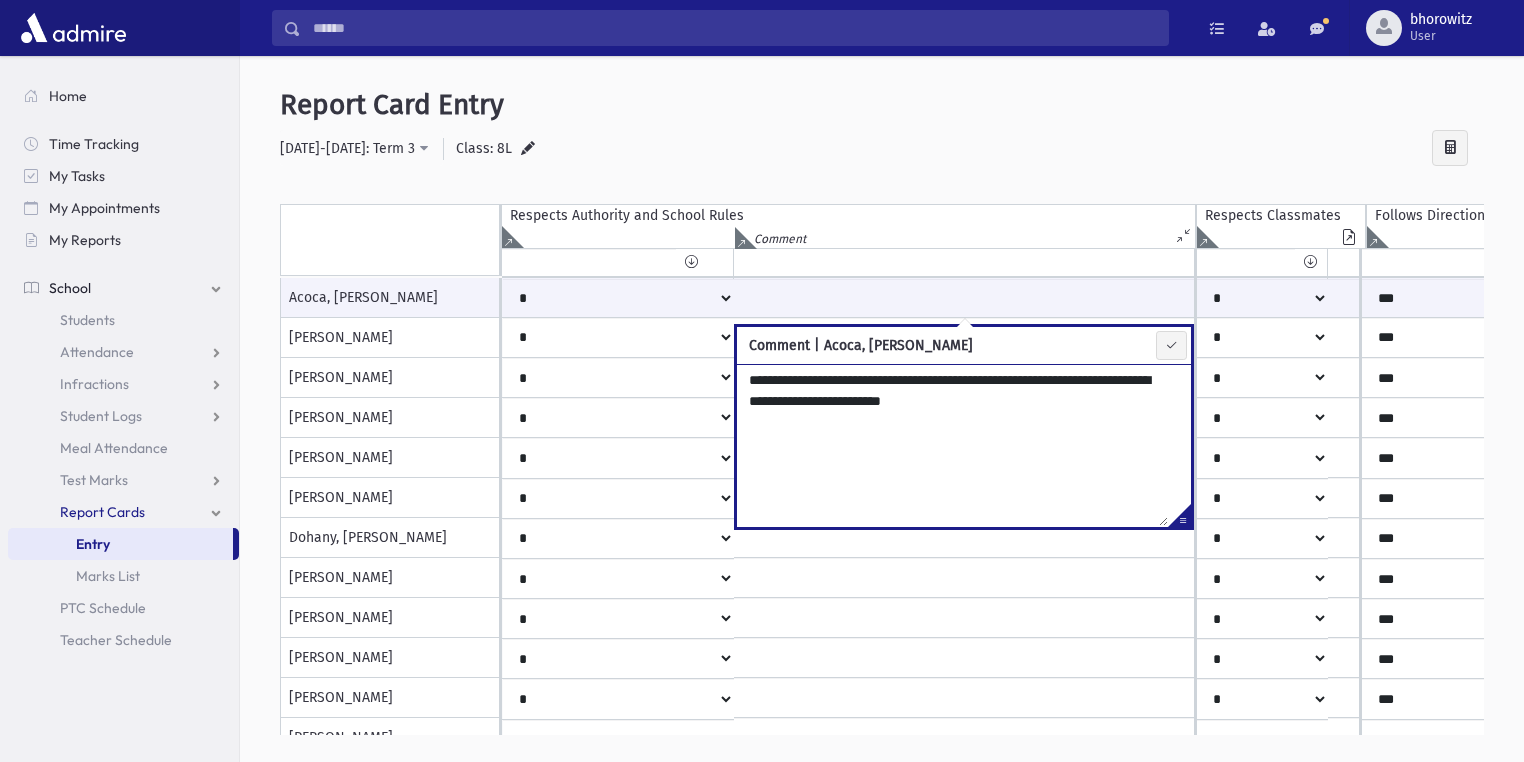 click on "**********" at bounding box center [952, 445] 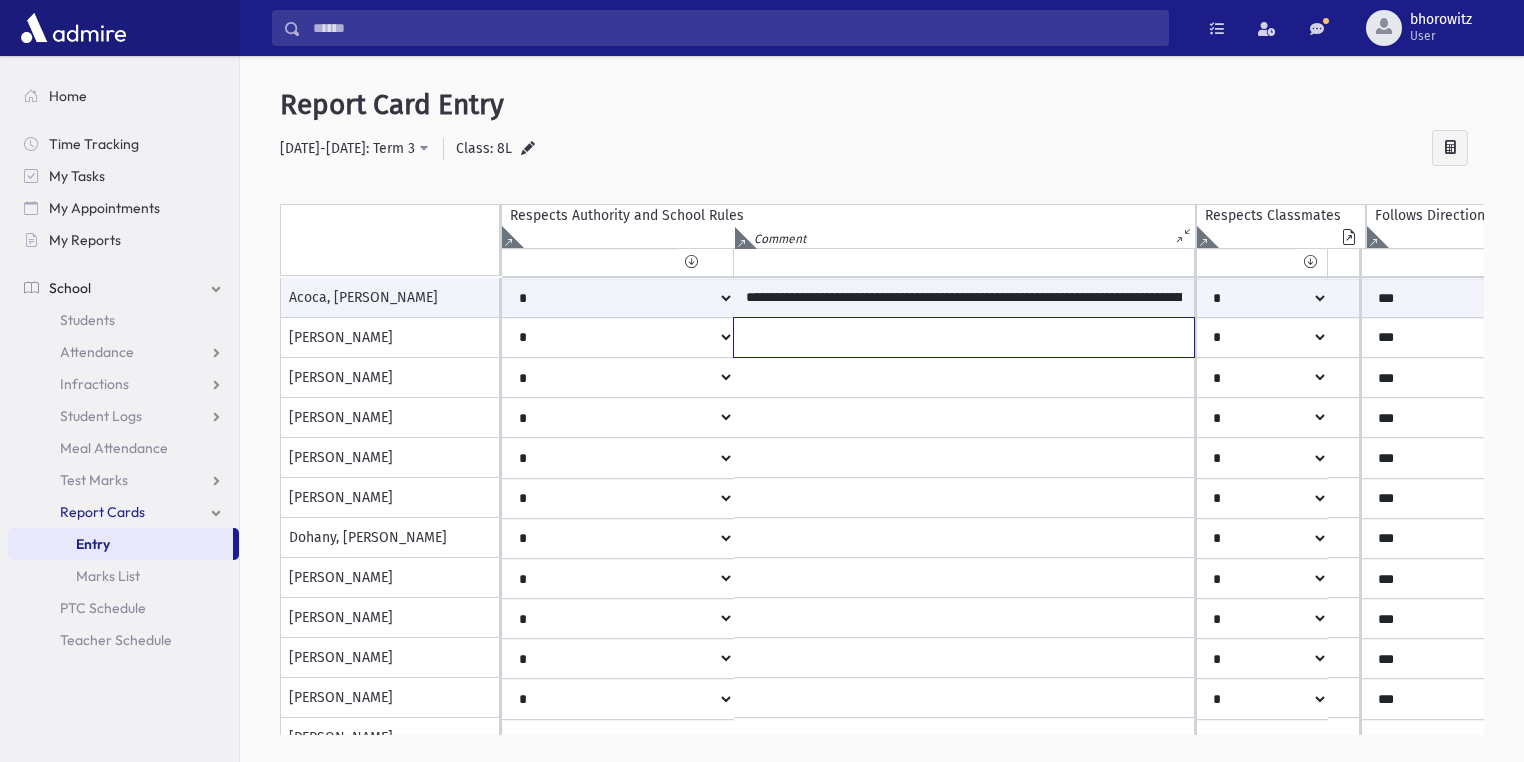 click at bounding box center [964, 298] 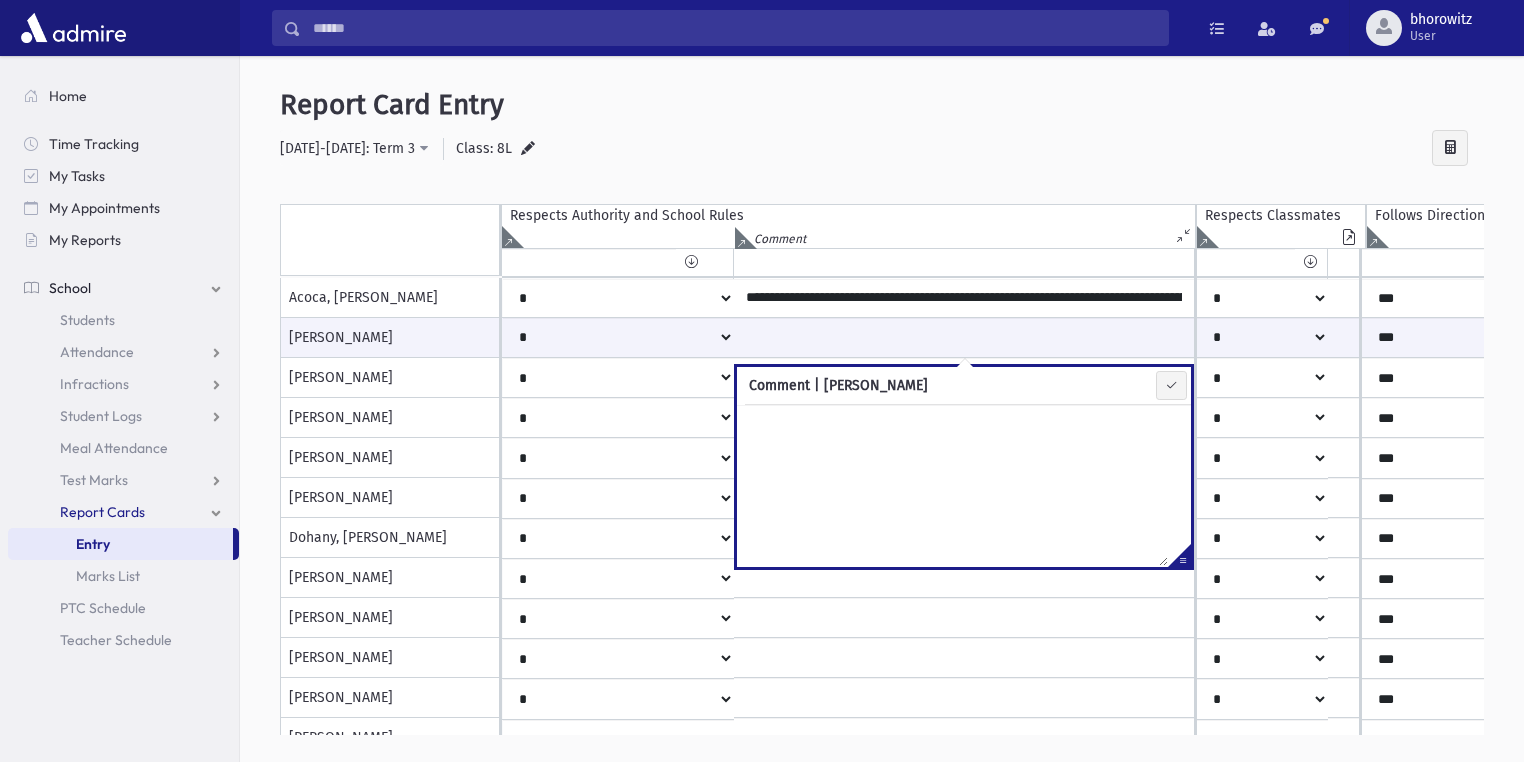 click at bounding box center [952, 485] 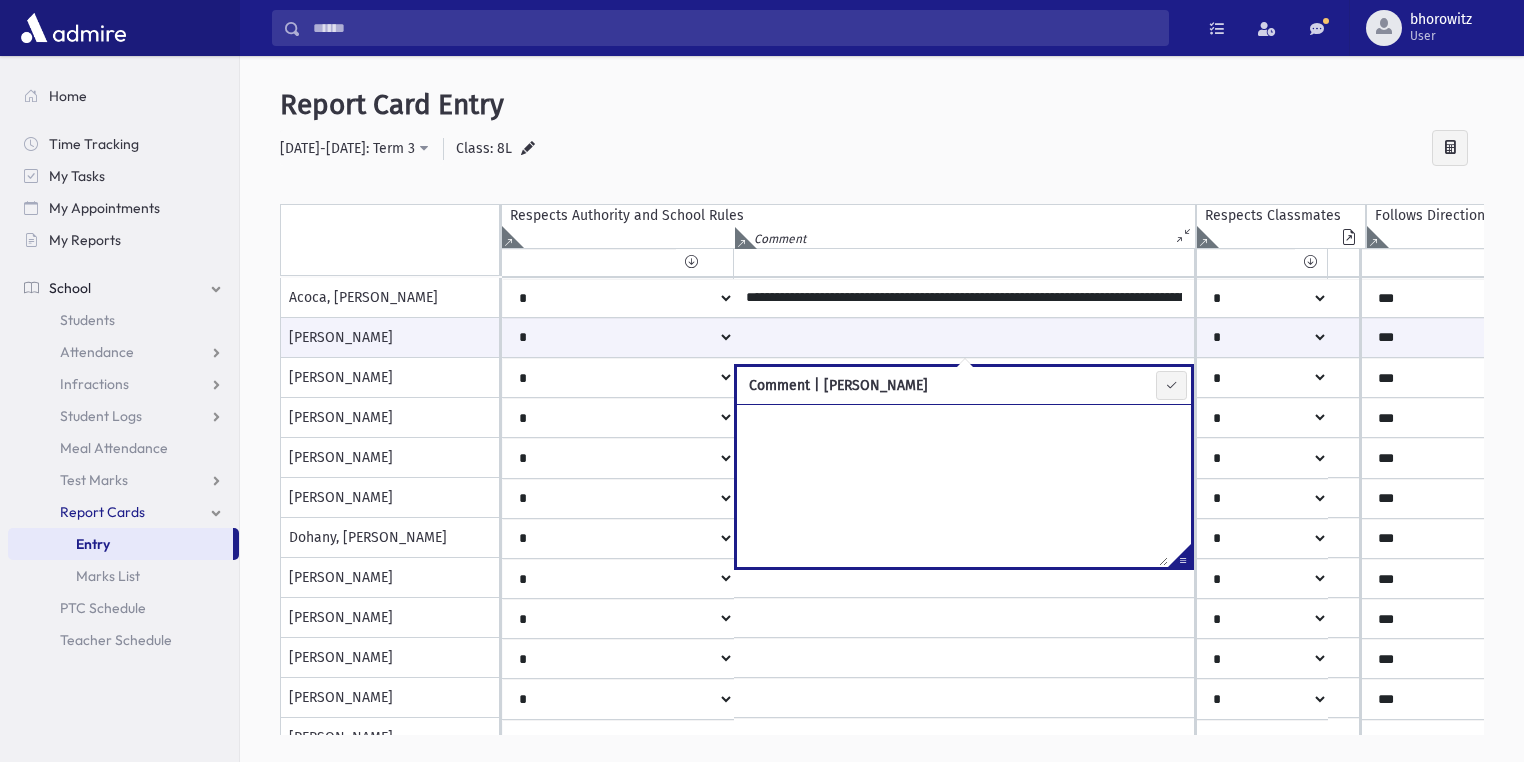 paste on "**********" 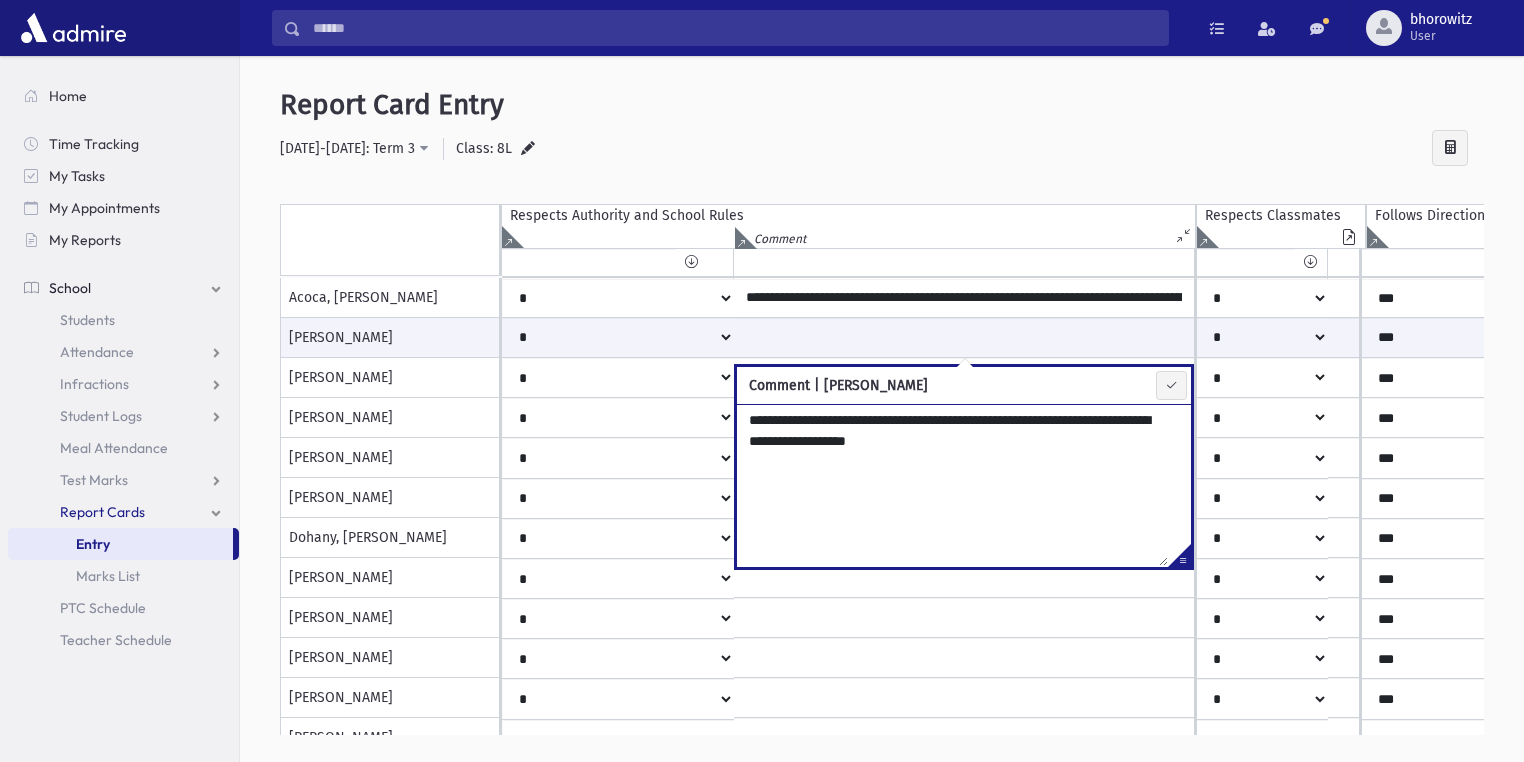 click on "**********" at bounding box center [952, 485] 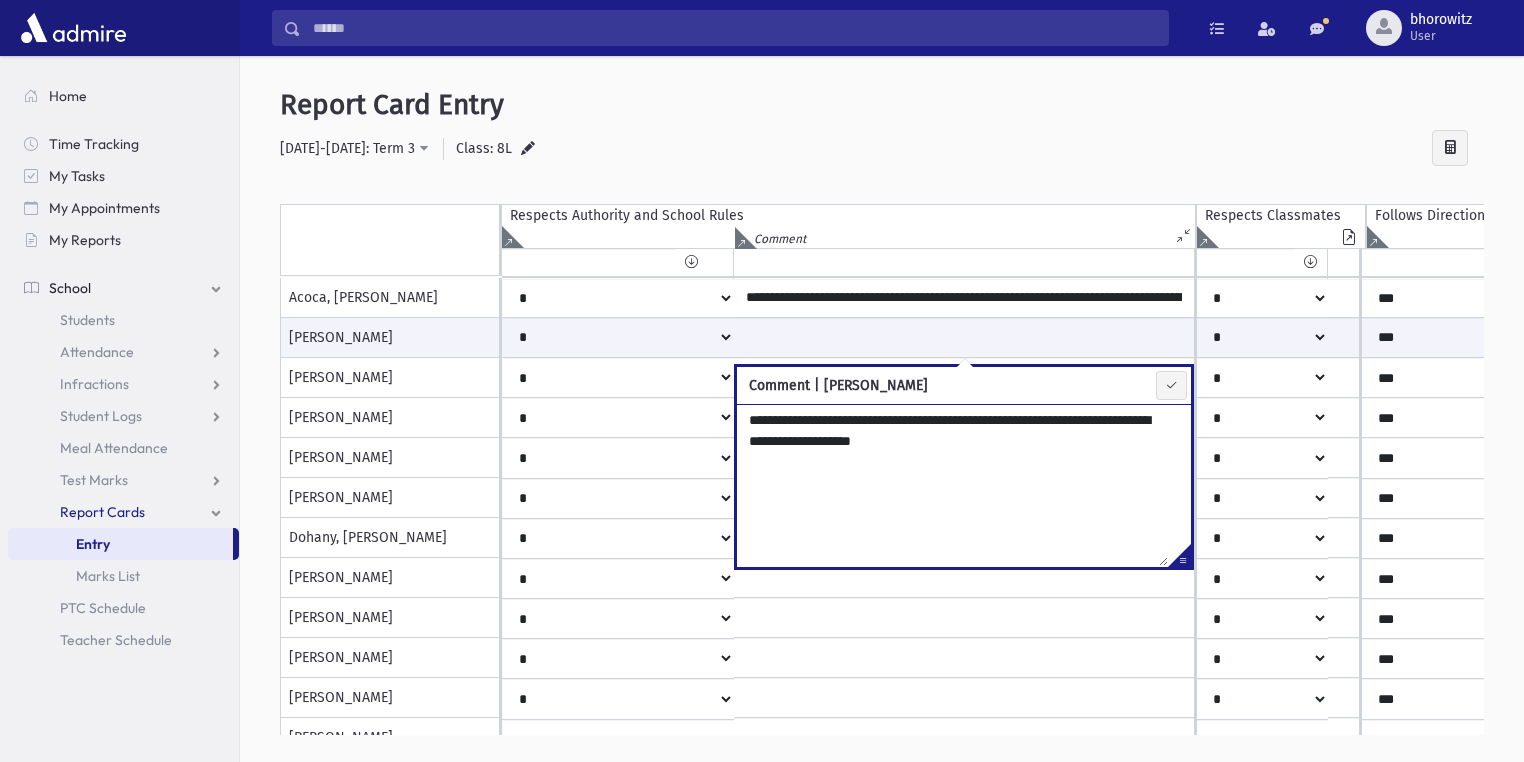 paste on "**********" 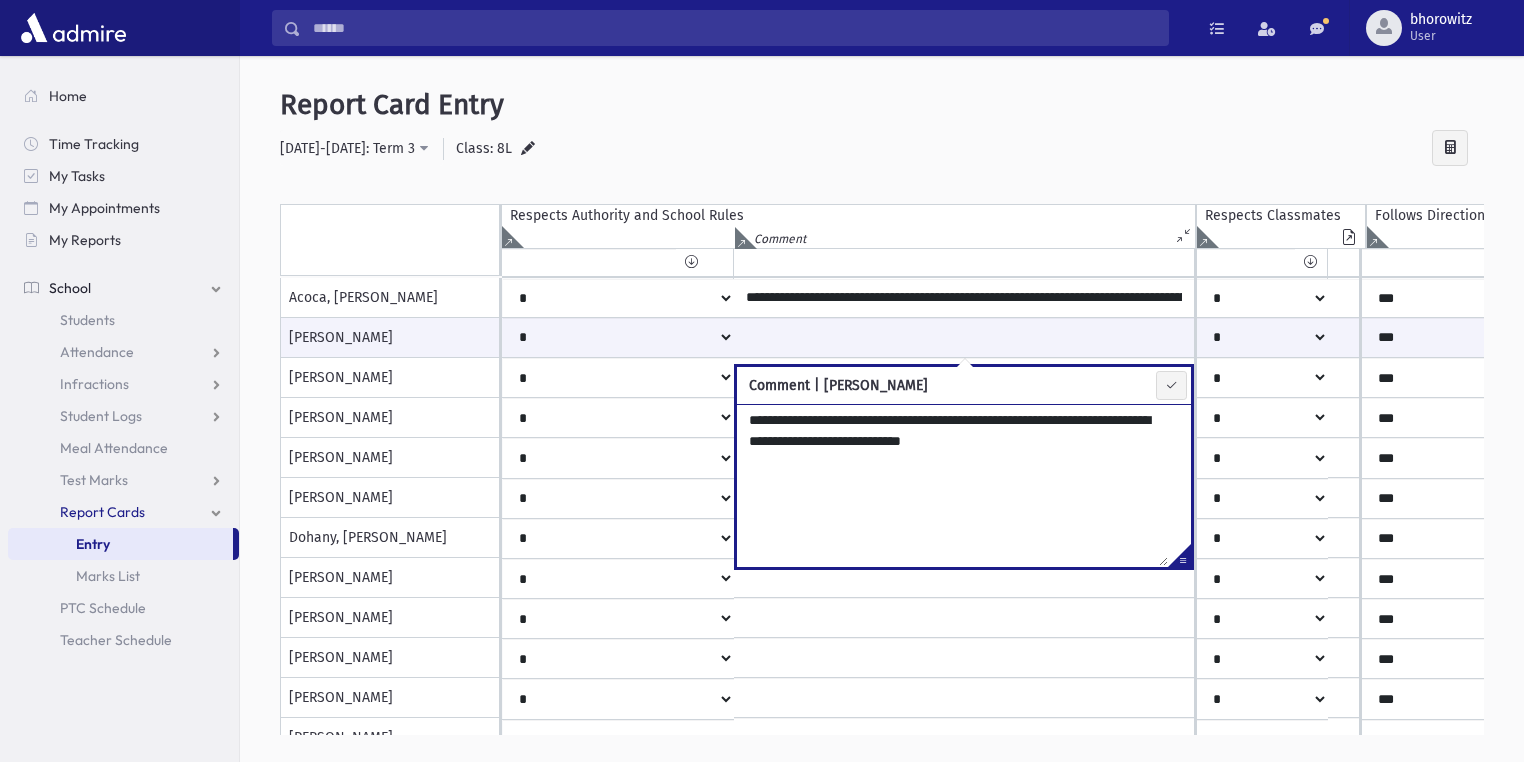 type on "**********" 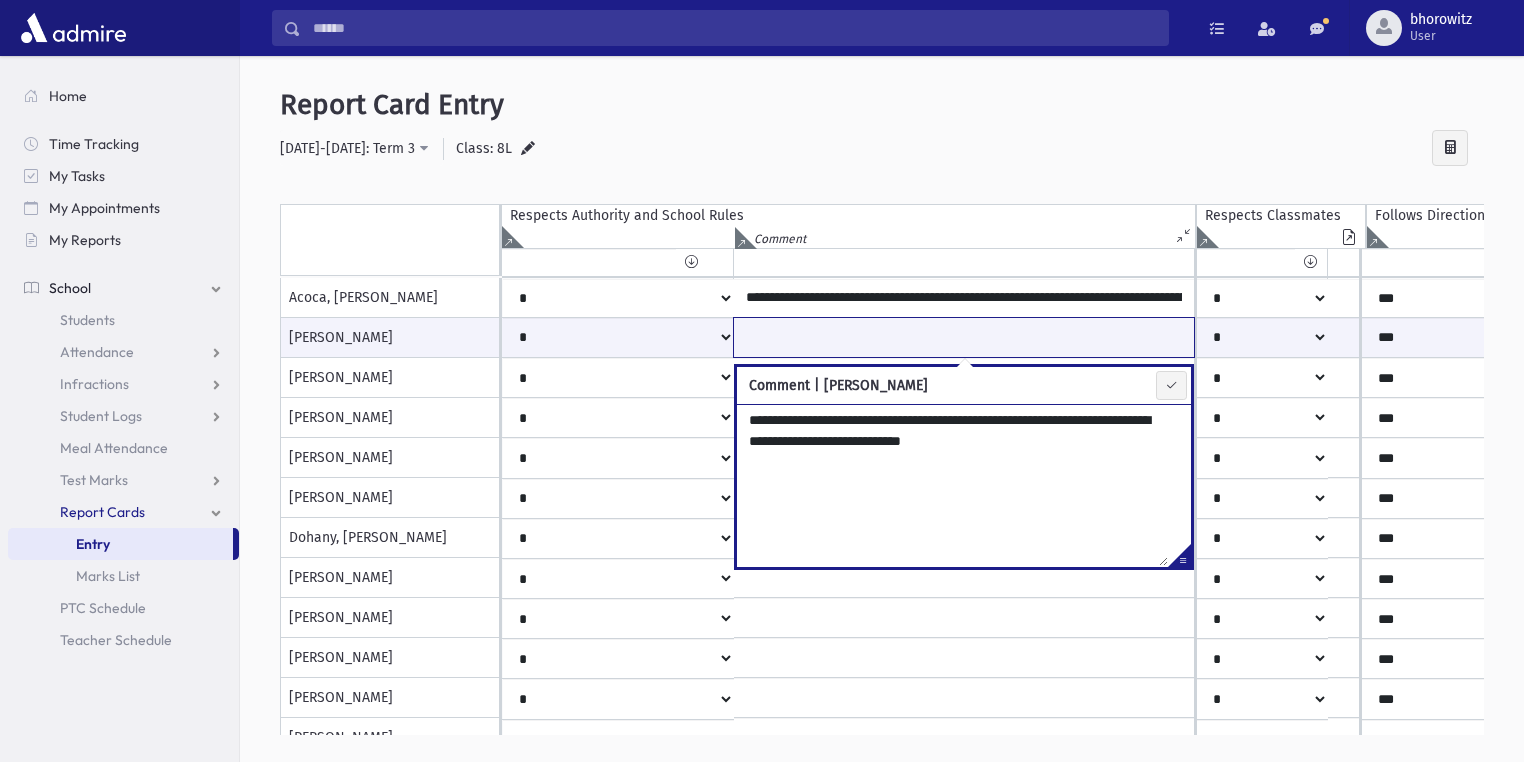 click at bounding box center [964, 337] 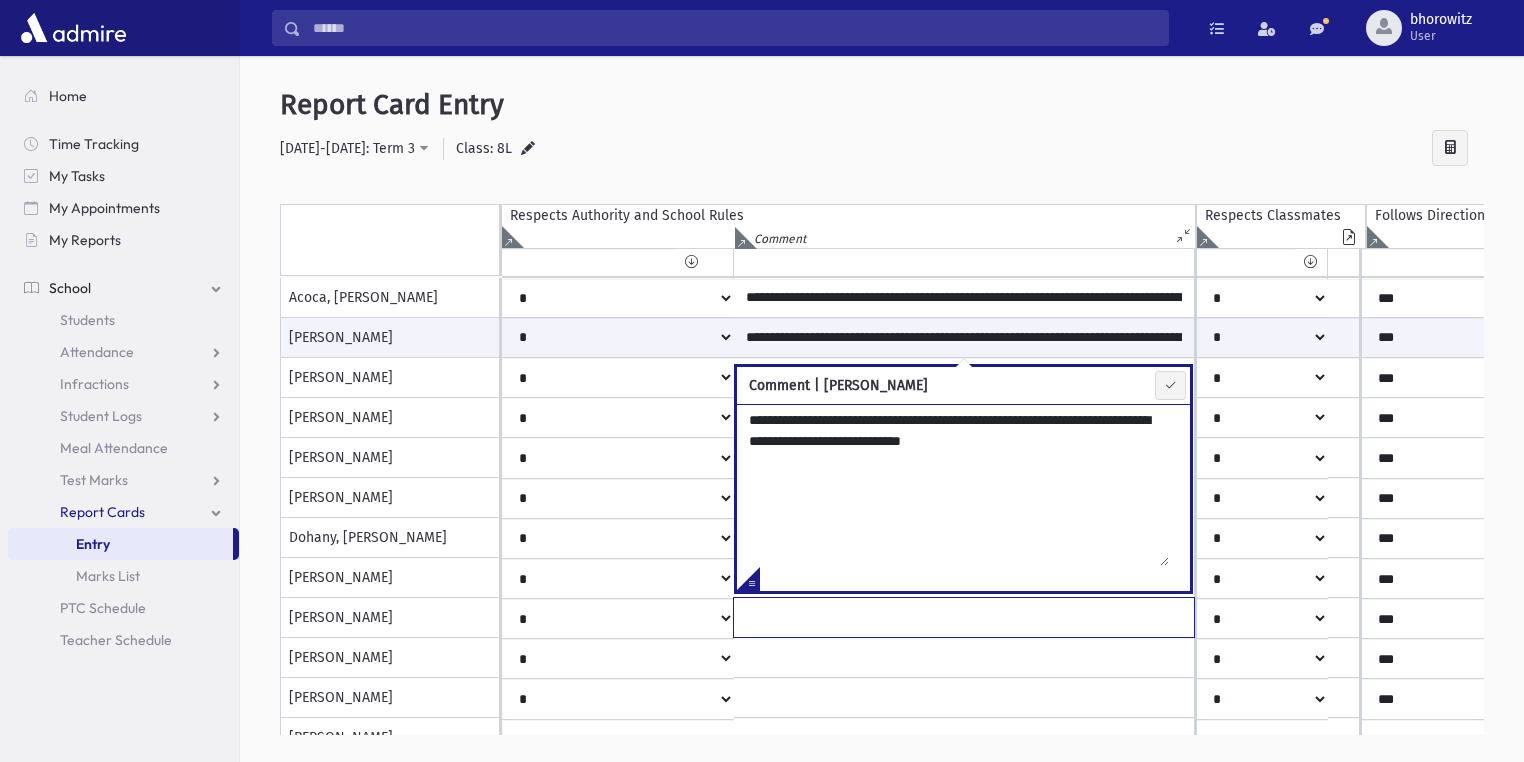 click at bounding box center [964, 298] 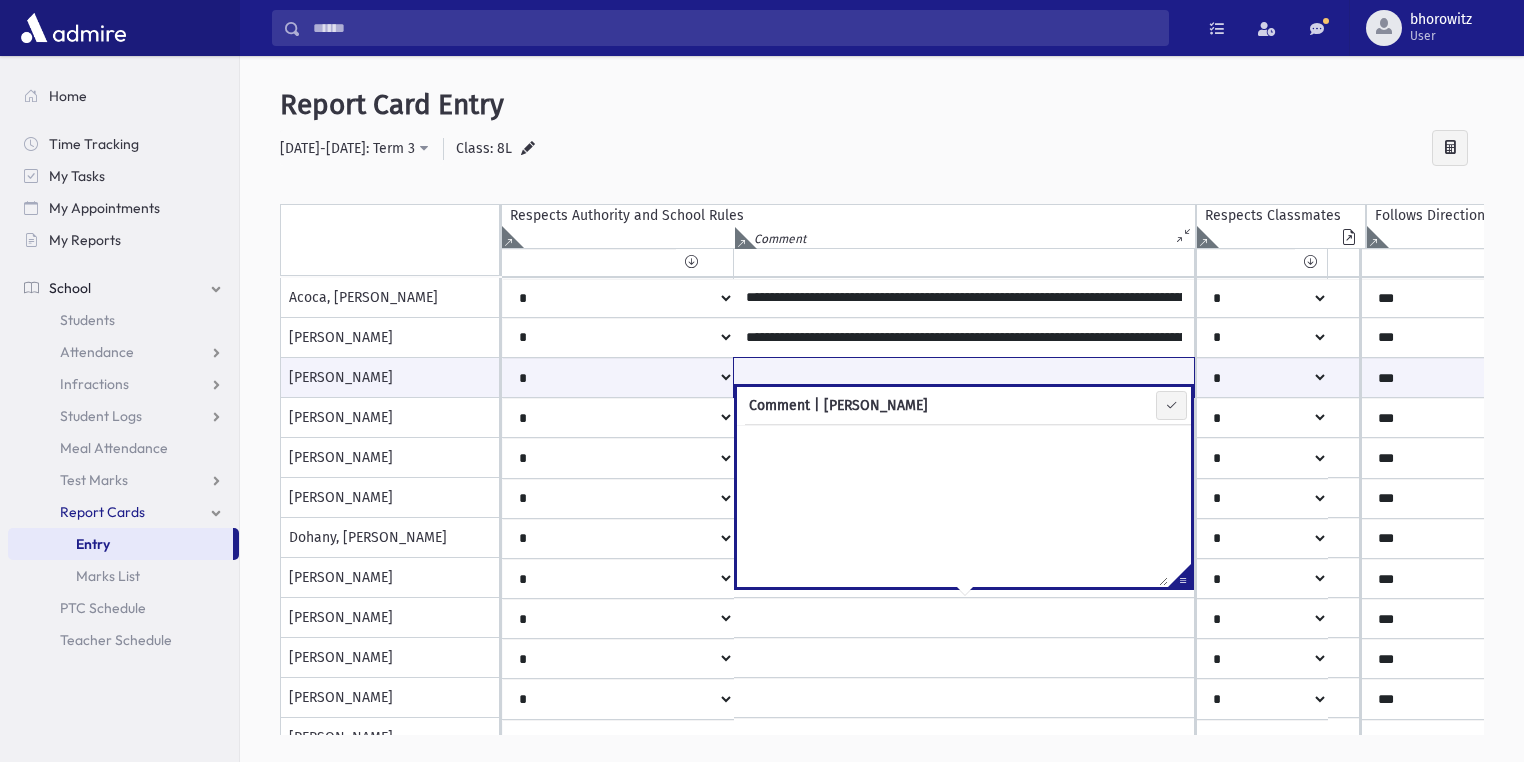 click at bounding box center (964, 377) 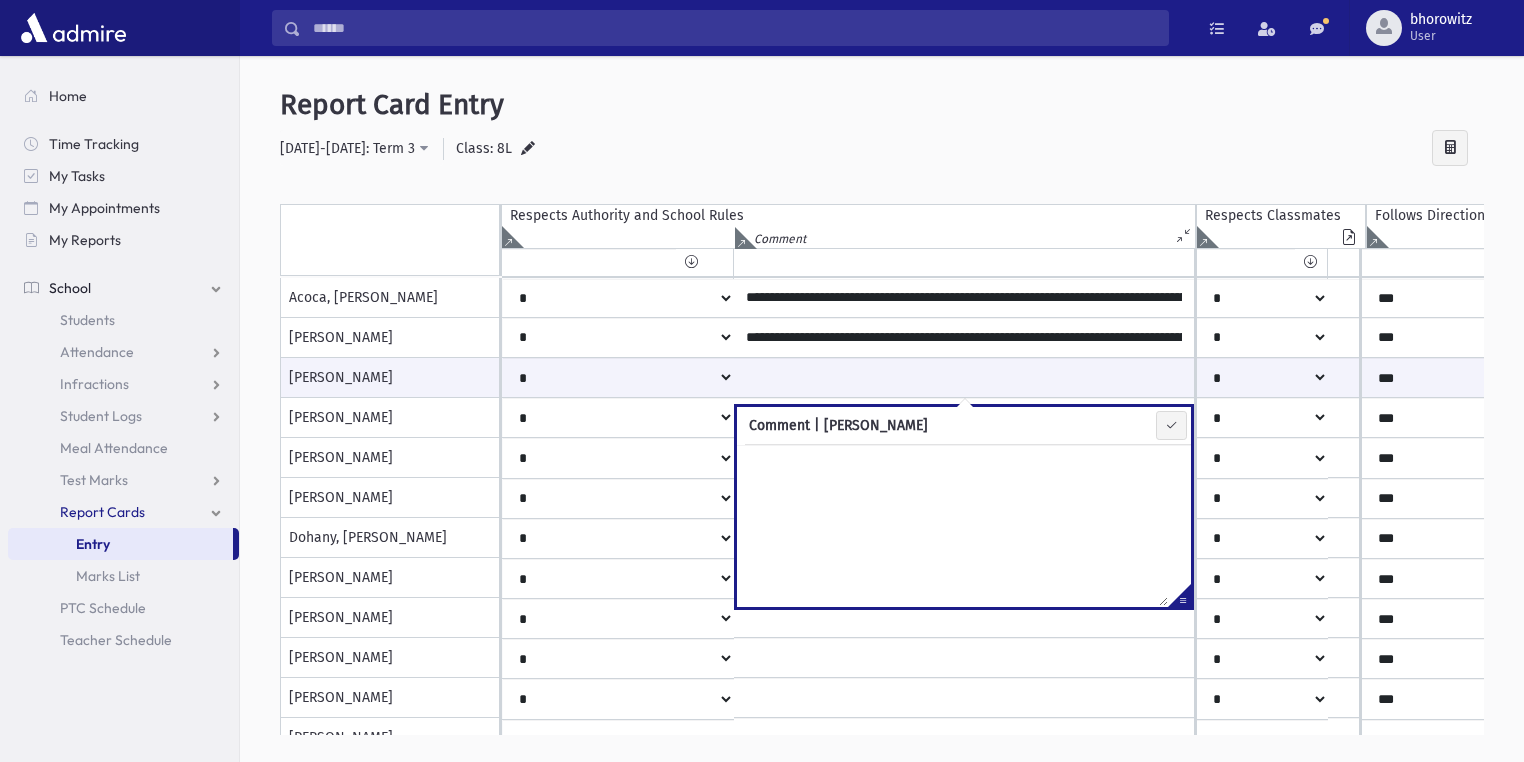 click at bounding box center (952, 525) 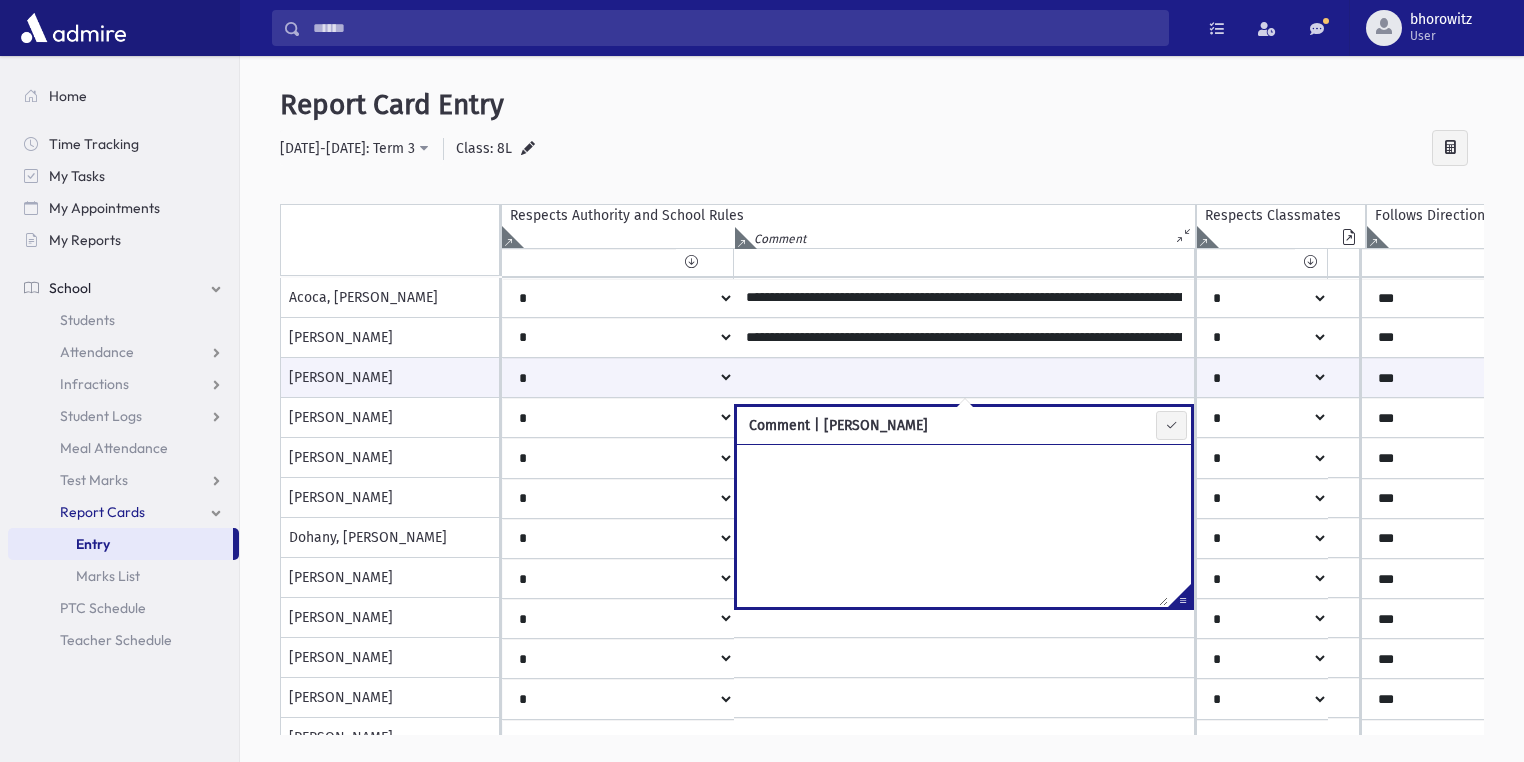paste on "**********" 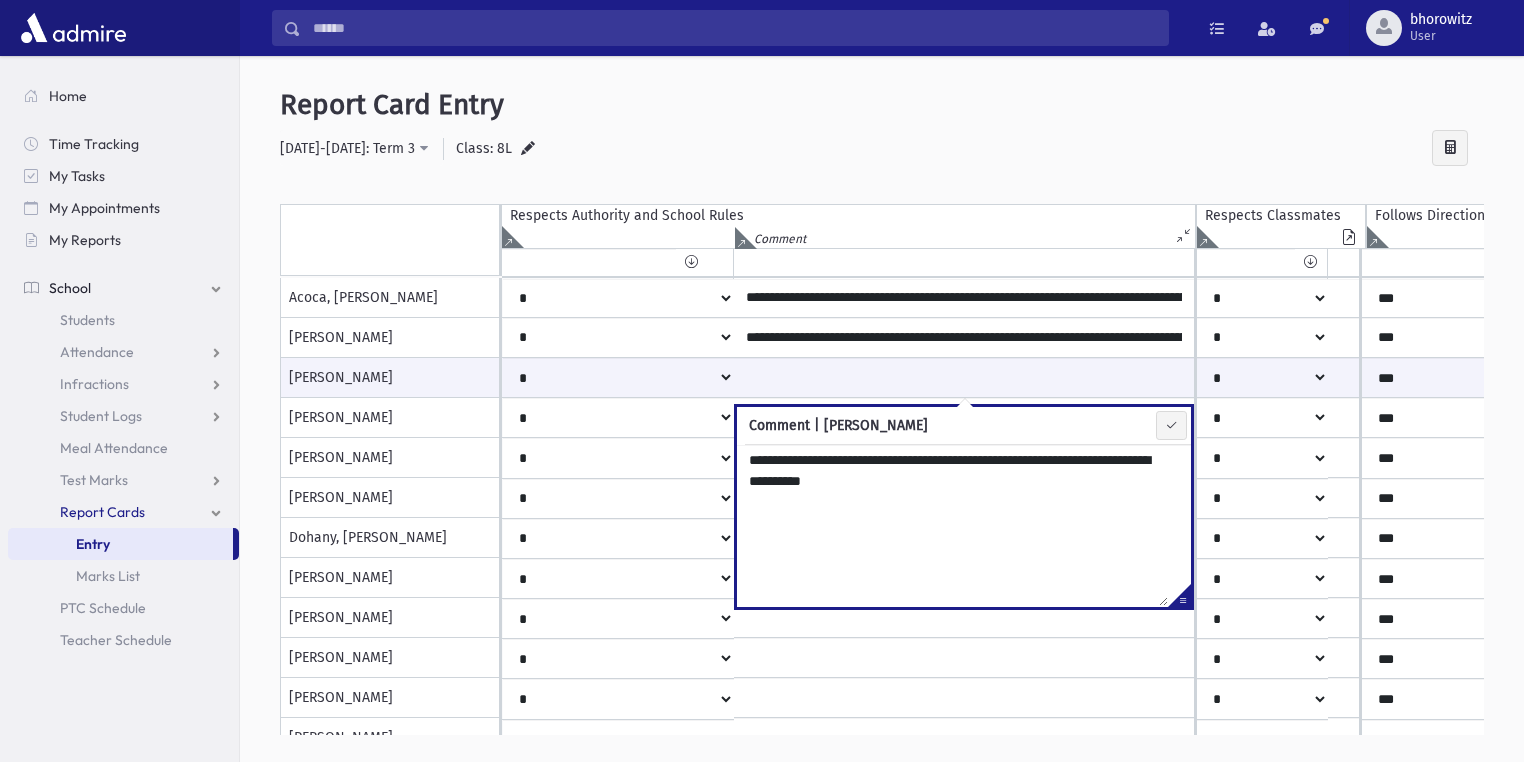 click on "**********" at bounding box center (952, 525) 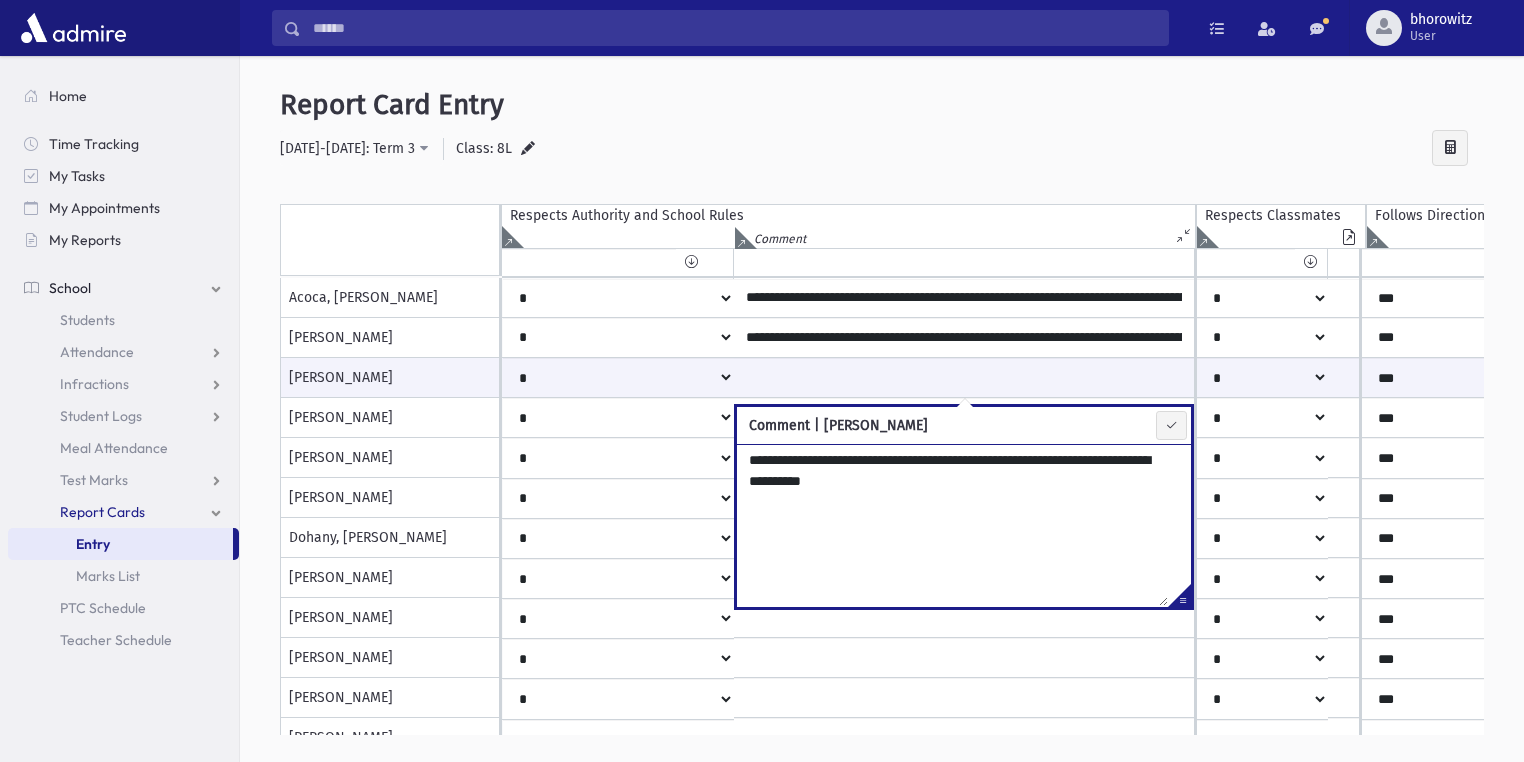 click on "**********" at bounding box center [952, 525] 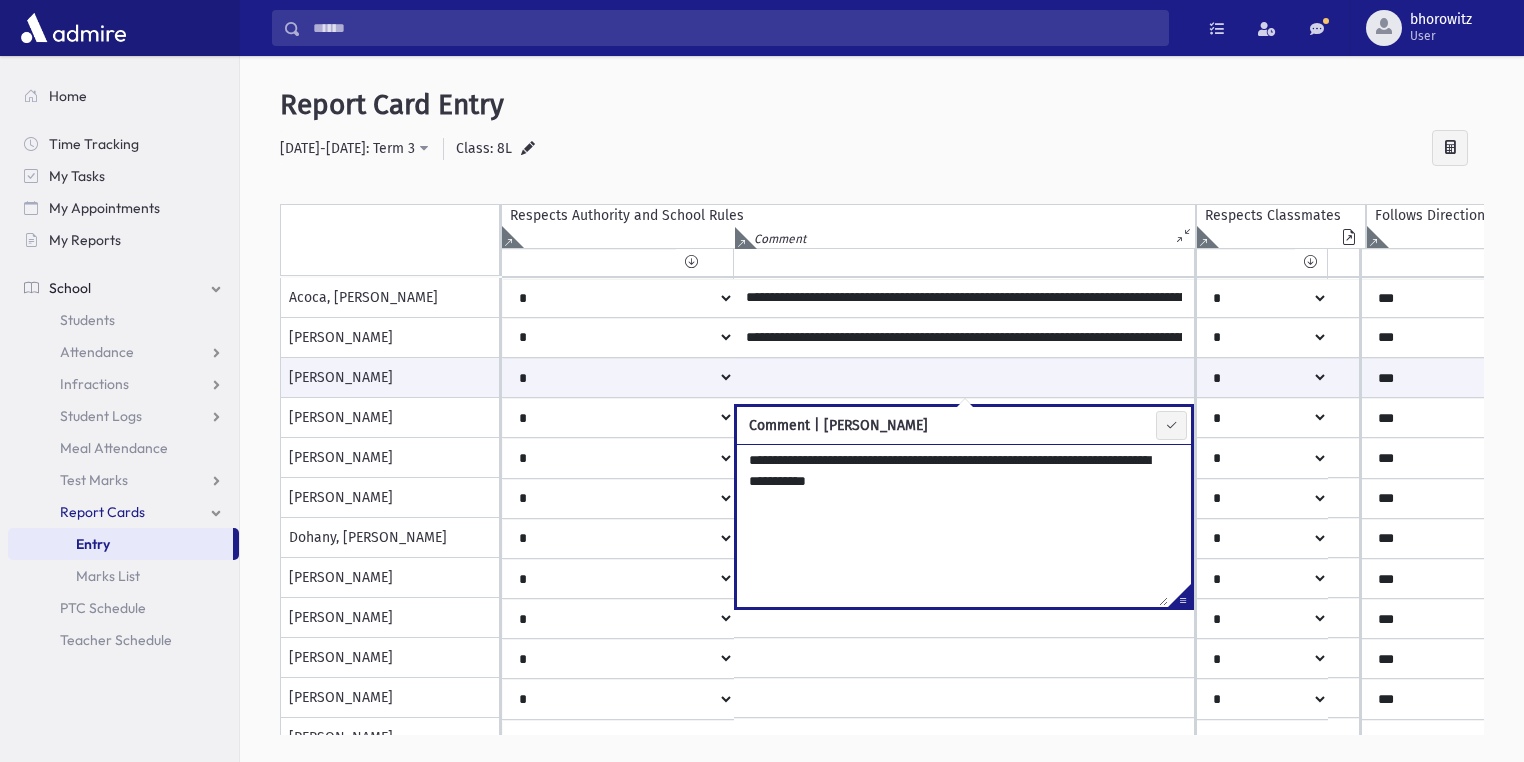 paste on "**********" 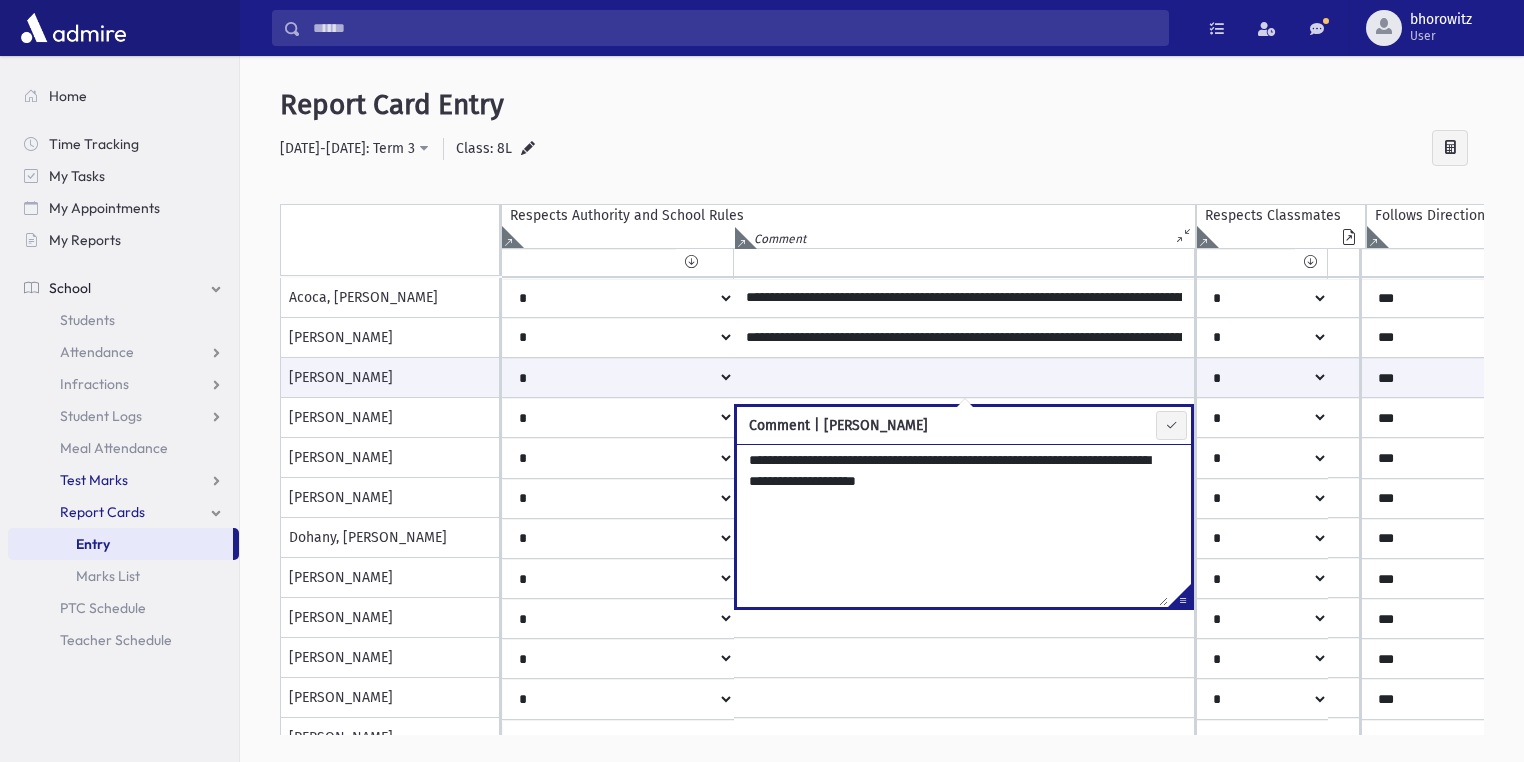 type on "**********" 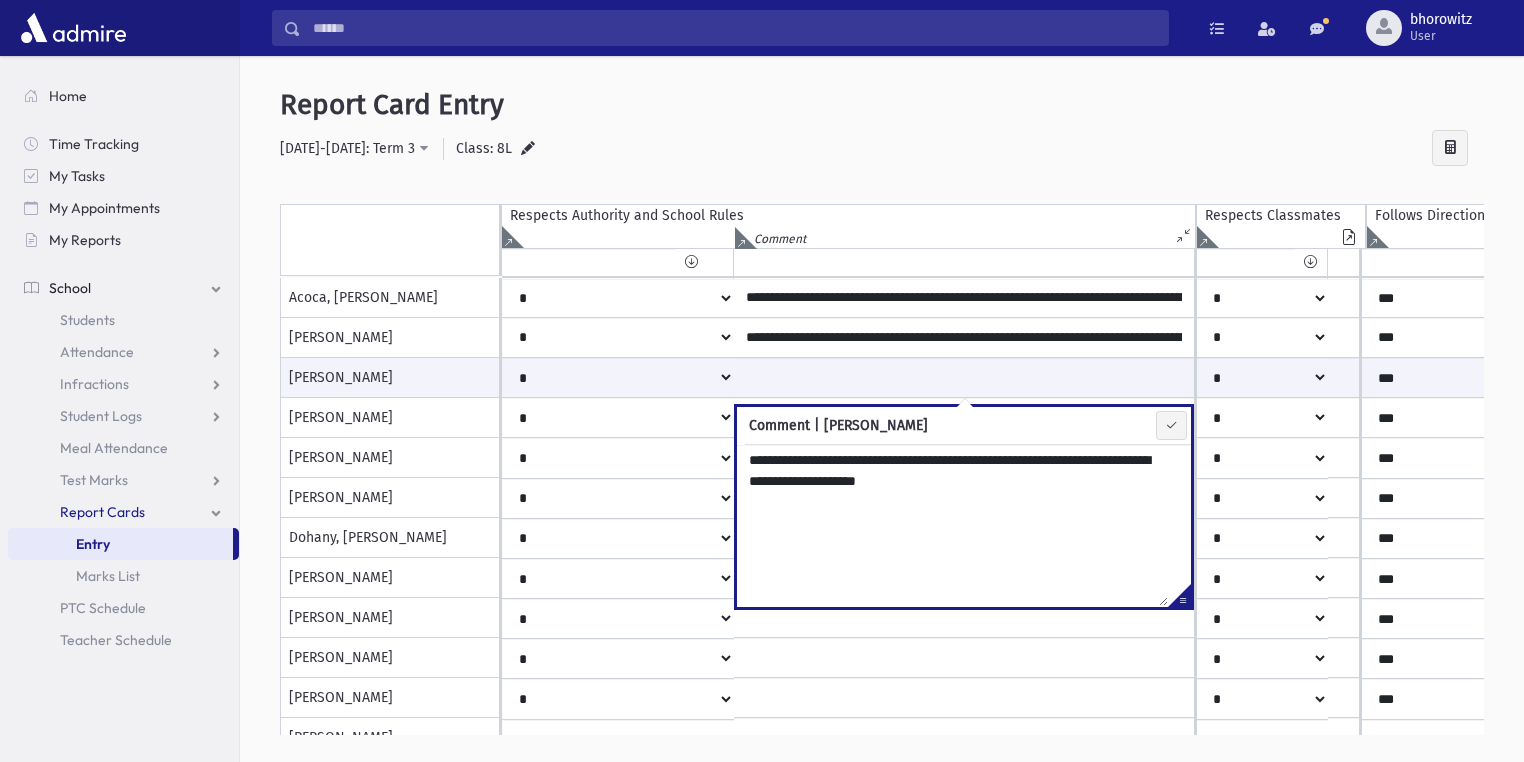 click on "**********" at bounding box center [882, 149] 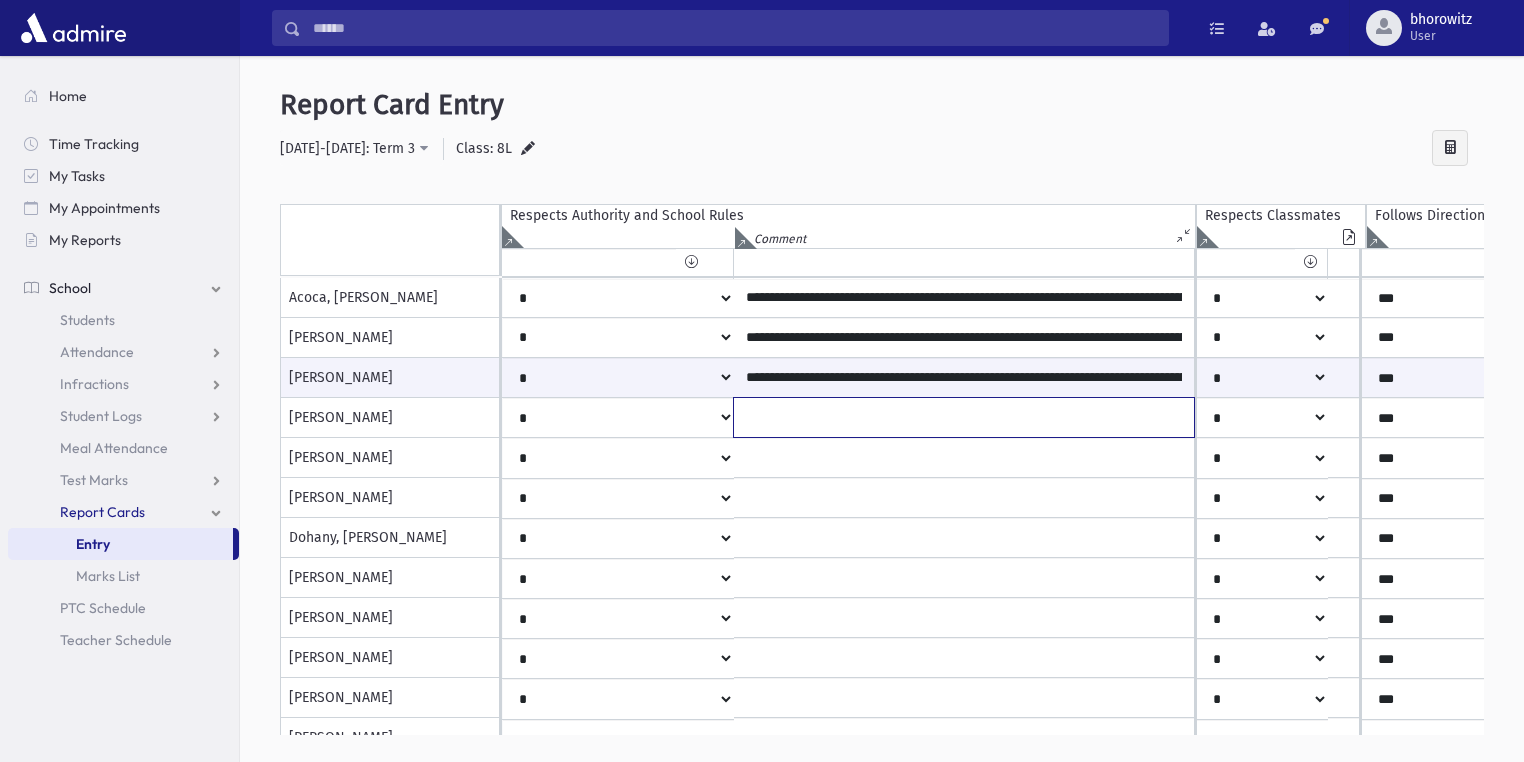 click at bounding box center [964, 298] 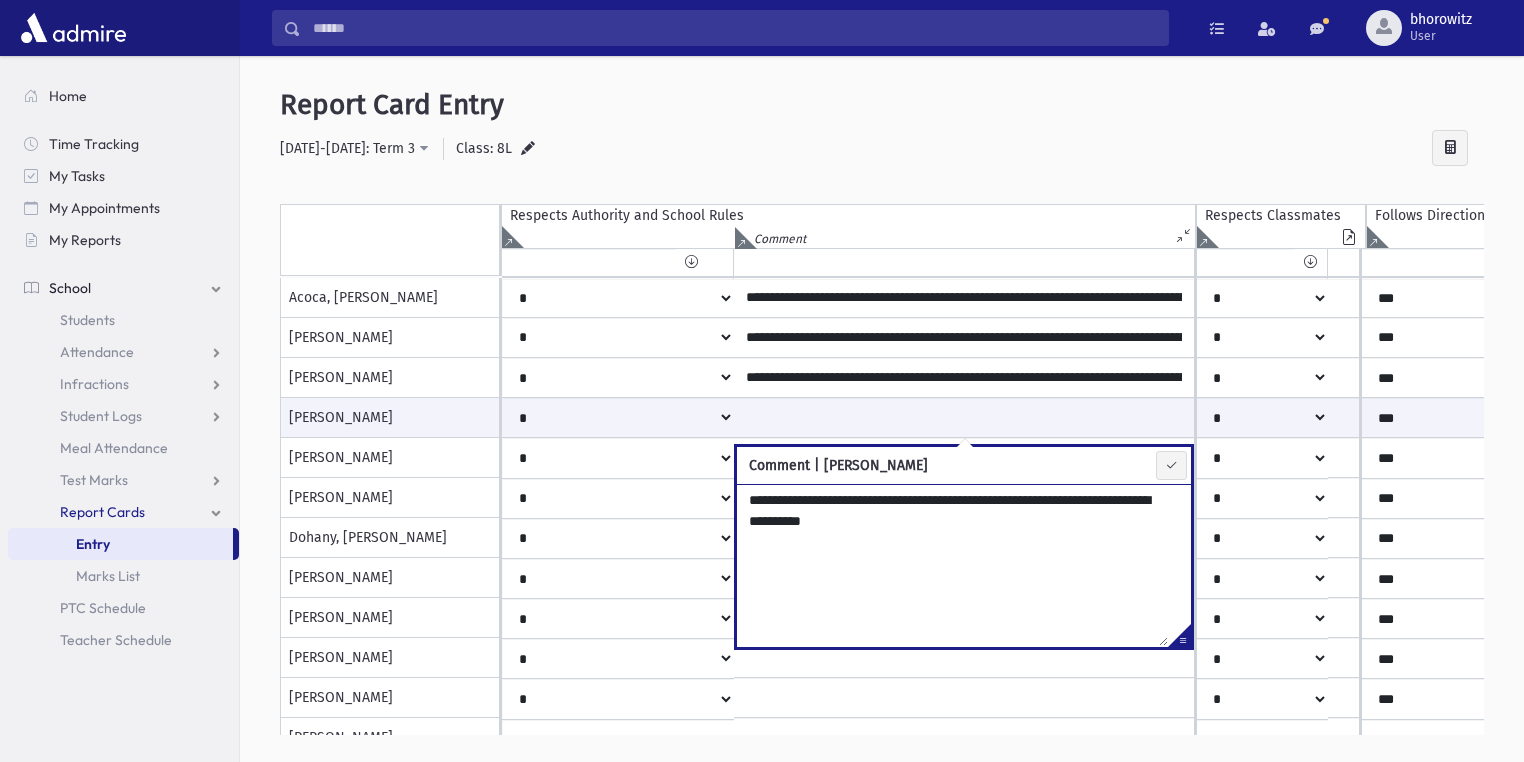 type on "**********" 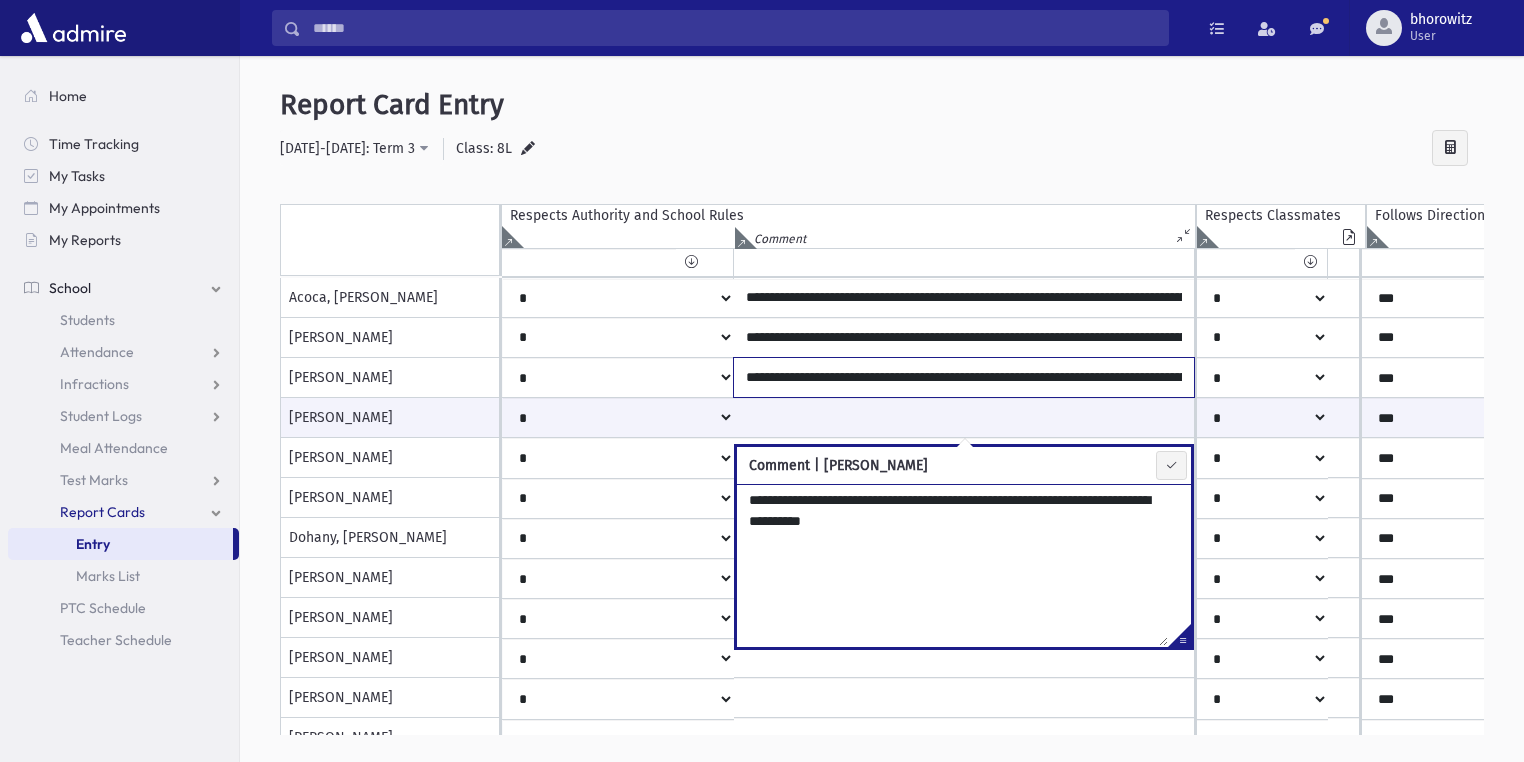 click on "**********" at bounding box center (964, 377) 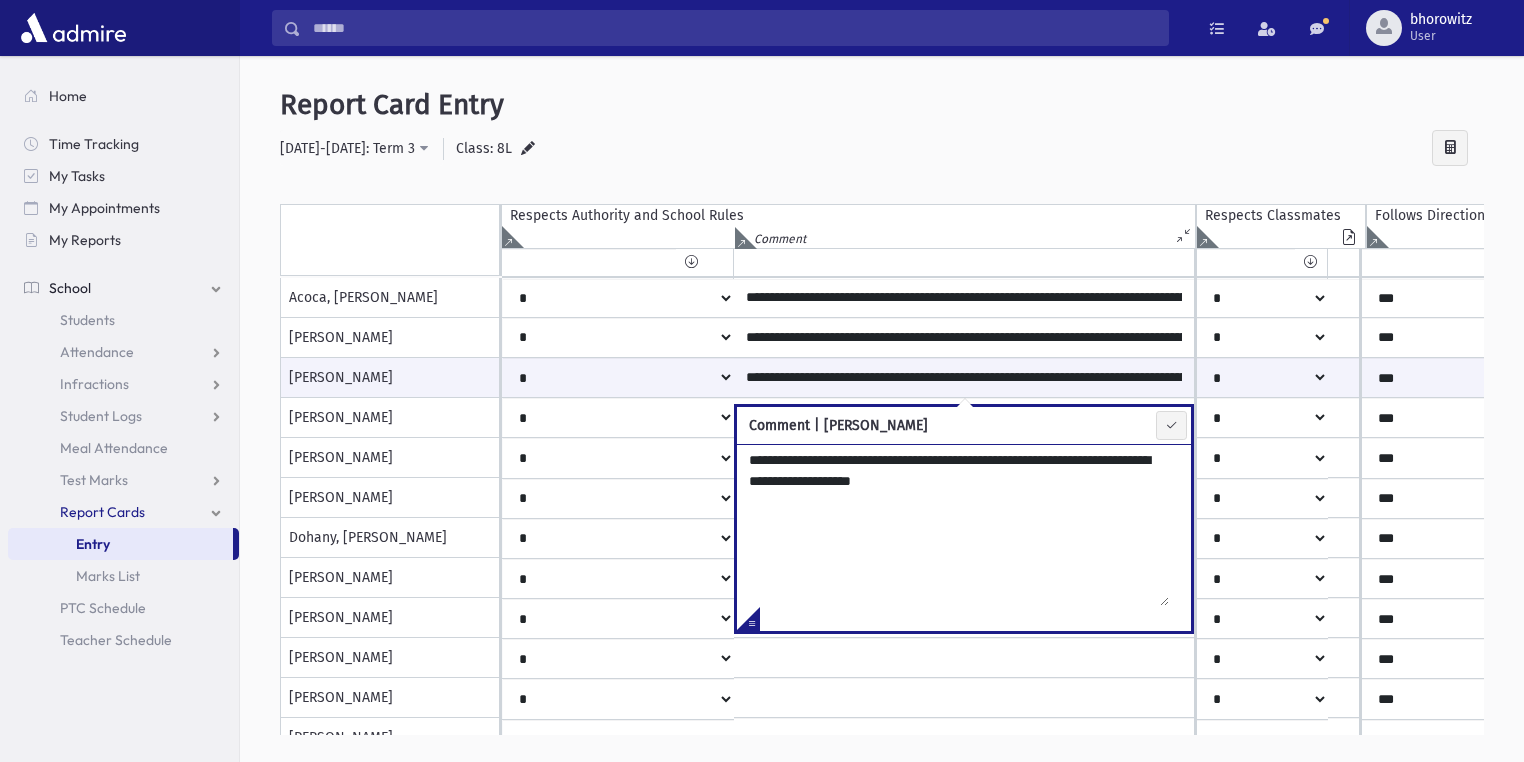 drag, startPoint x: 984, startPoint y: 480, endPoint x: 916, endPoint y: 487, distance: 68.359344 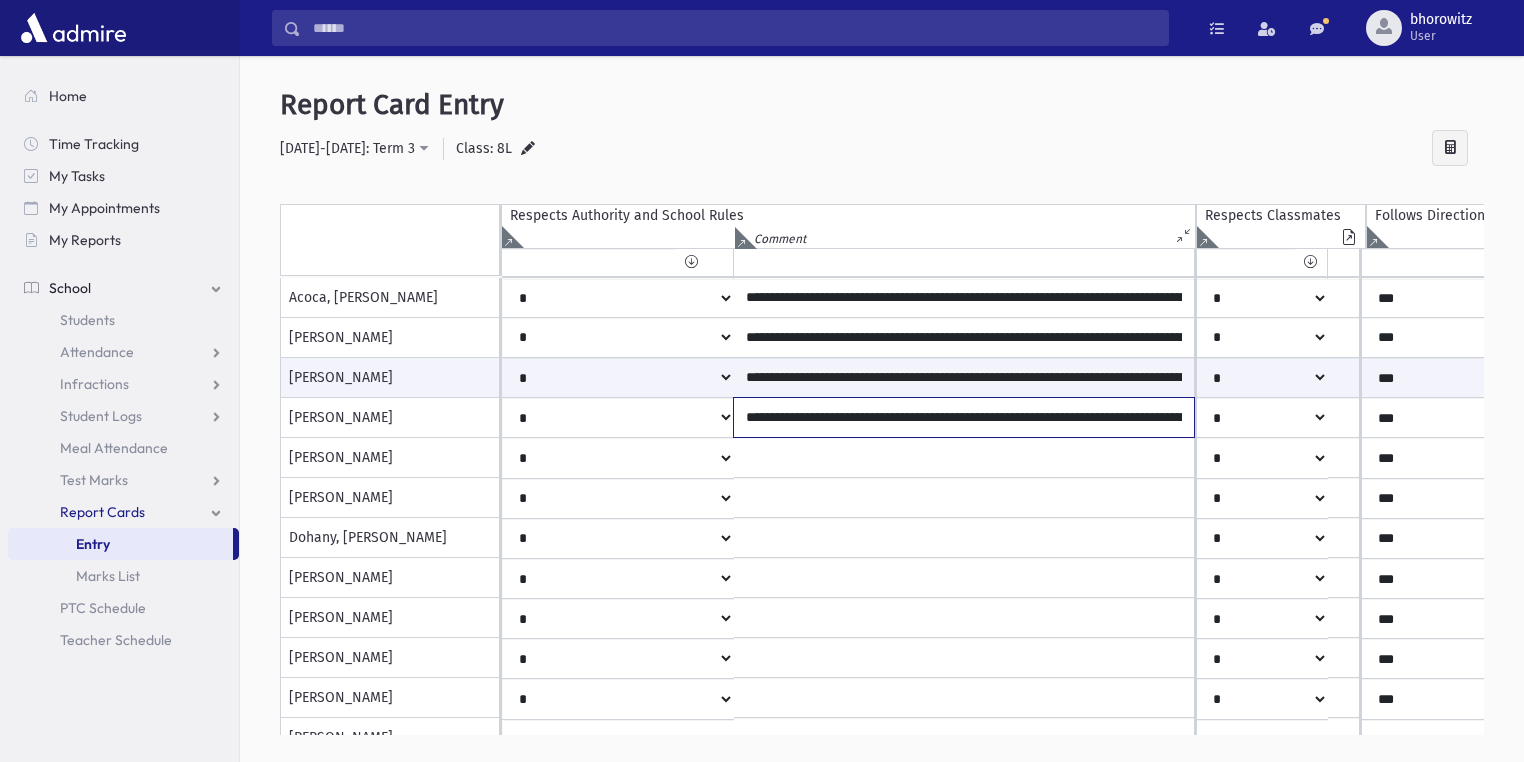 click on "**********" at bounding box center (964, 417) 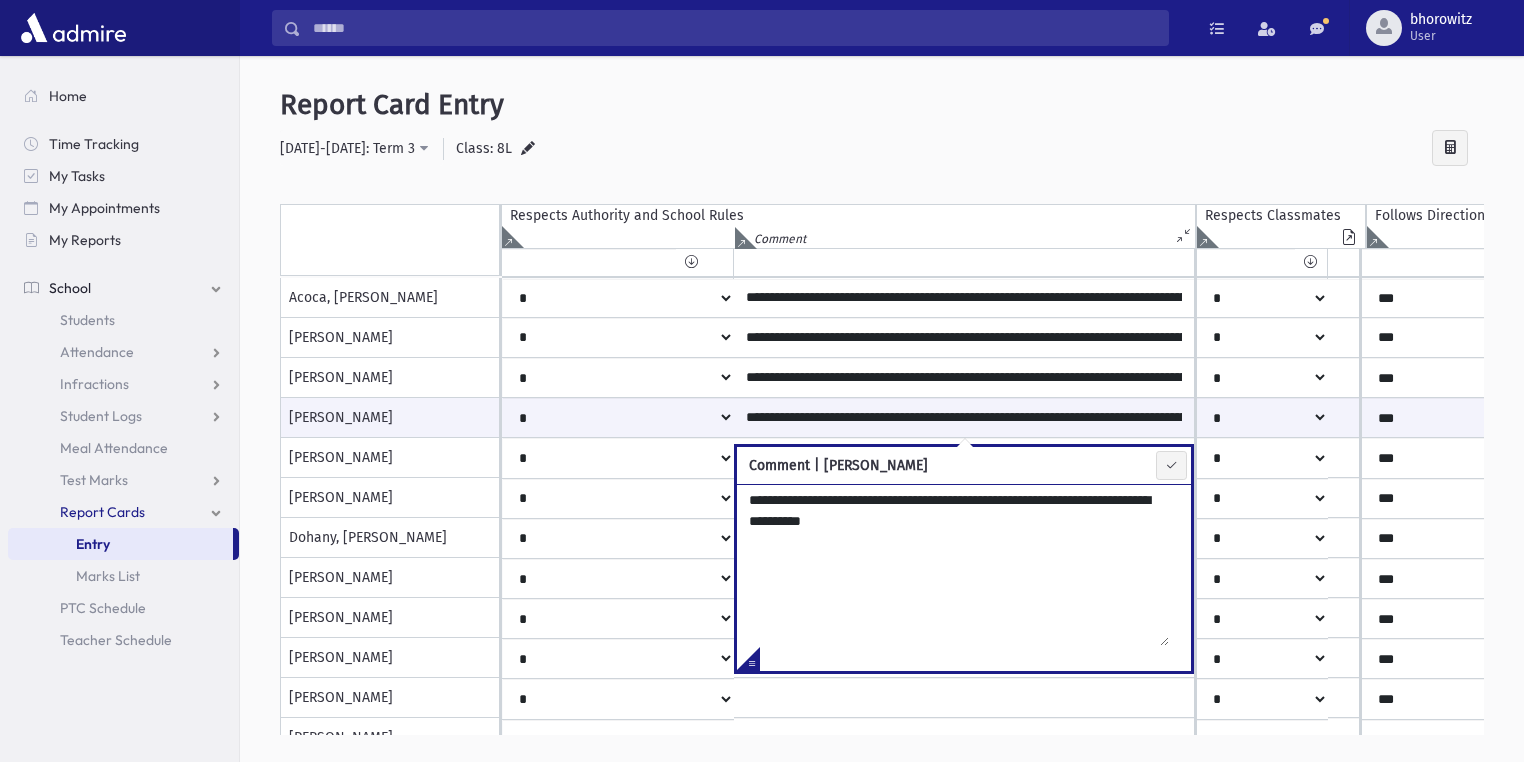 click on "**********" at bounding box center (953, 565) 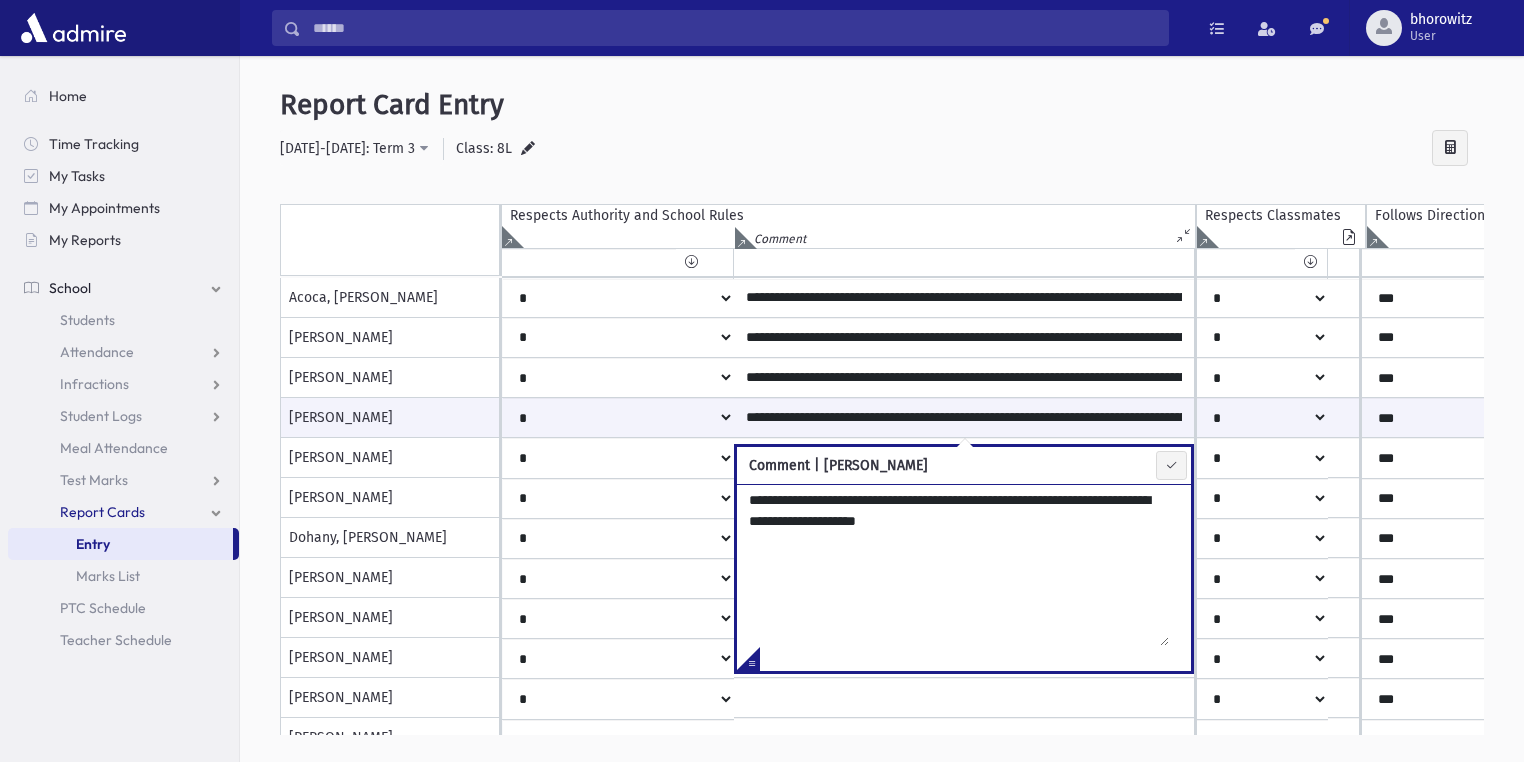 type on "**********" 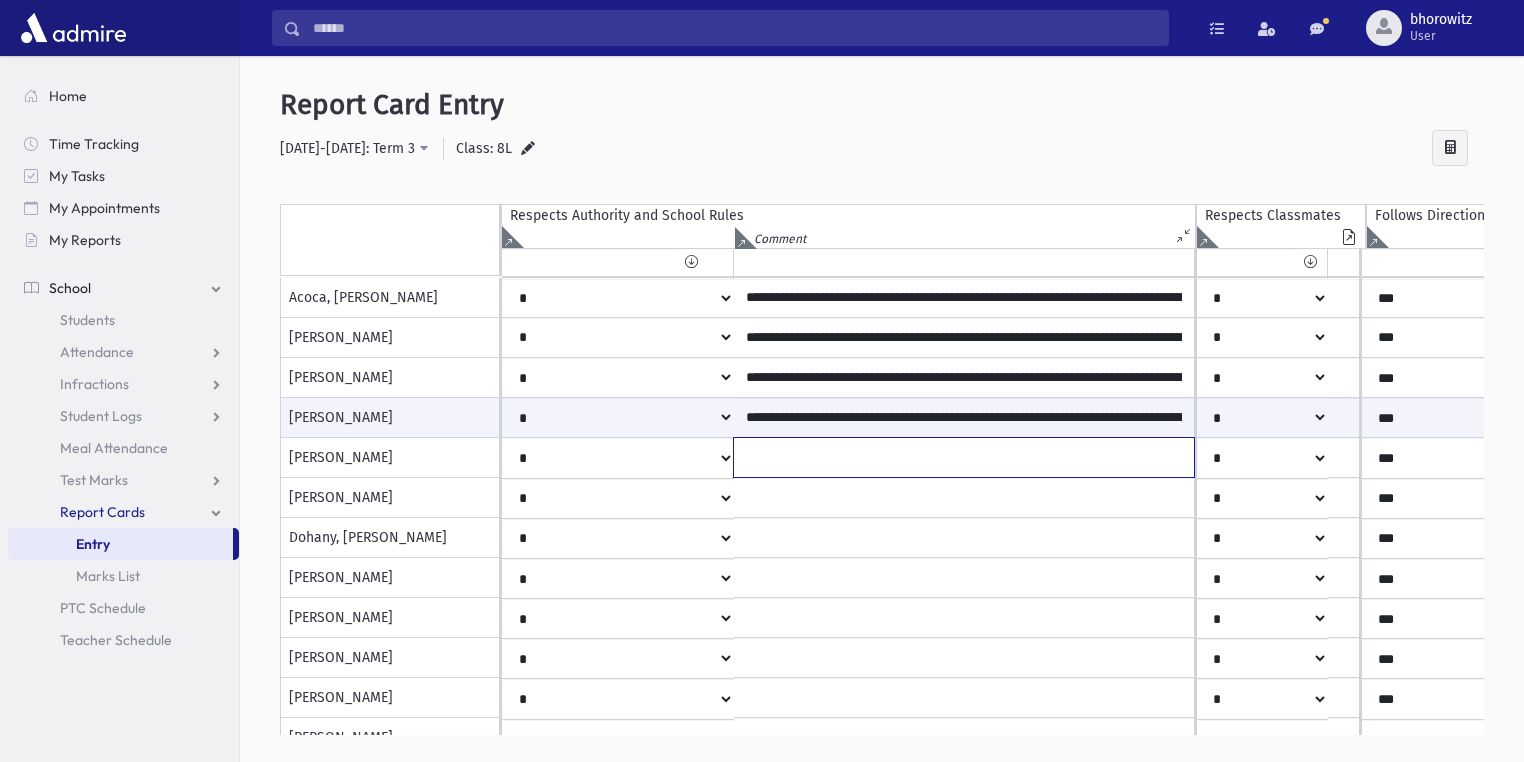 click at bounding box center [964, 298] 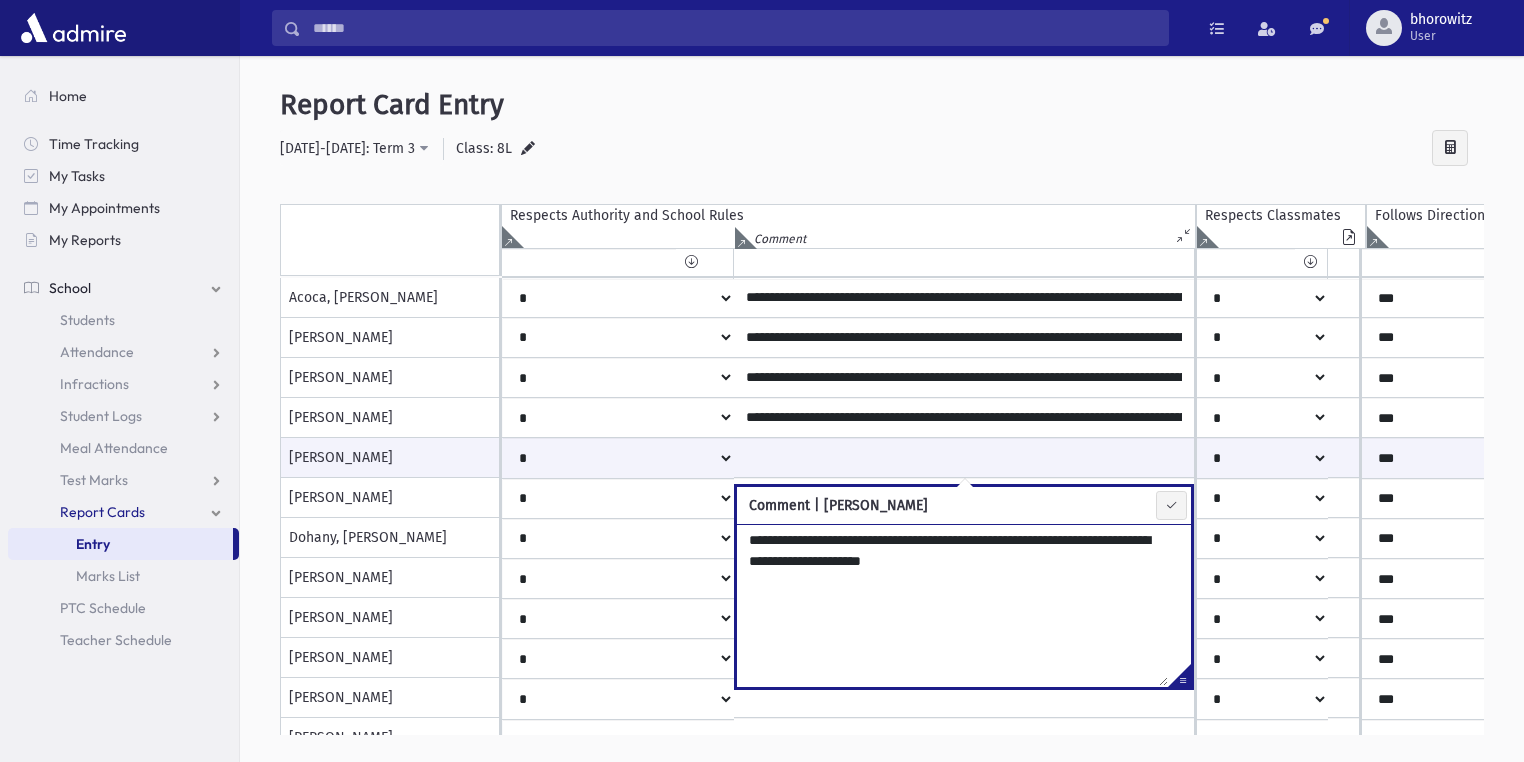 type on "**********" 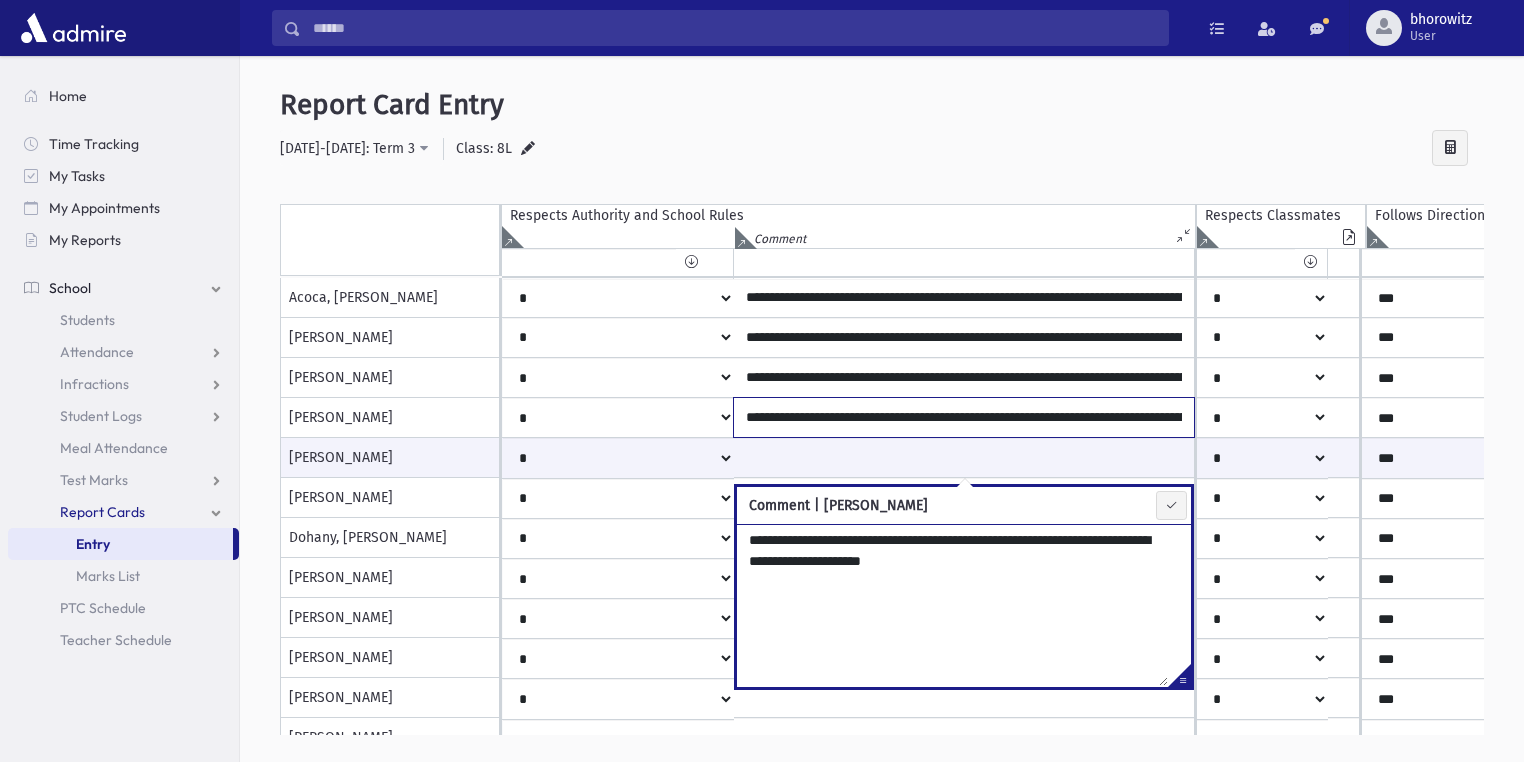 click on "**********" at bounding box center [964, 417] 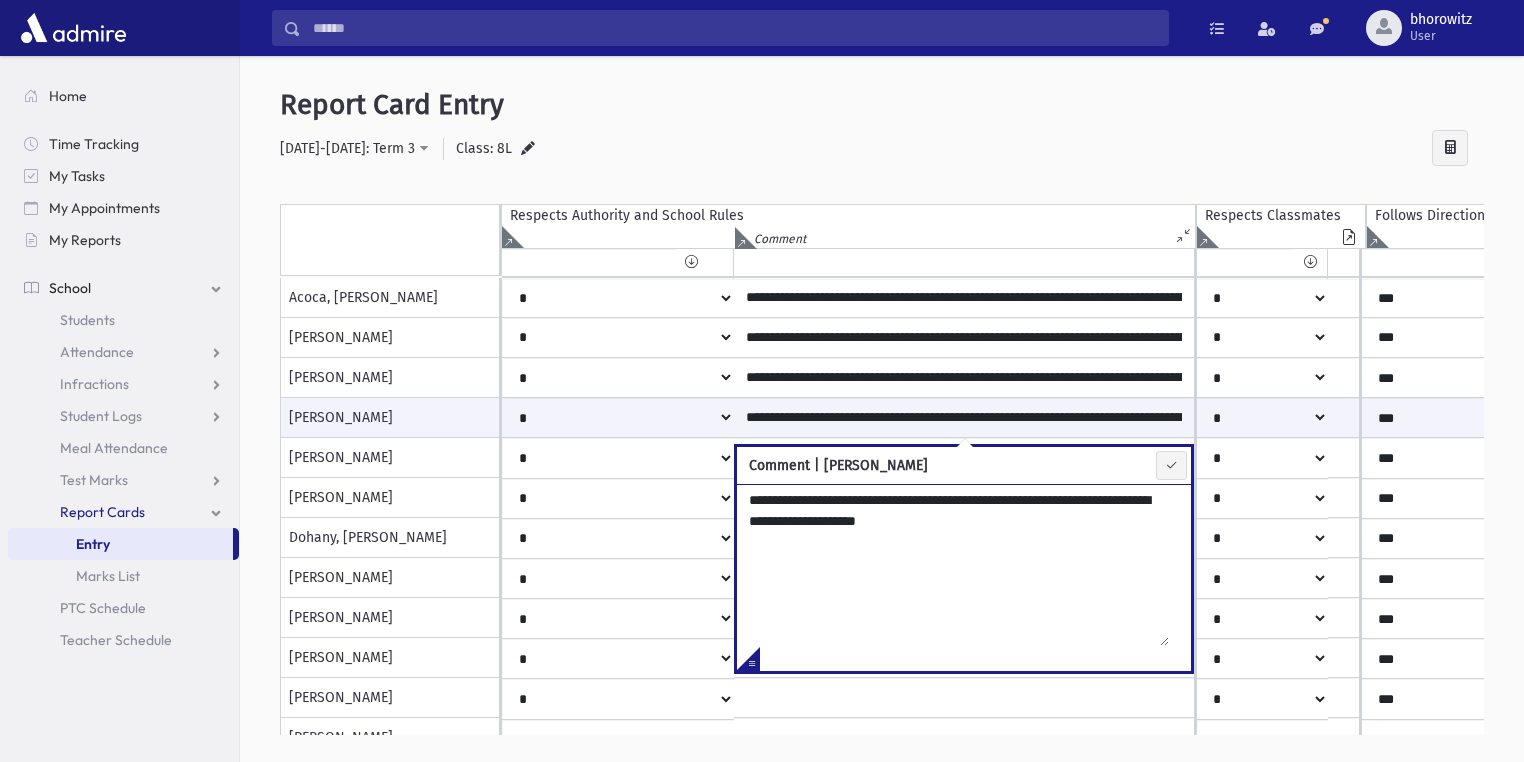 drag, startPoint x: 988, startPoint y: 528, endPoint x: 916, endPoint y: 531, distance: 72.06247 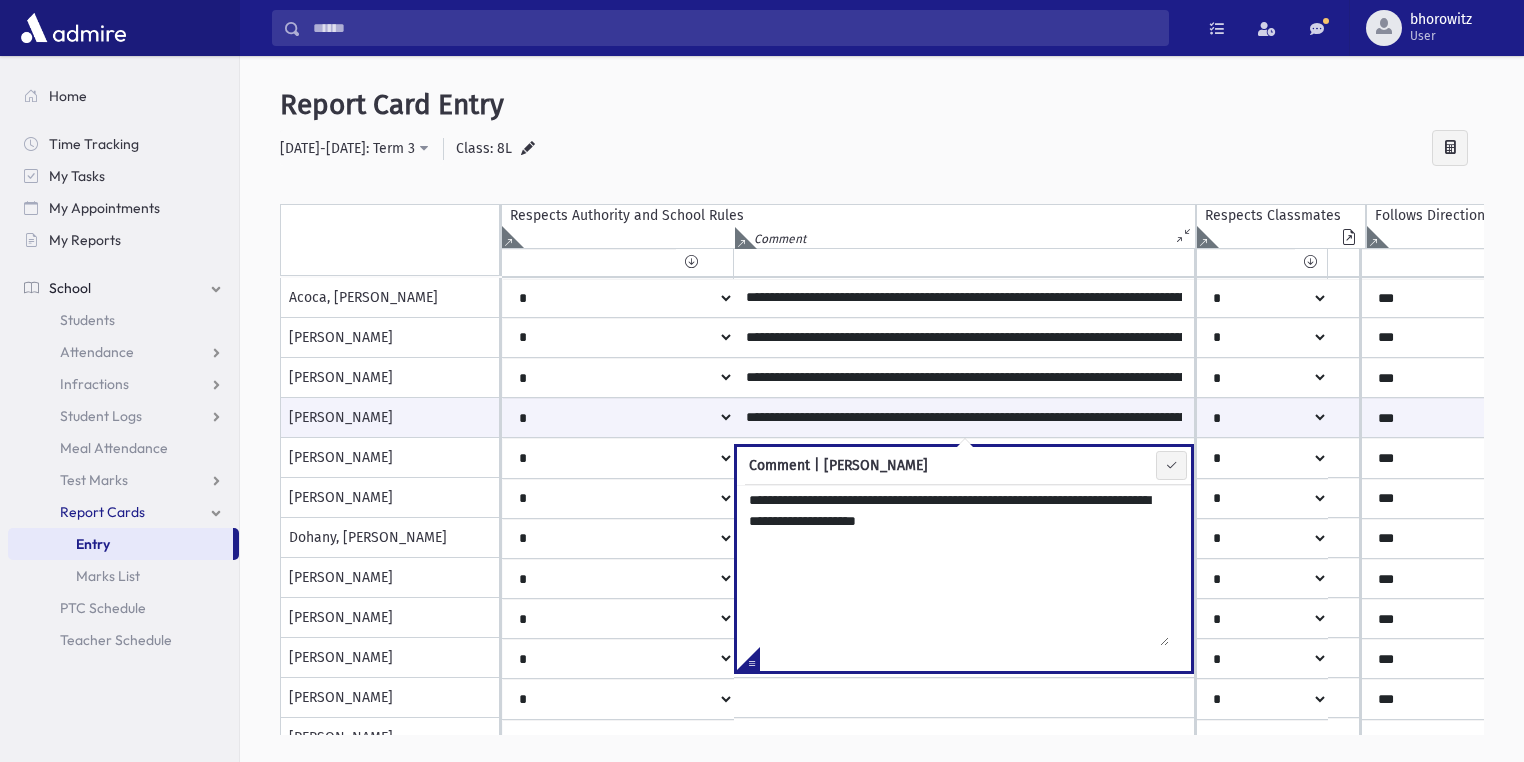 click on "Report Card Entry" at bounding box center (882, 105) 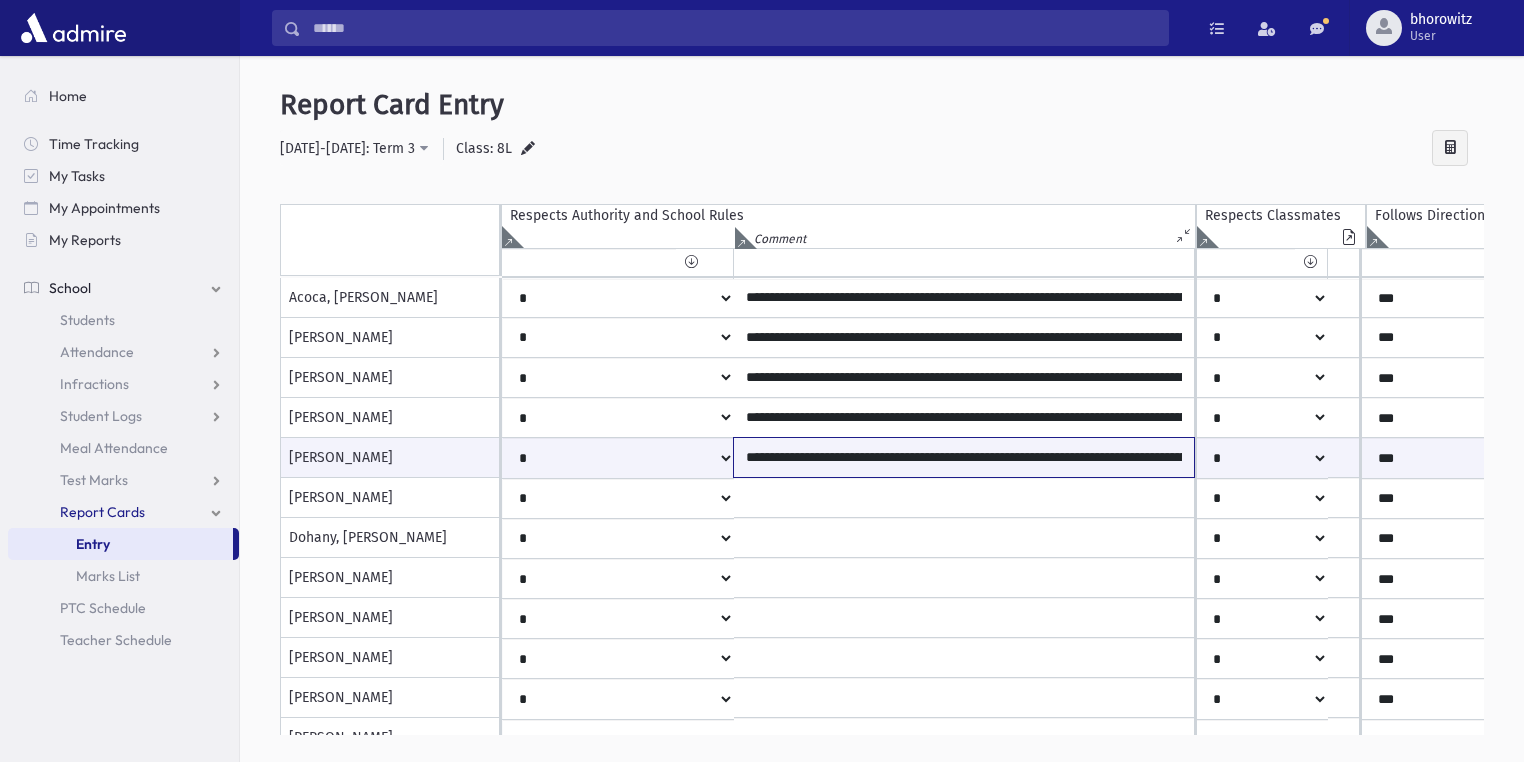 click on "**********" at bounding box center (964, 457) 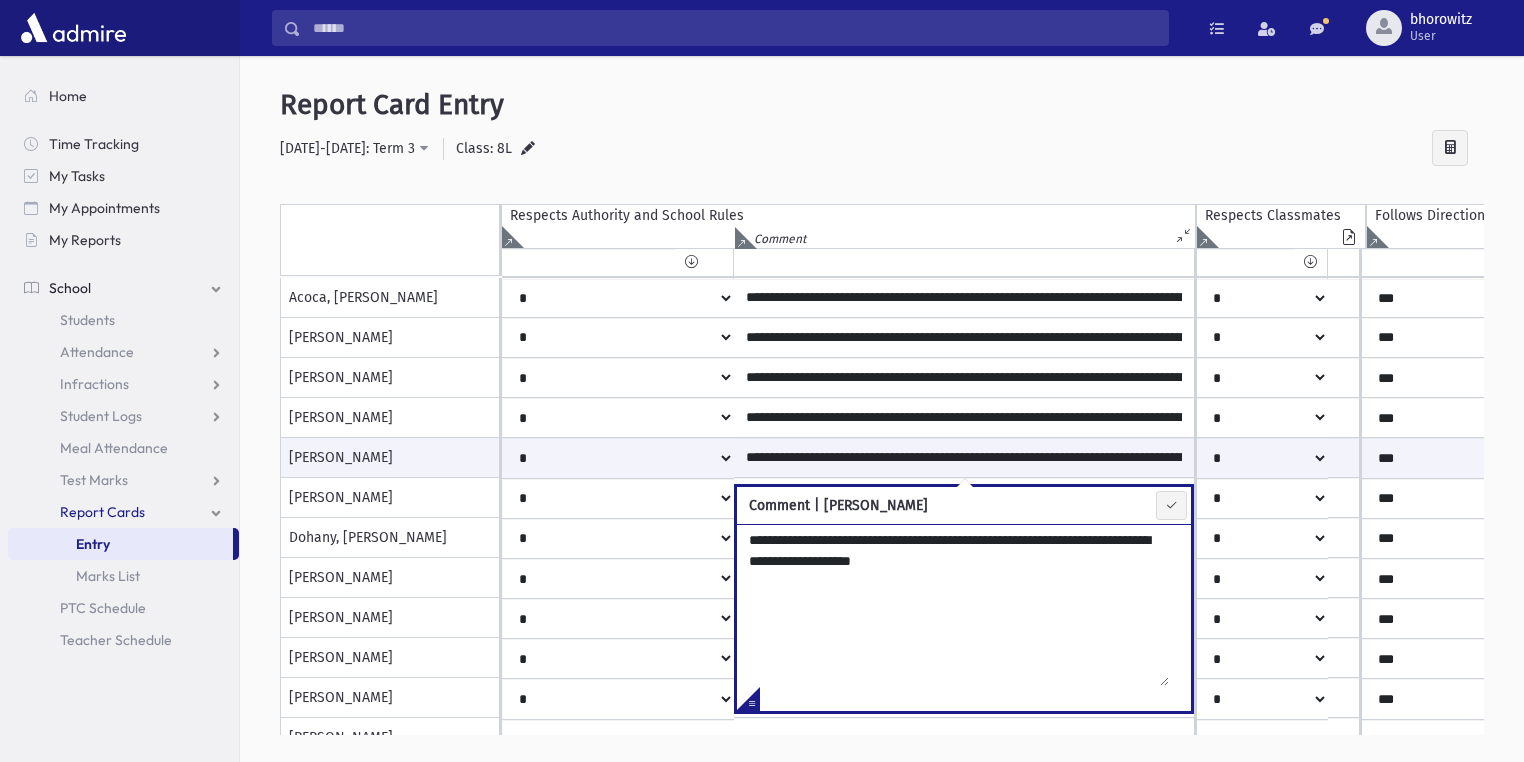 click on "**********" at bounding box center [953, 605] 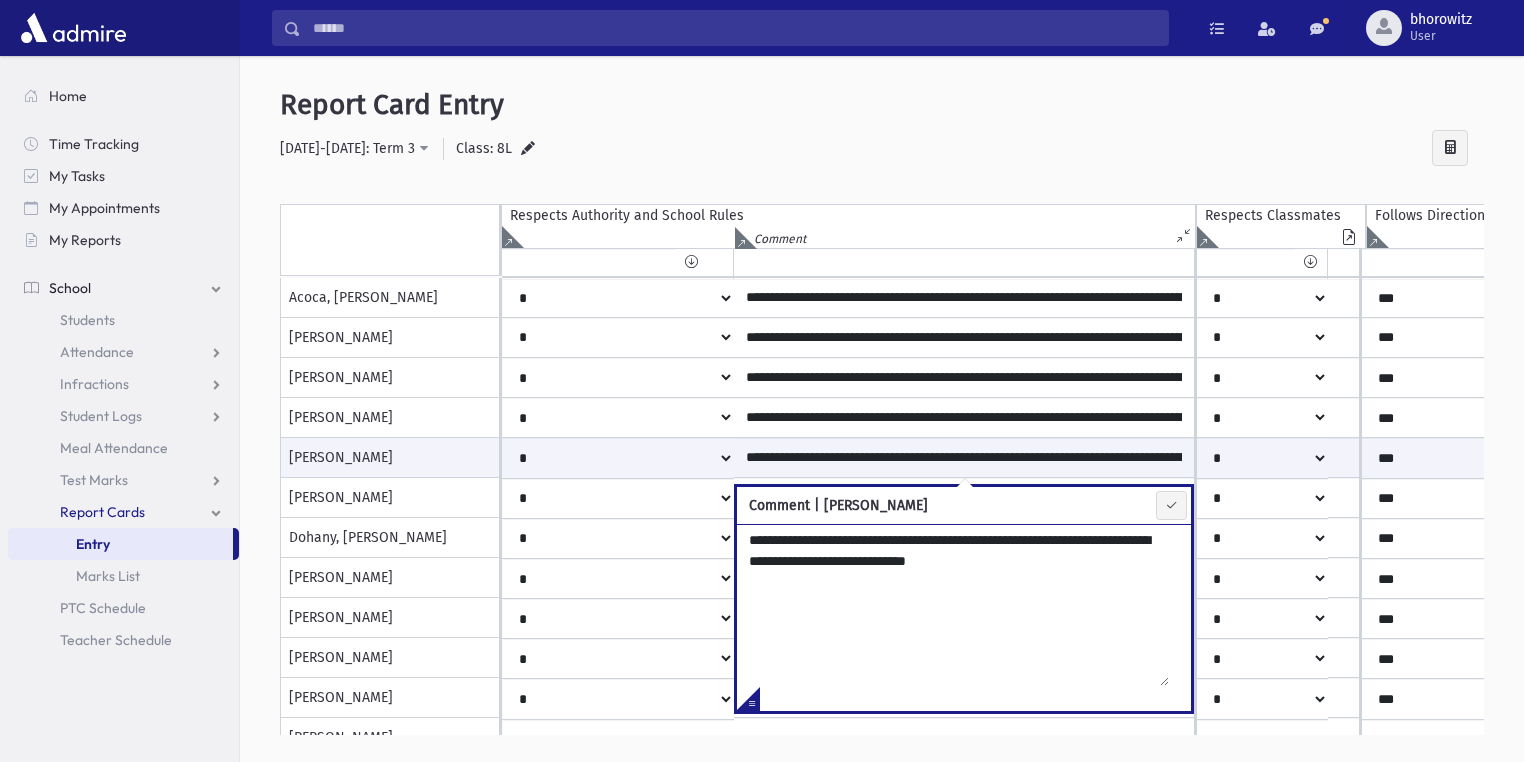 type on "**********" 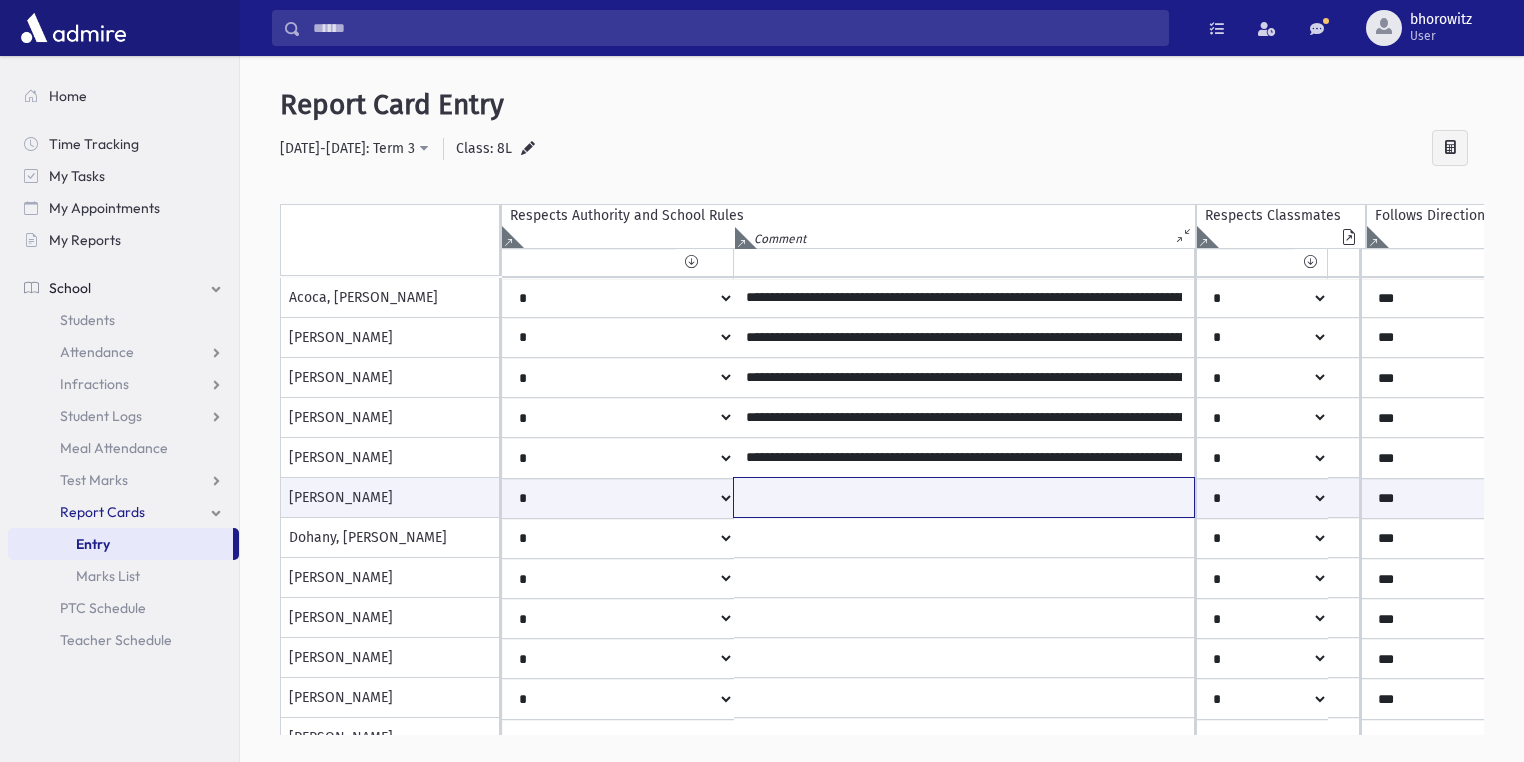 click at bounding box center [964, 497] 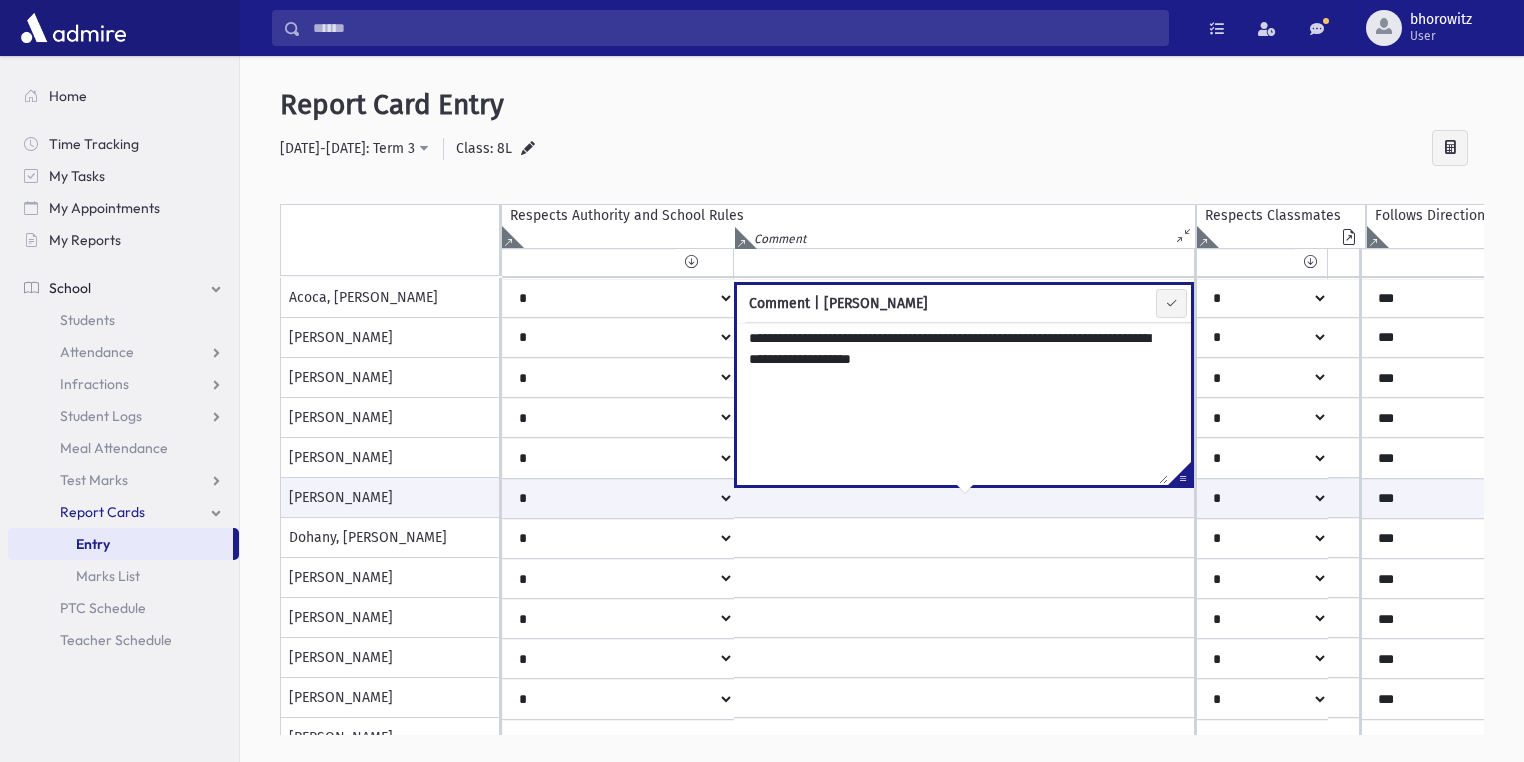 click on "**********" at bounding box center [952, 403] 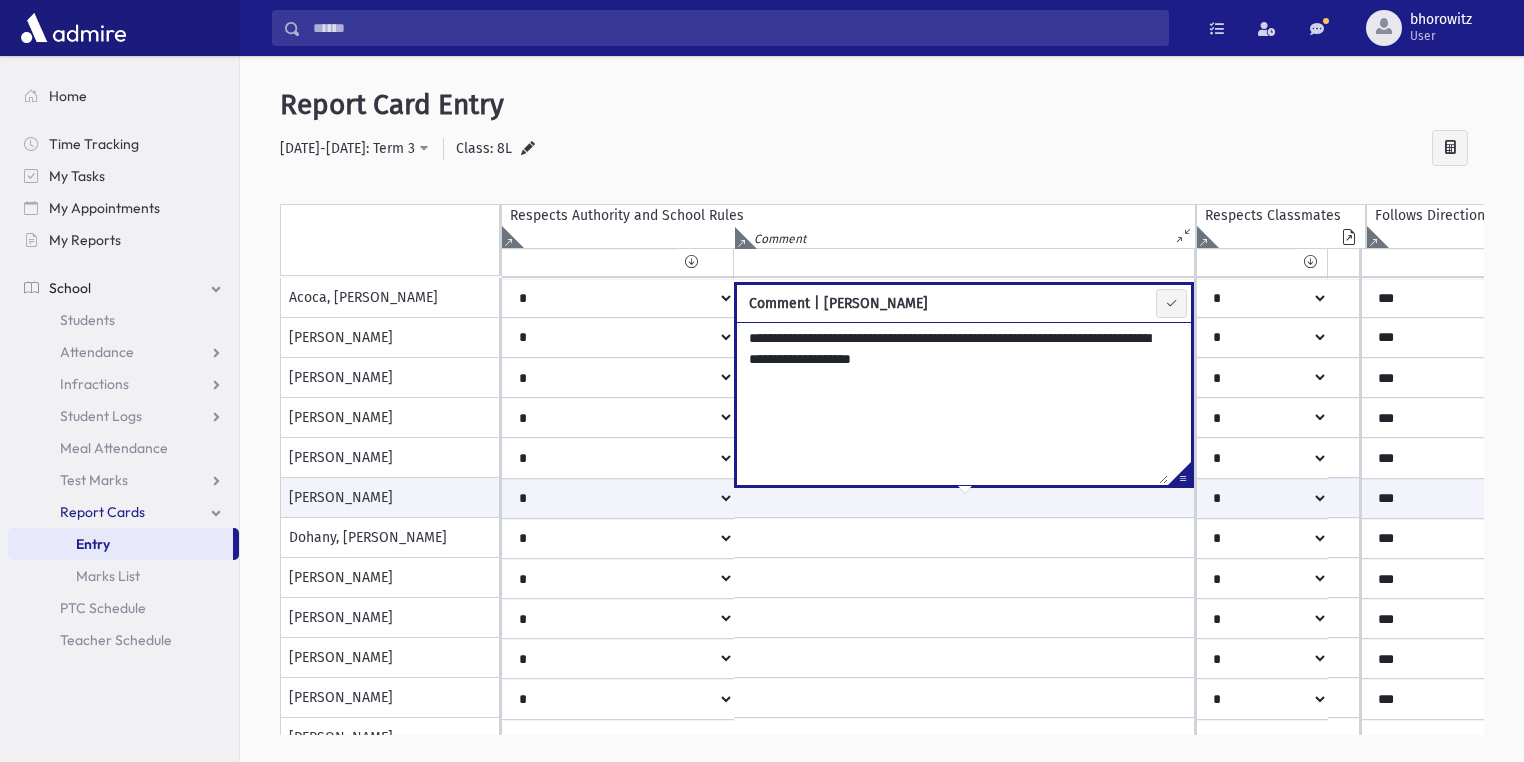 paste on "**********" 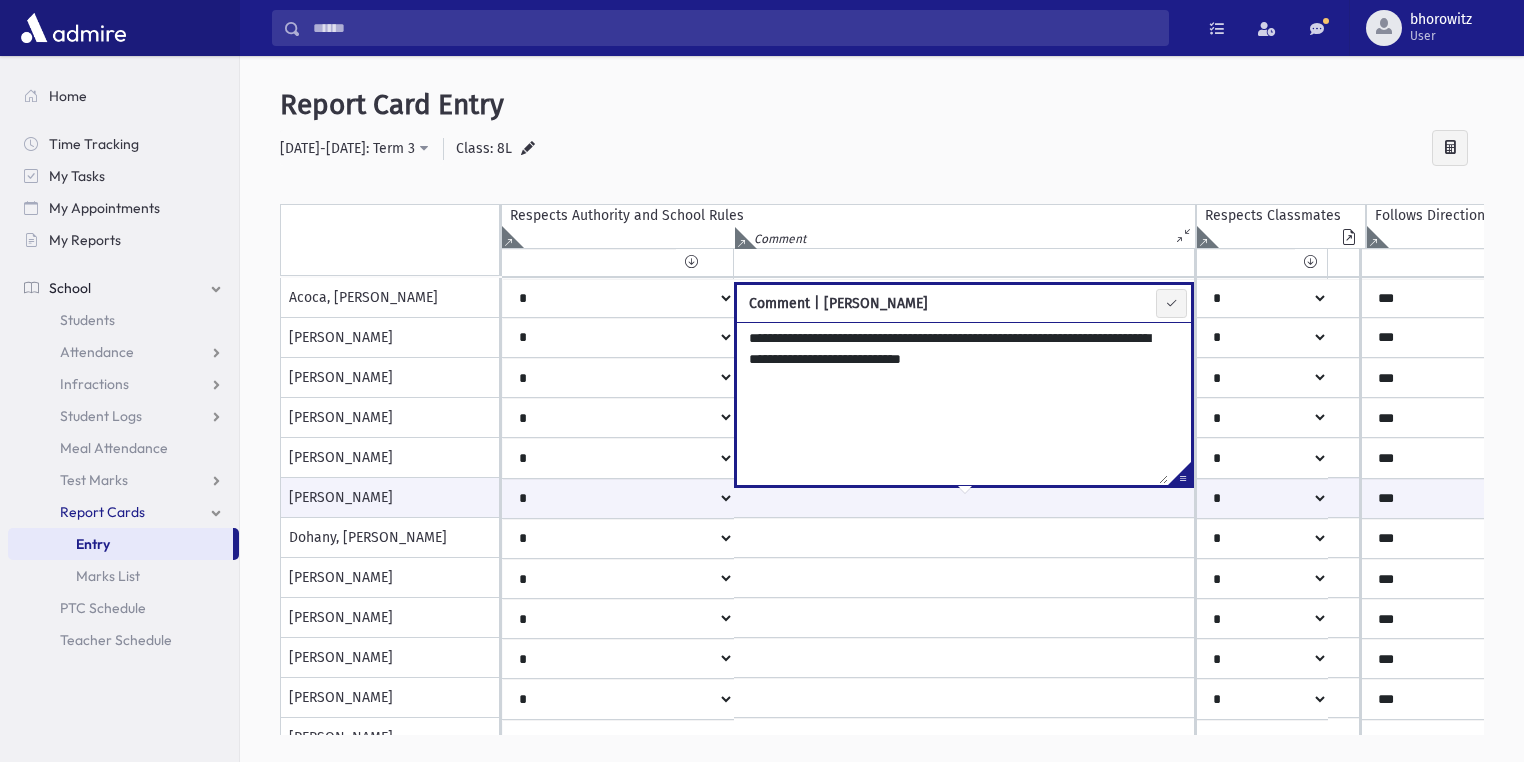 type on "**********" 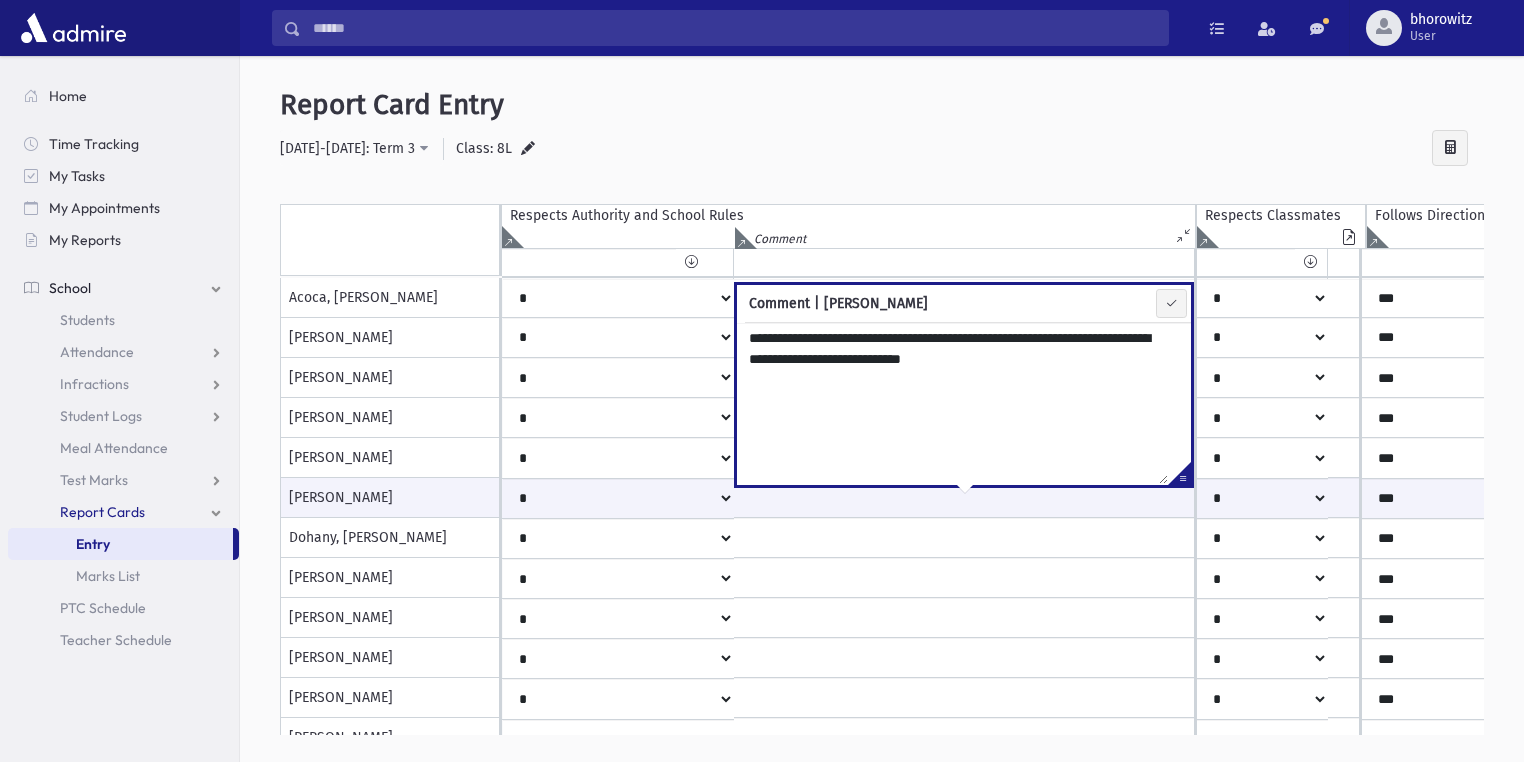 click on "**********" at bounding box center (882, 149) 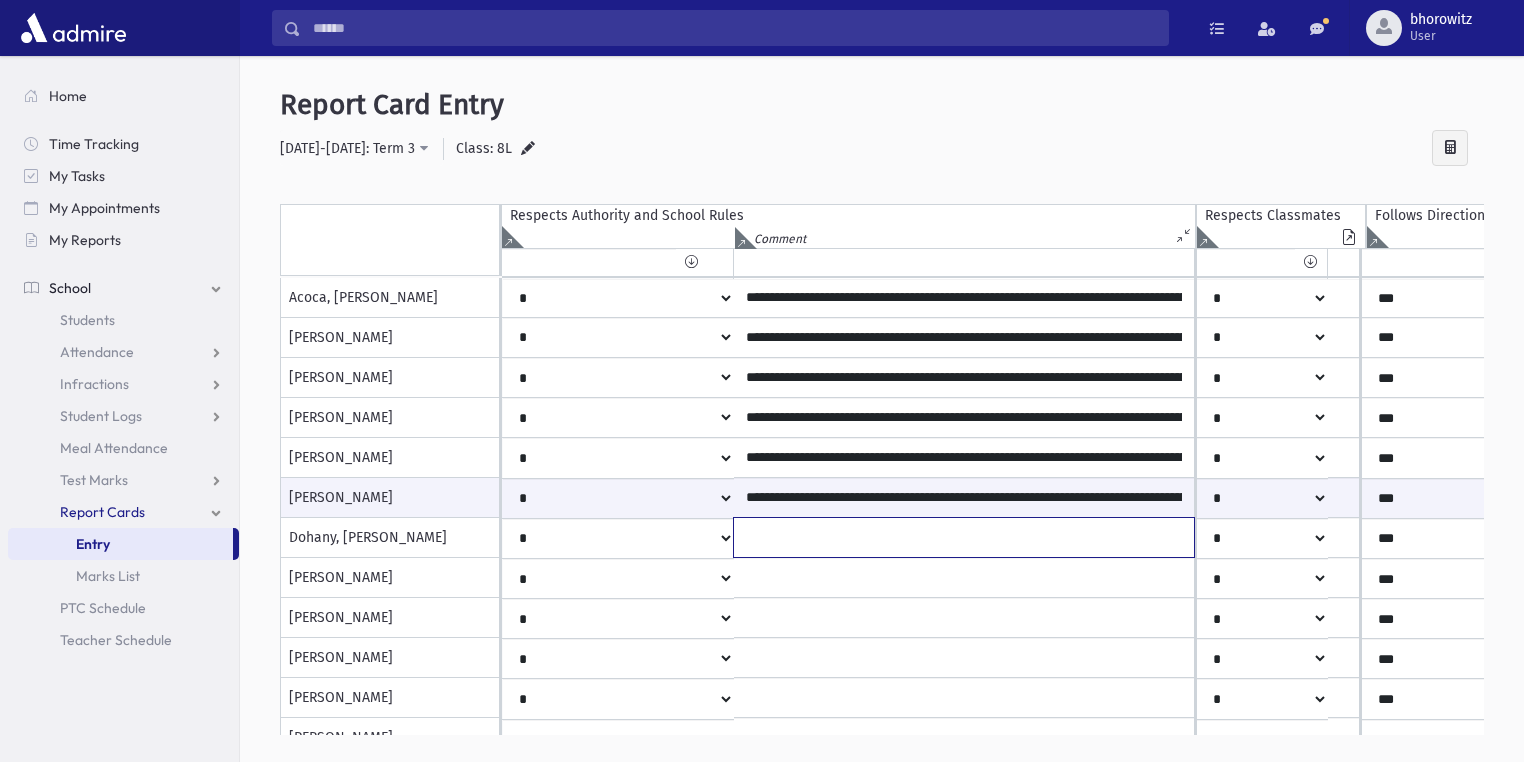 click at bounding box center [964, 298] 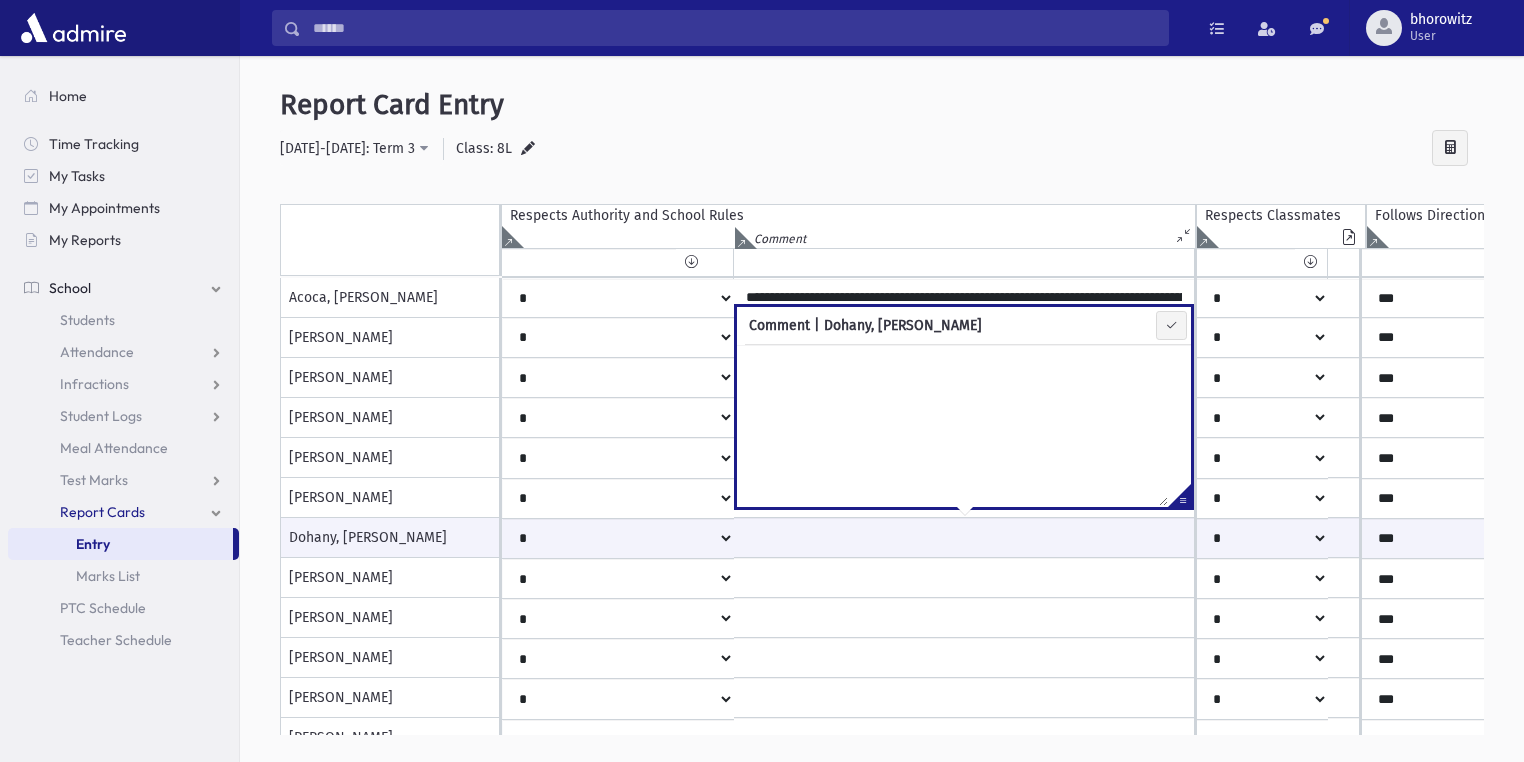 click at bounding box center [952, 425] 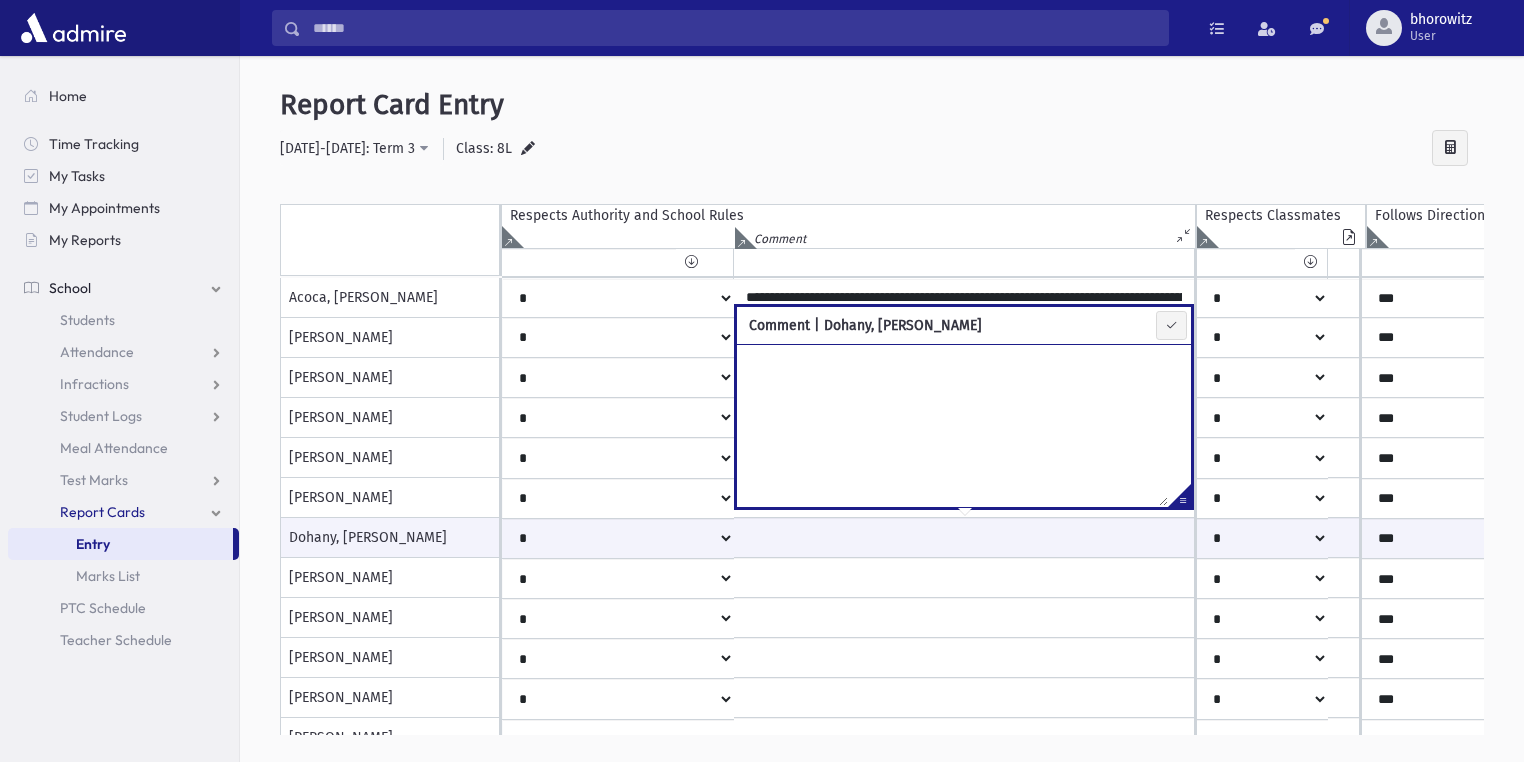 paste on "**********" 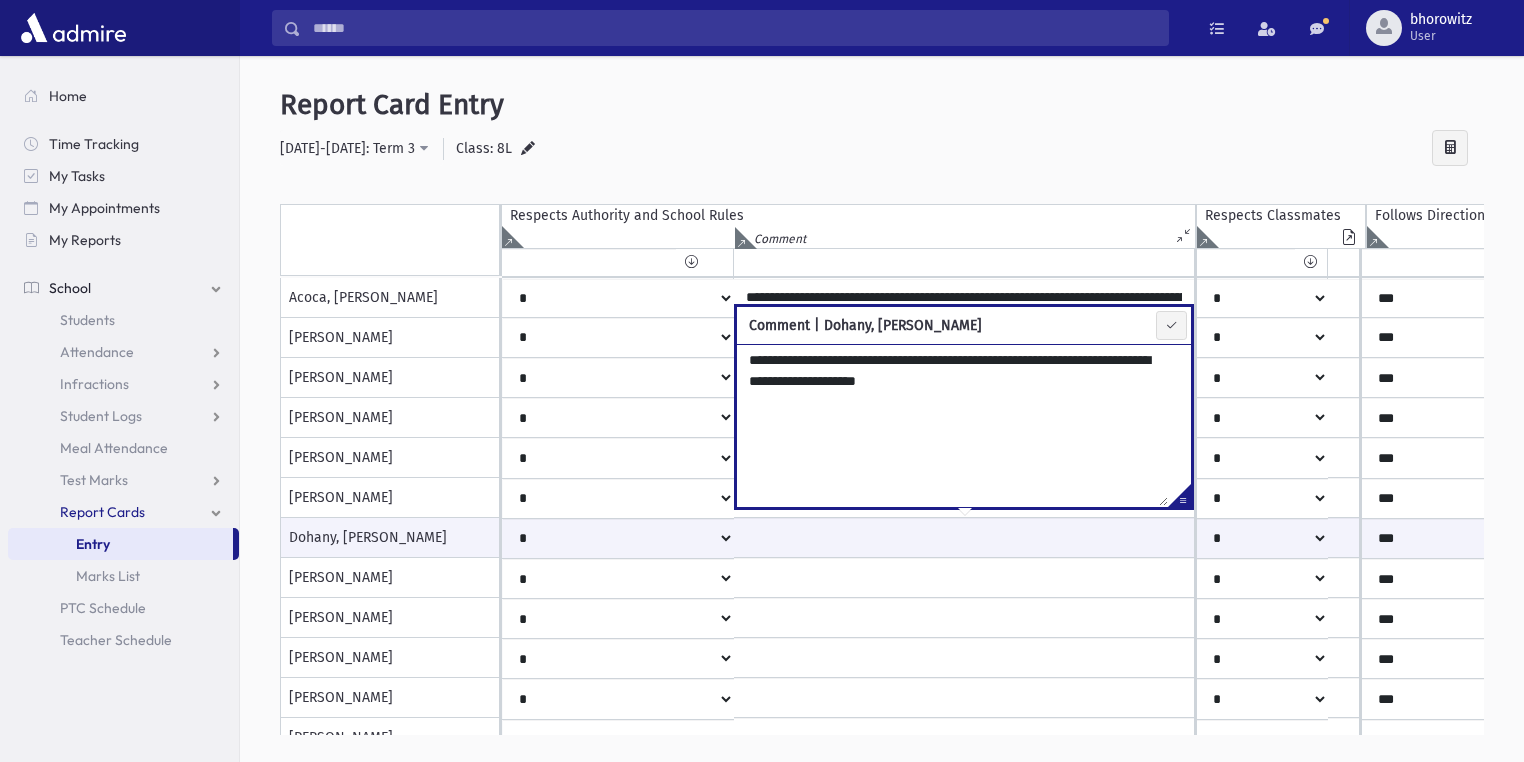 click on "**********" at bounding box center [952, 425] 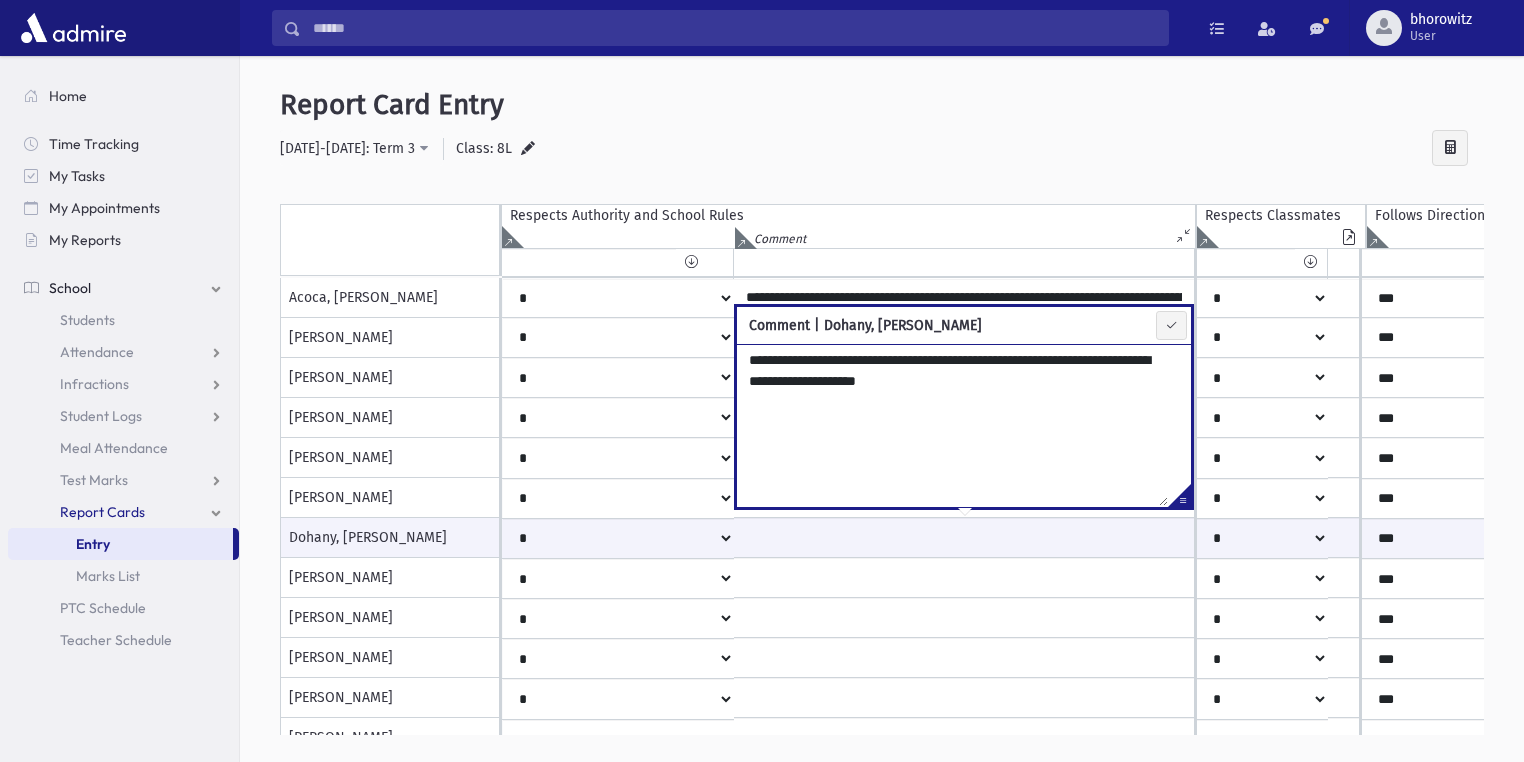 click on "**********" at bounding box center [952, 425] 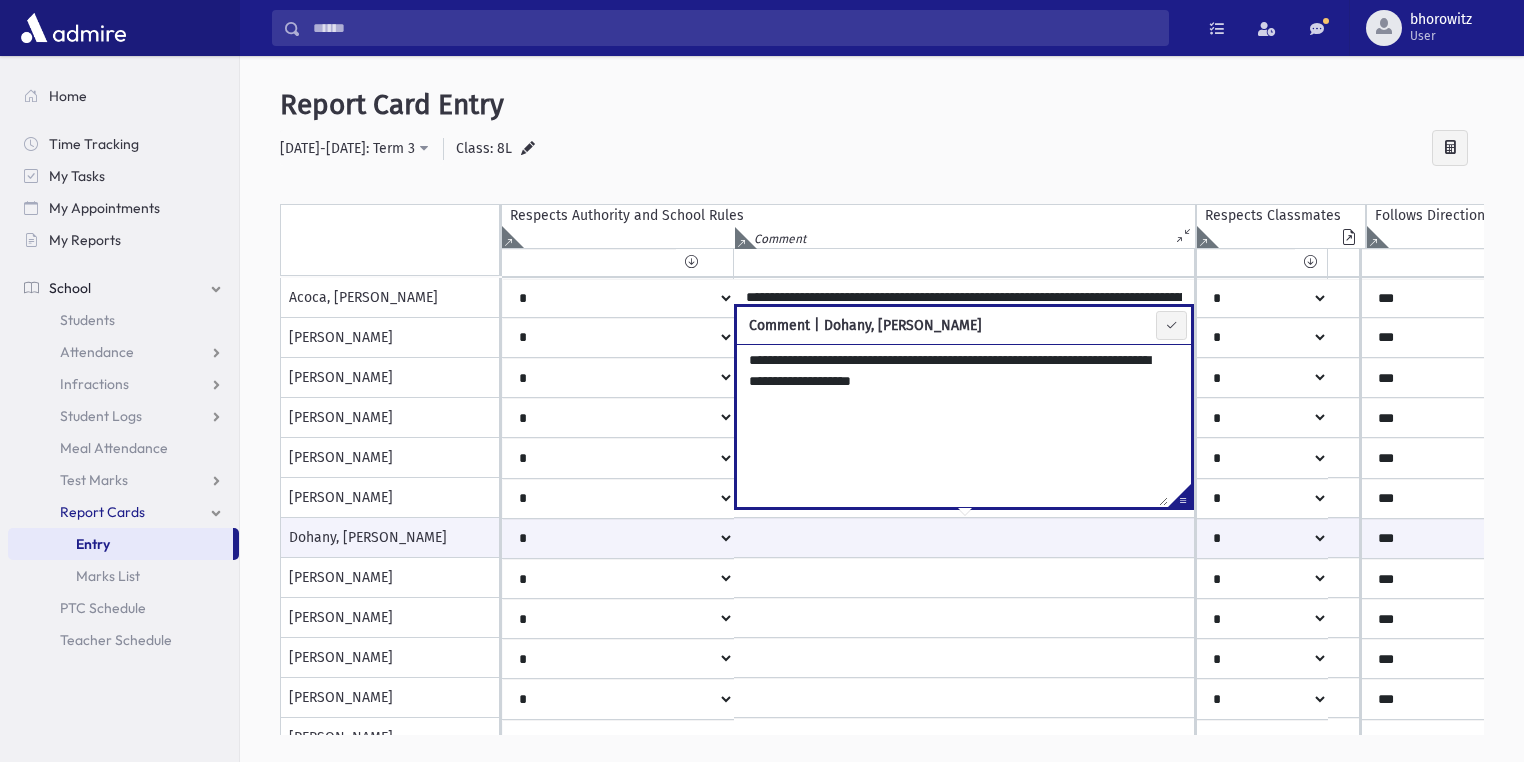 type on "**********" 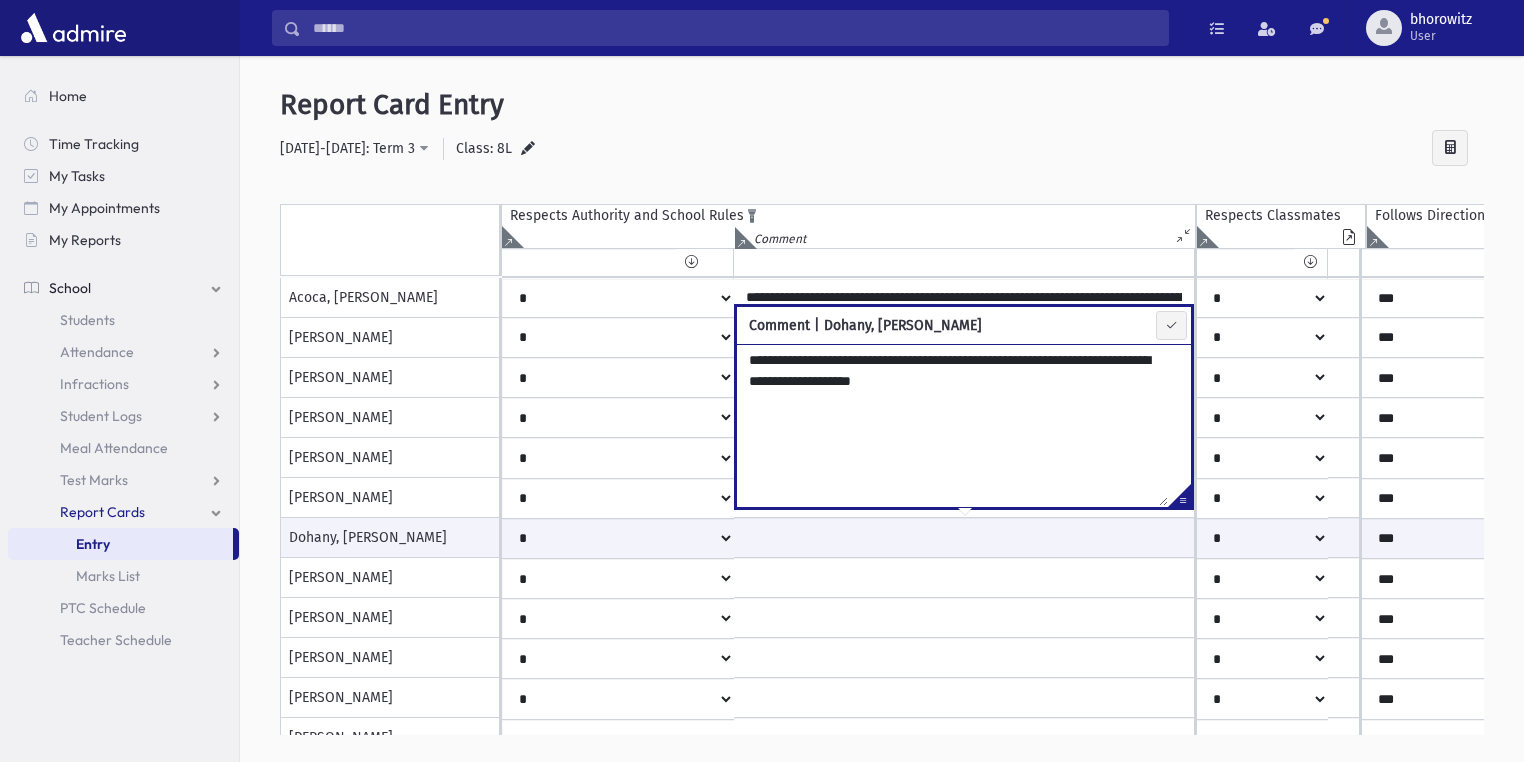 drag, startPoint x: 944, startPoint y: 95, endPoint x: 502, endPoint y: 221, distance: 459.60852 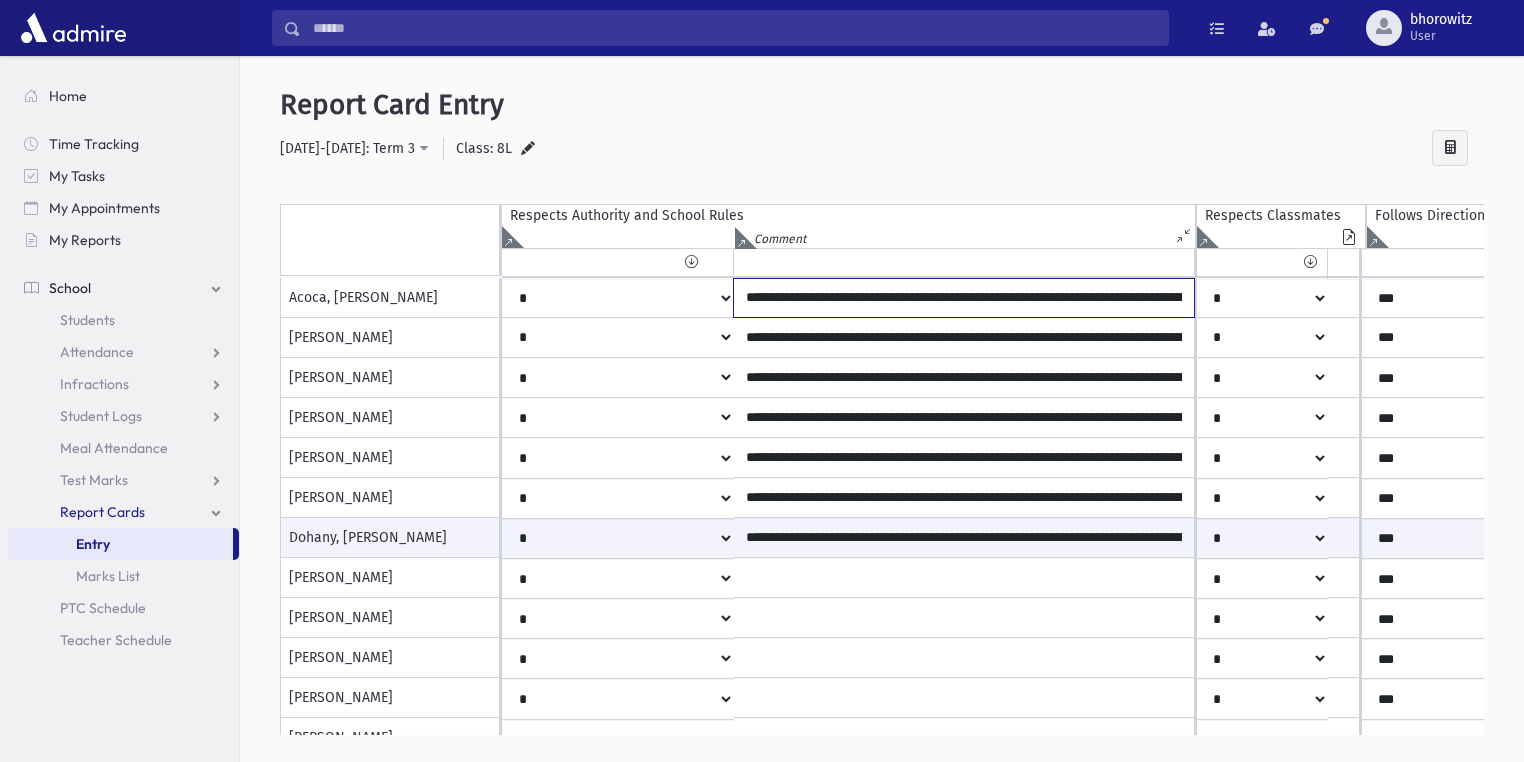 click on "**********" at bounding box center (964, 298) 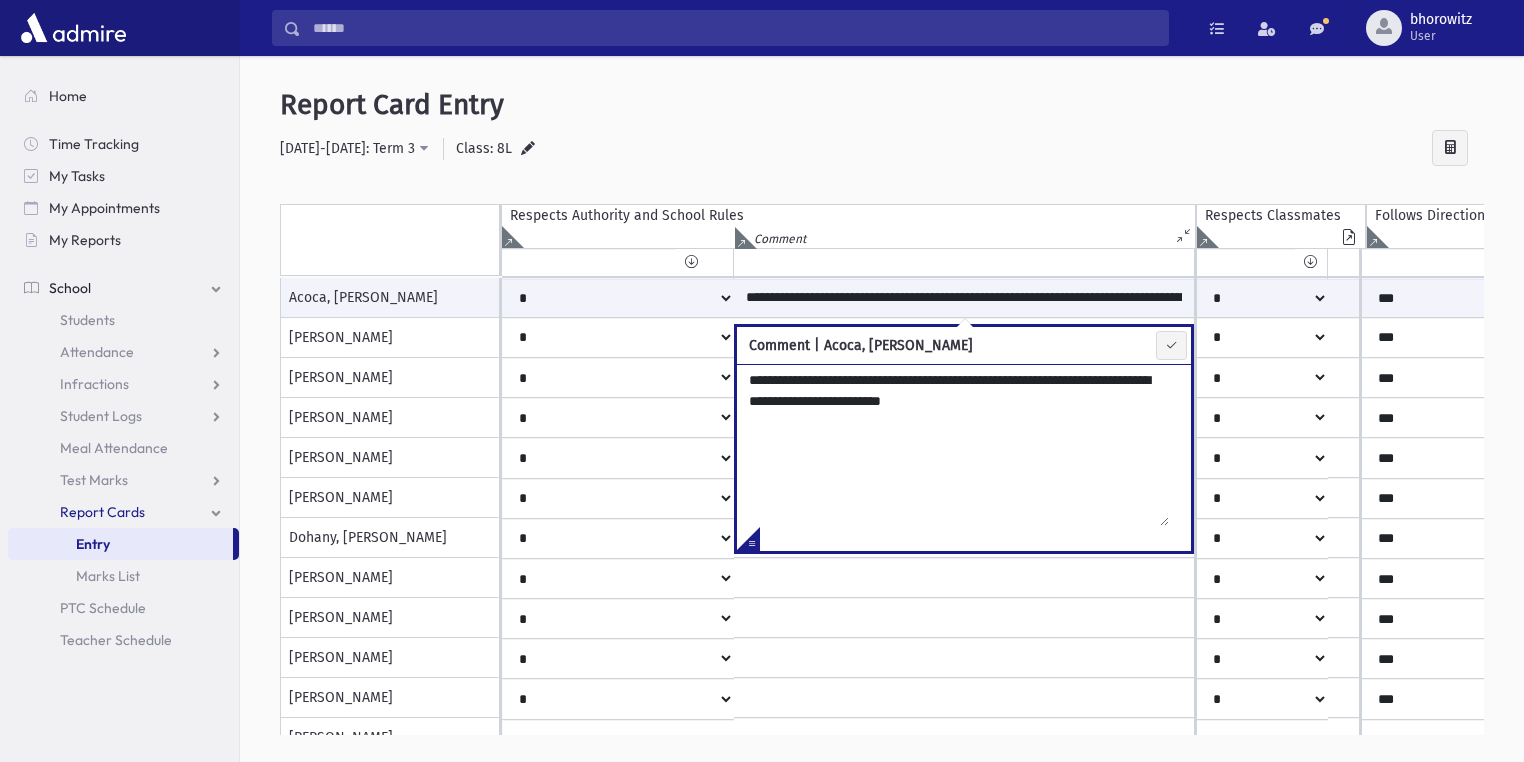 click on "**********" at bounding box center [953, 445] 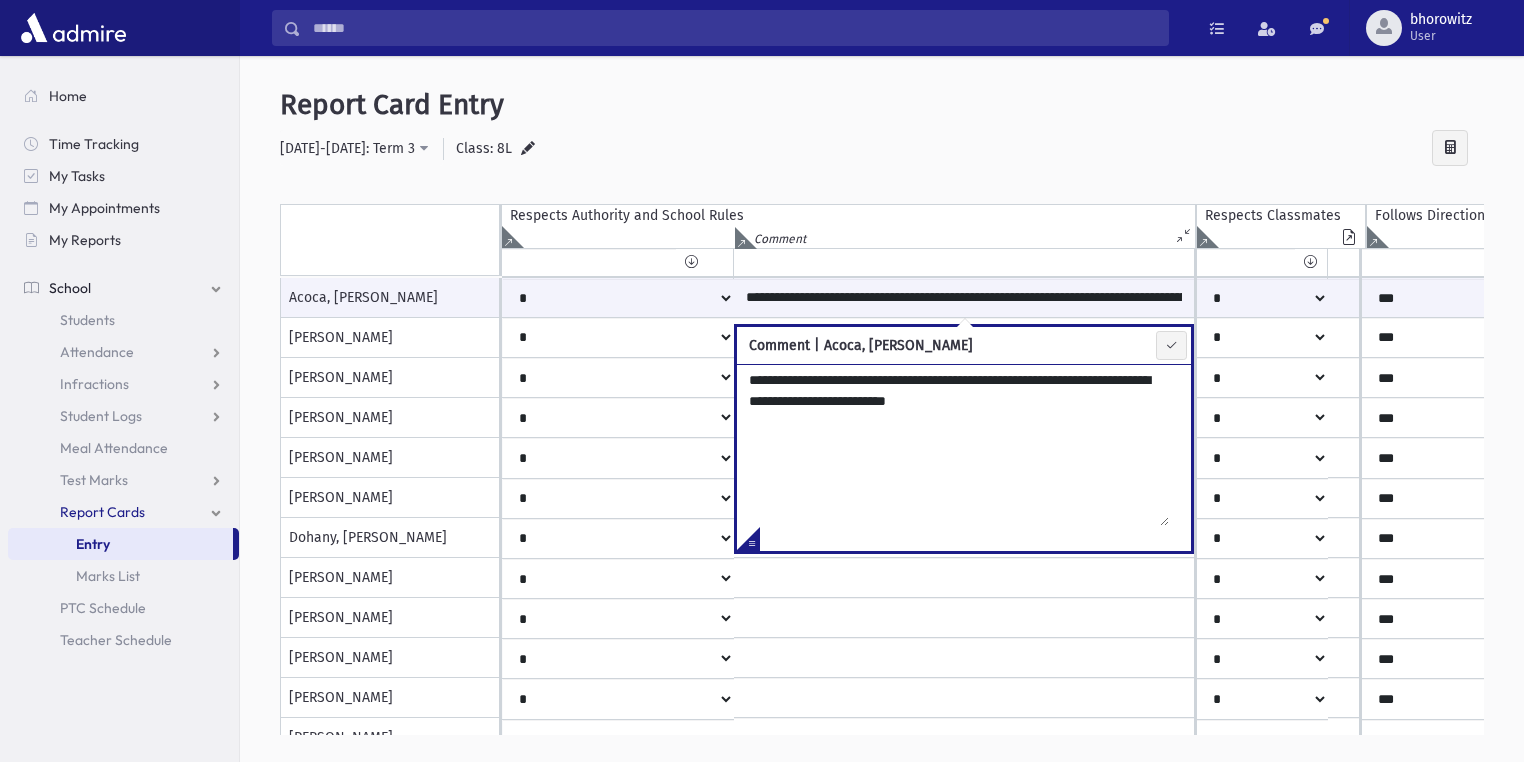 click on "**********" at bounding box center [953, 445] 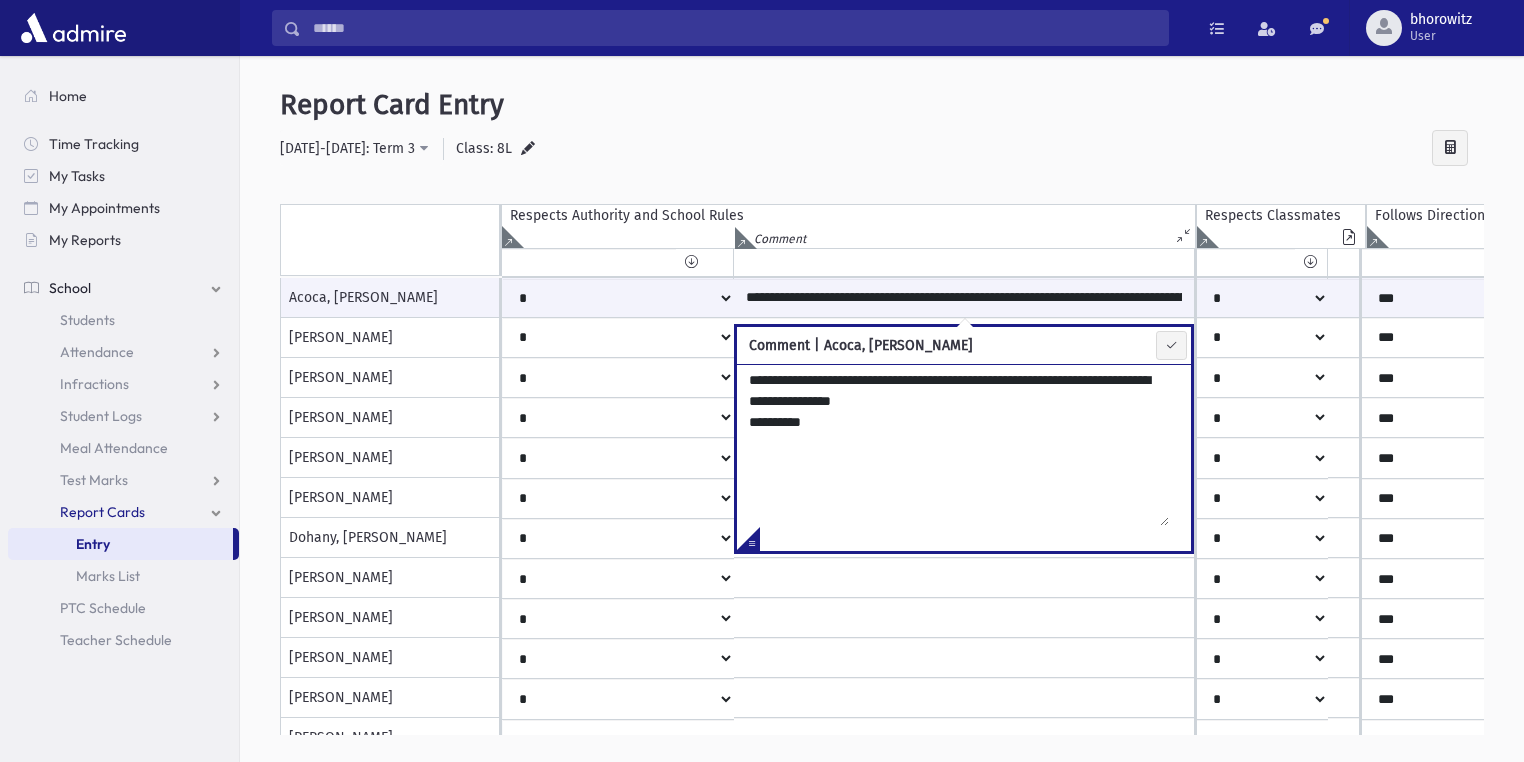 click on "**********" at bounding box center [953, 445] 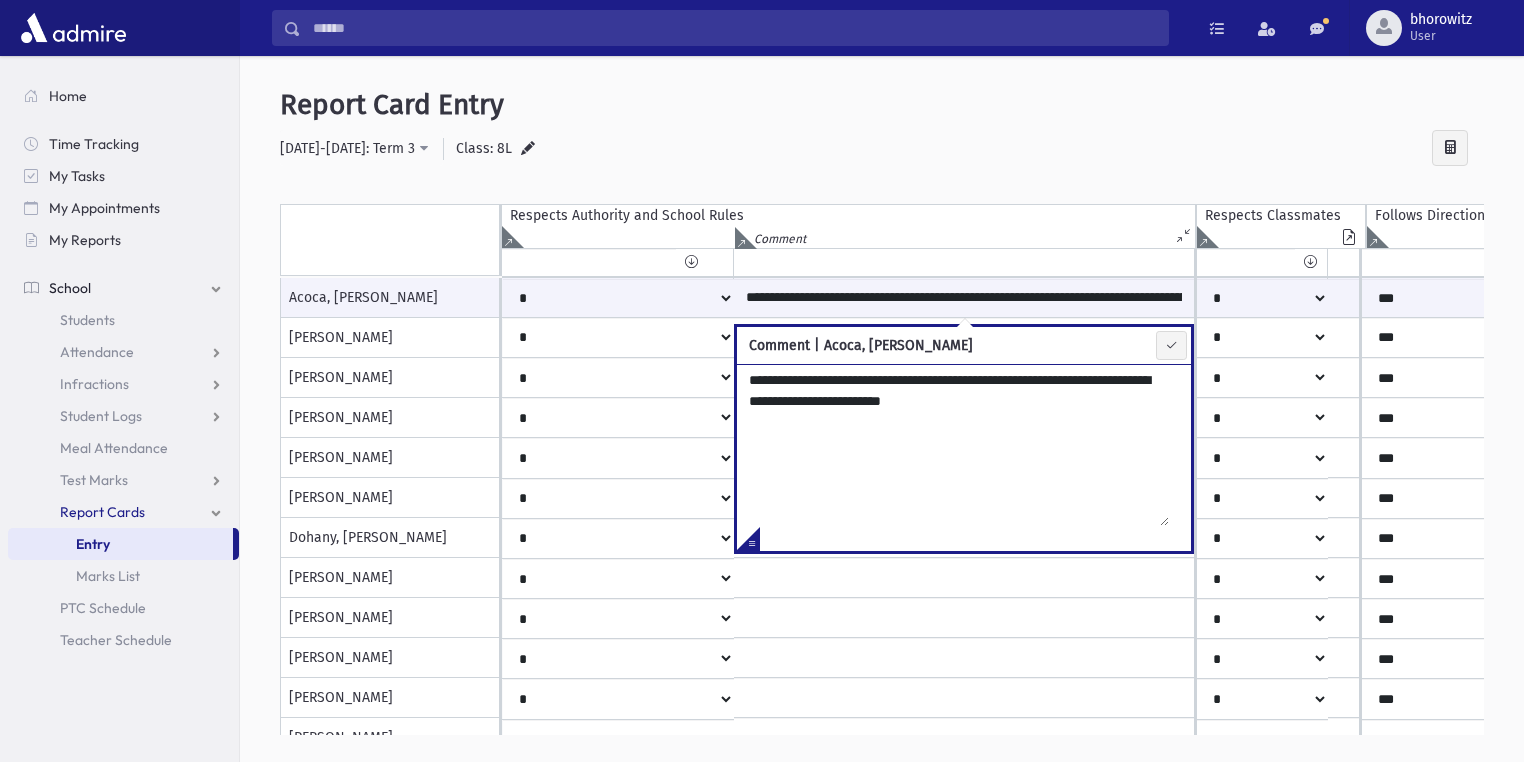 click on "**********" at bounding box center (953, 445) 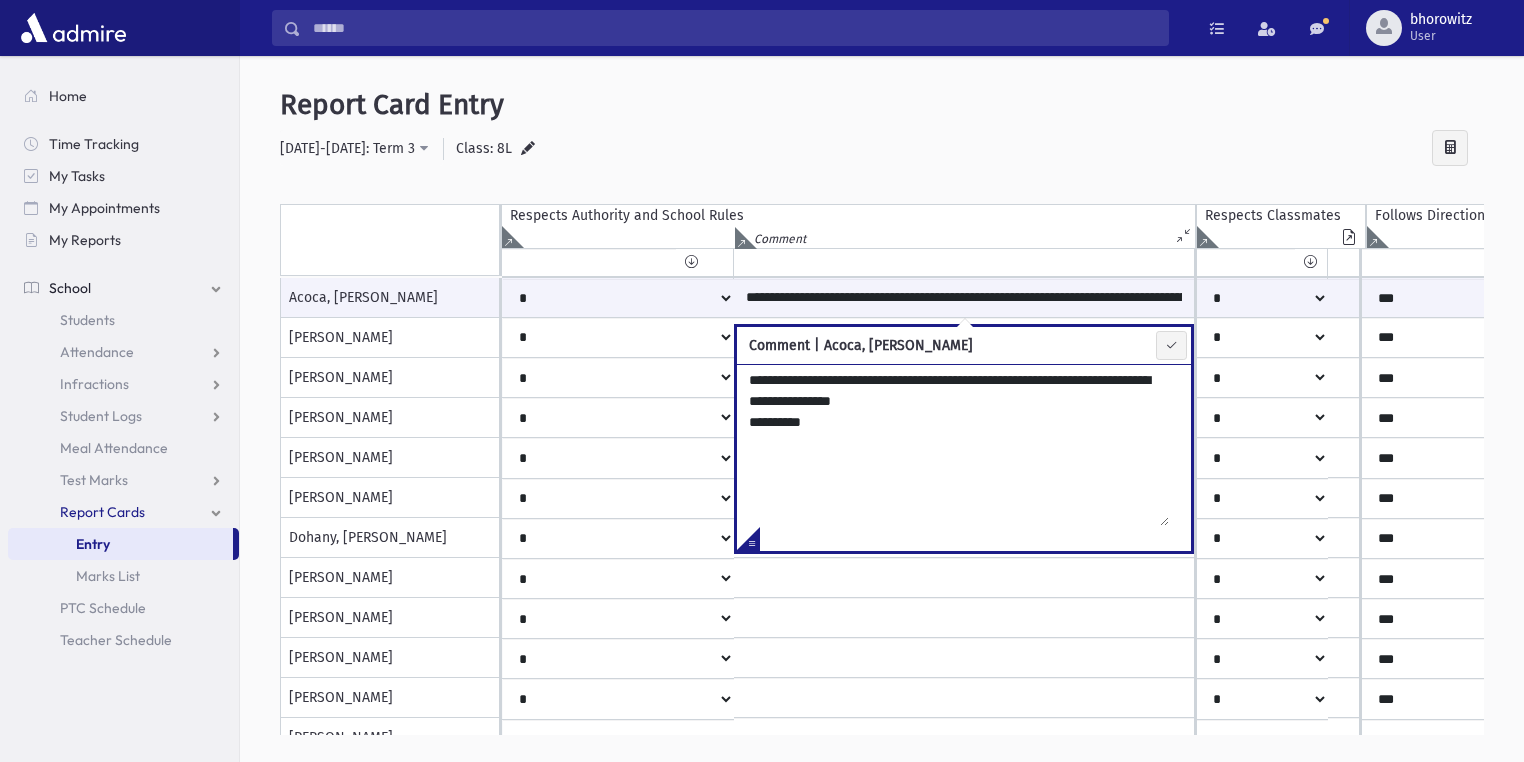 click on "**********" at bounding box center [953, 445] 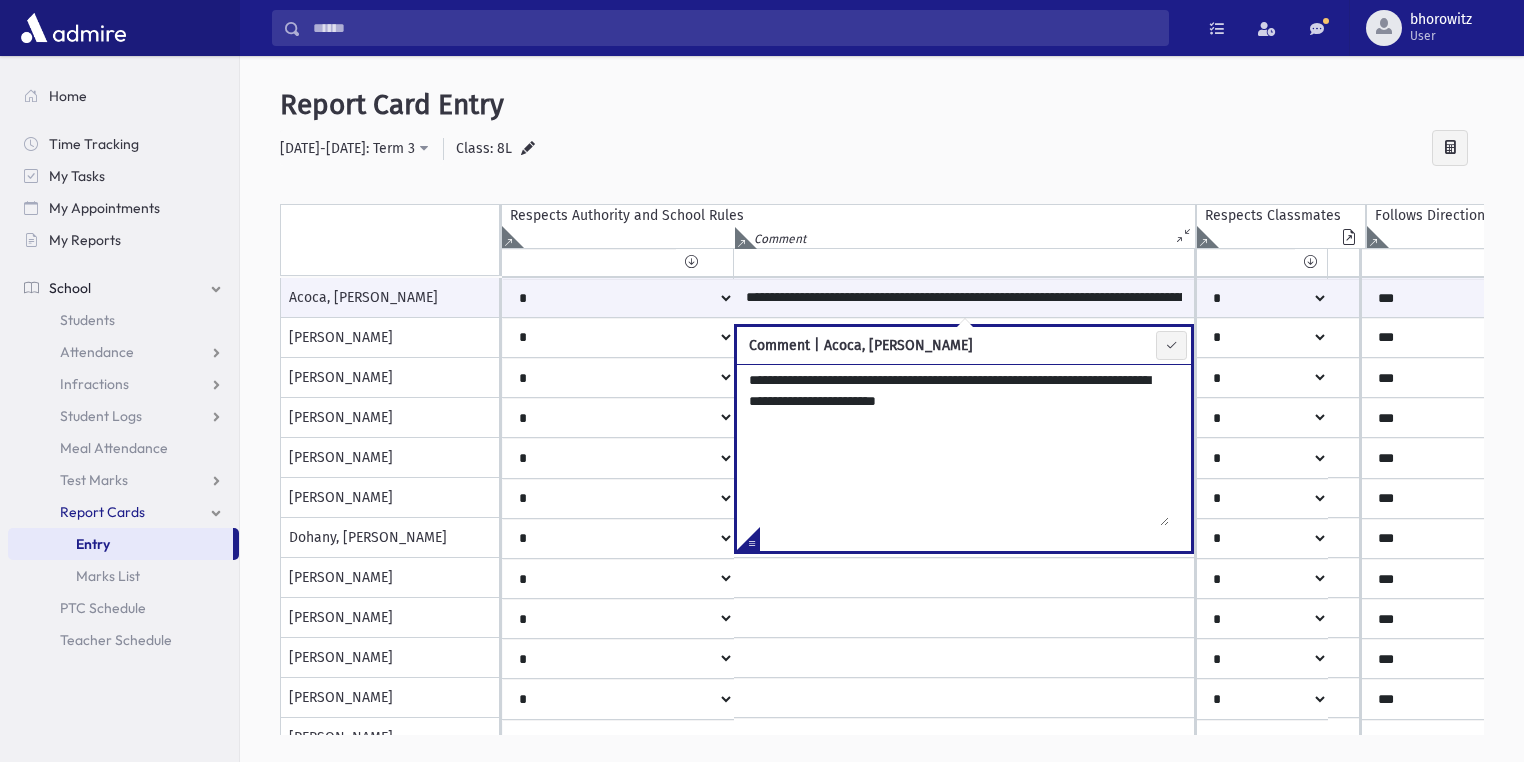 type on "**********" 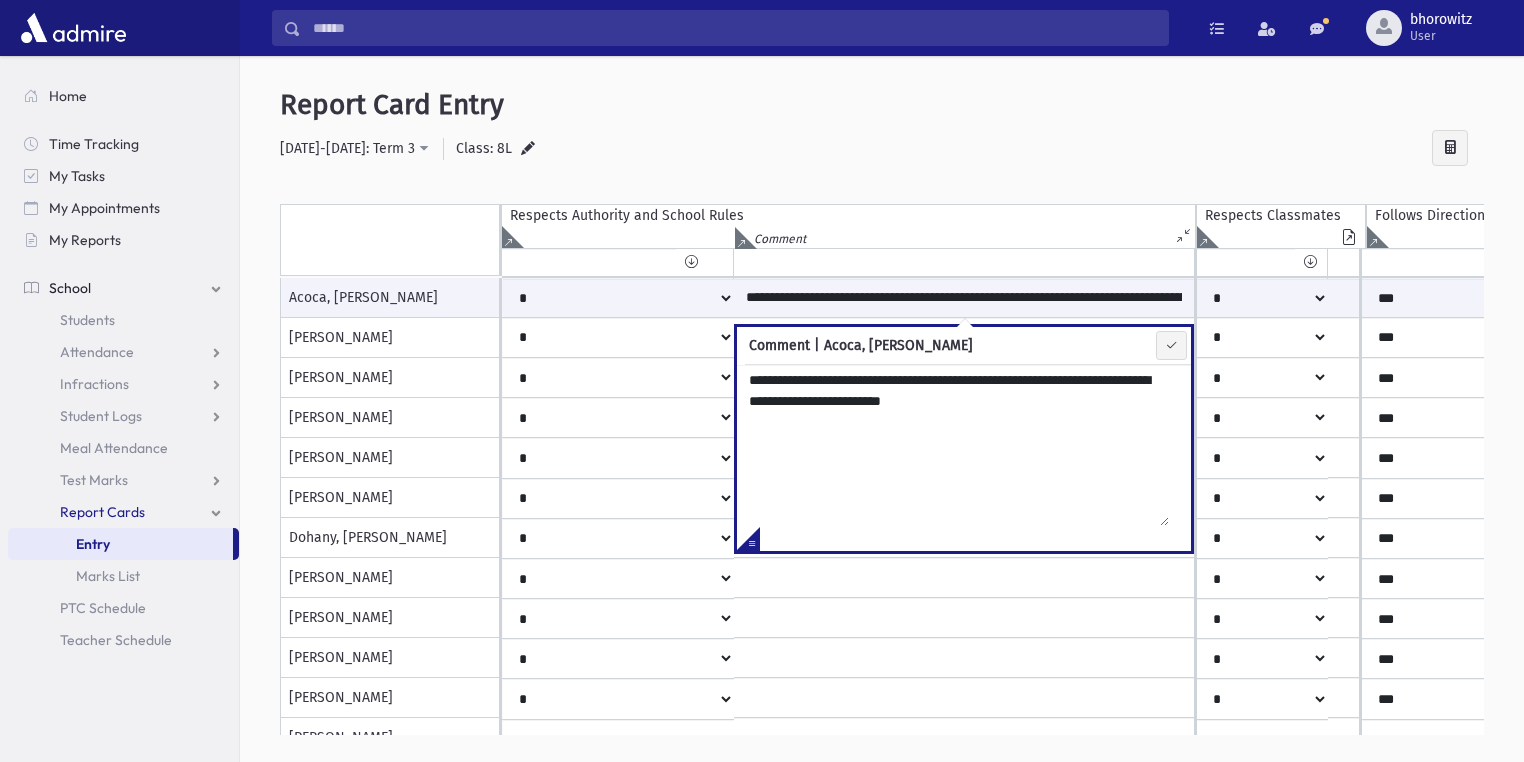 click on "**********" at bounding box center [882, 149] 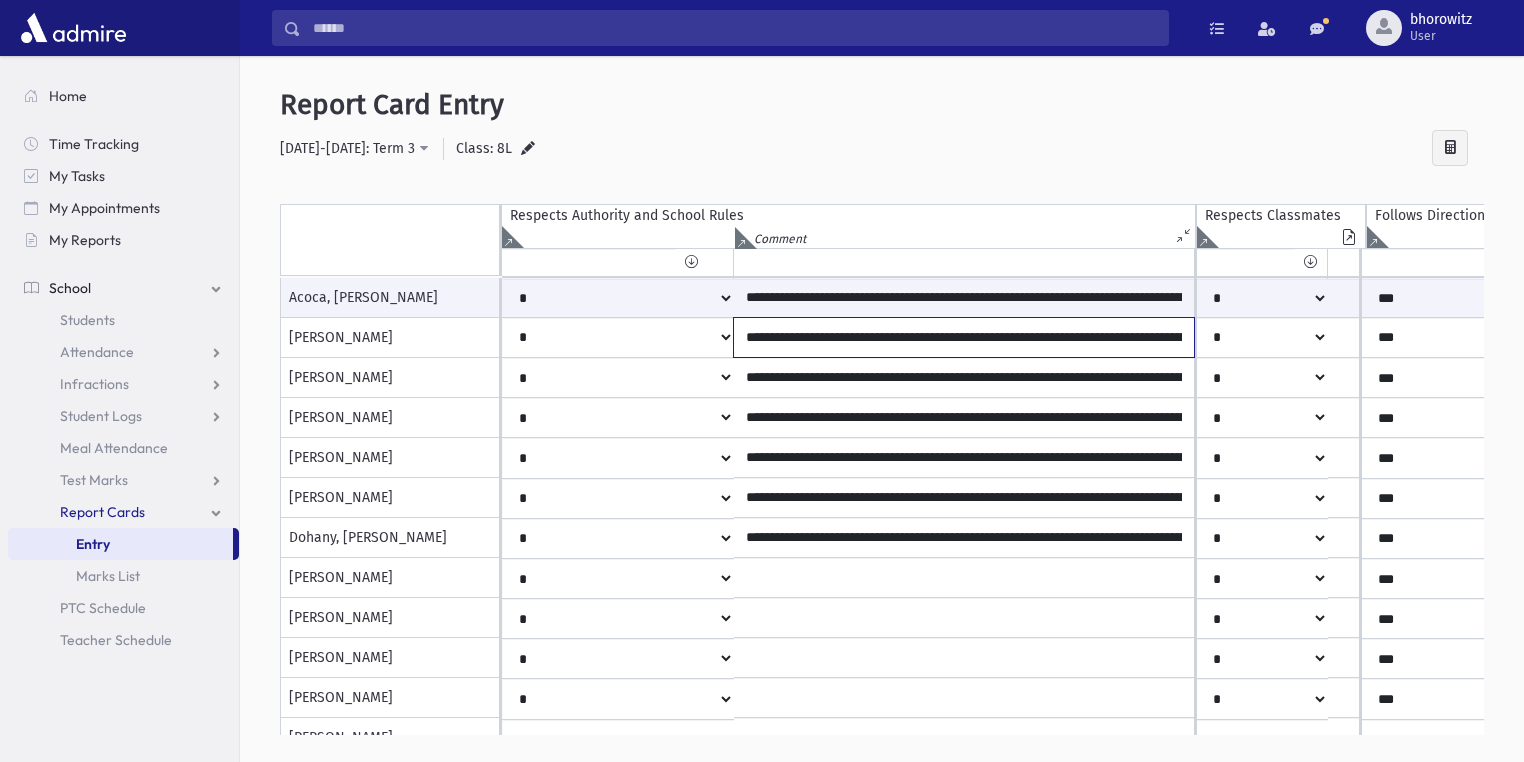 click on "**********" at bounding box center [964, 337] 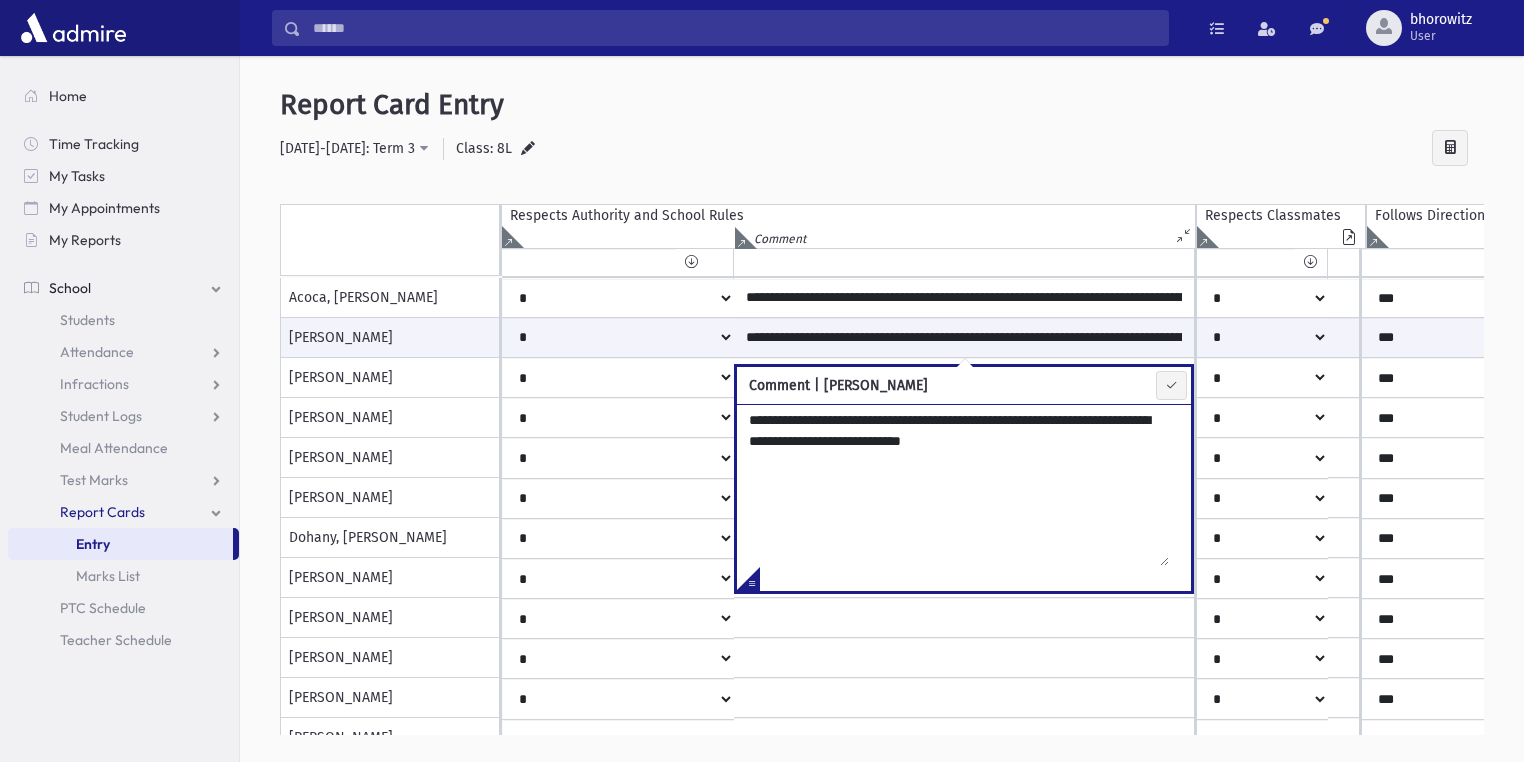 click on "**********" at bounding box center (953, 485) 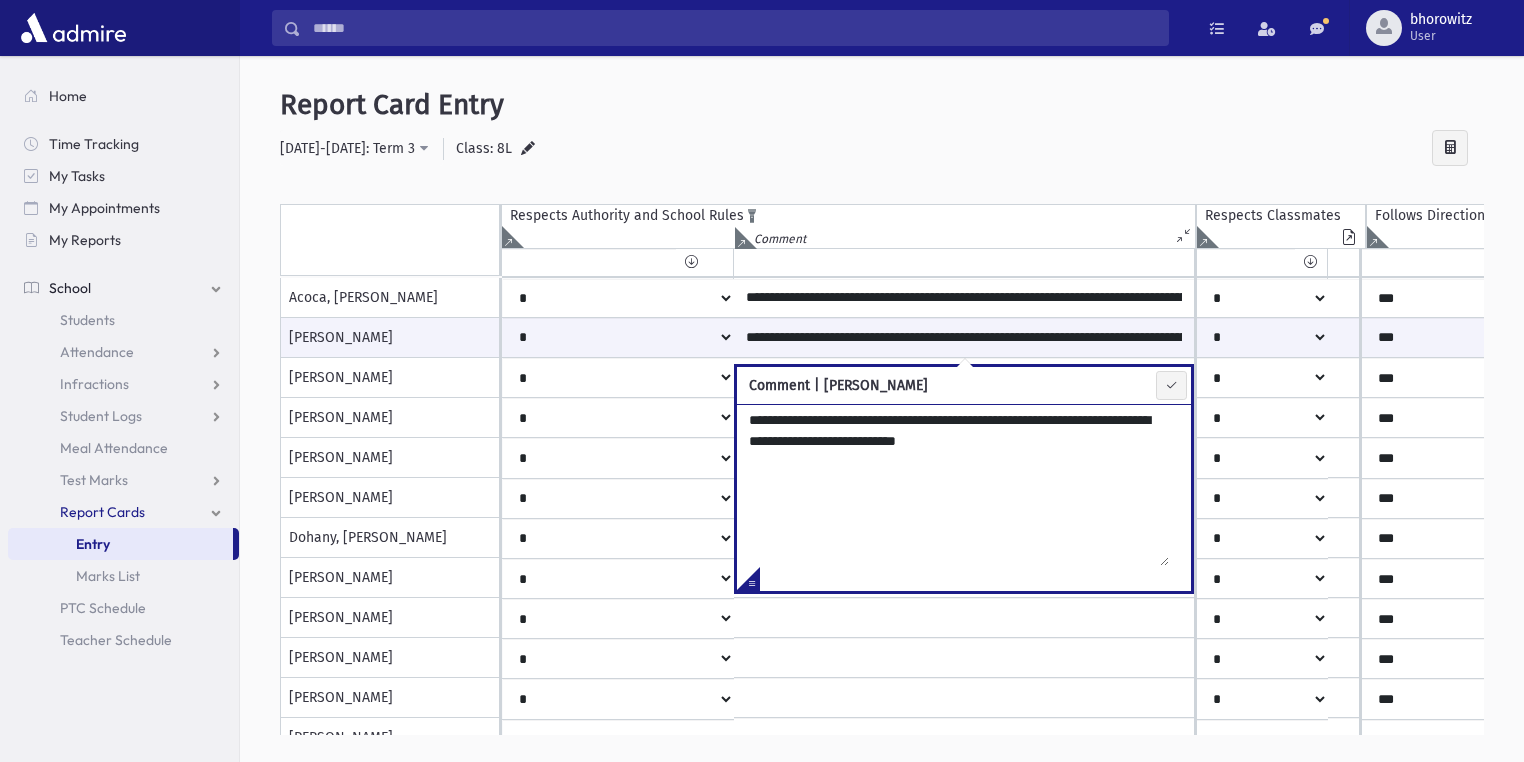 type on "**********" 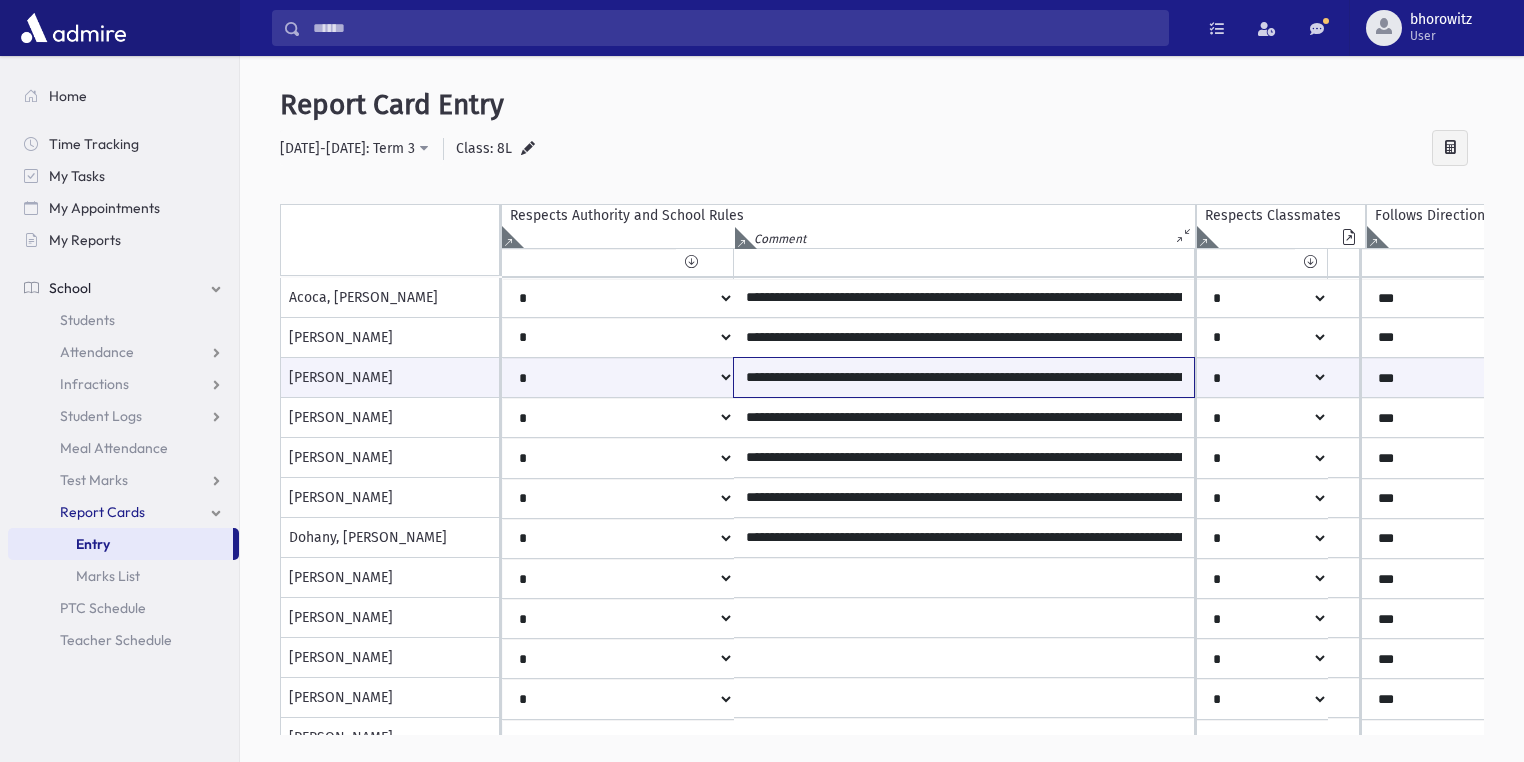 click on "**********" at bounding box center (964, 377) 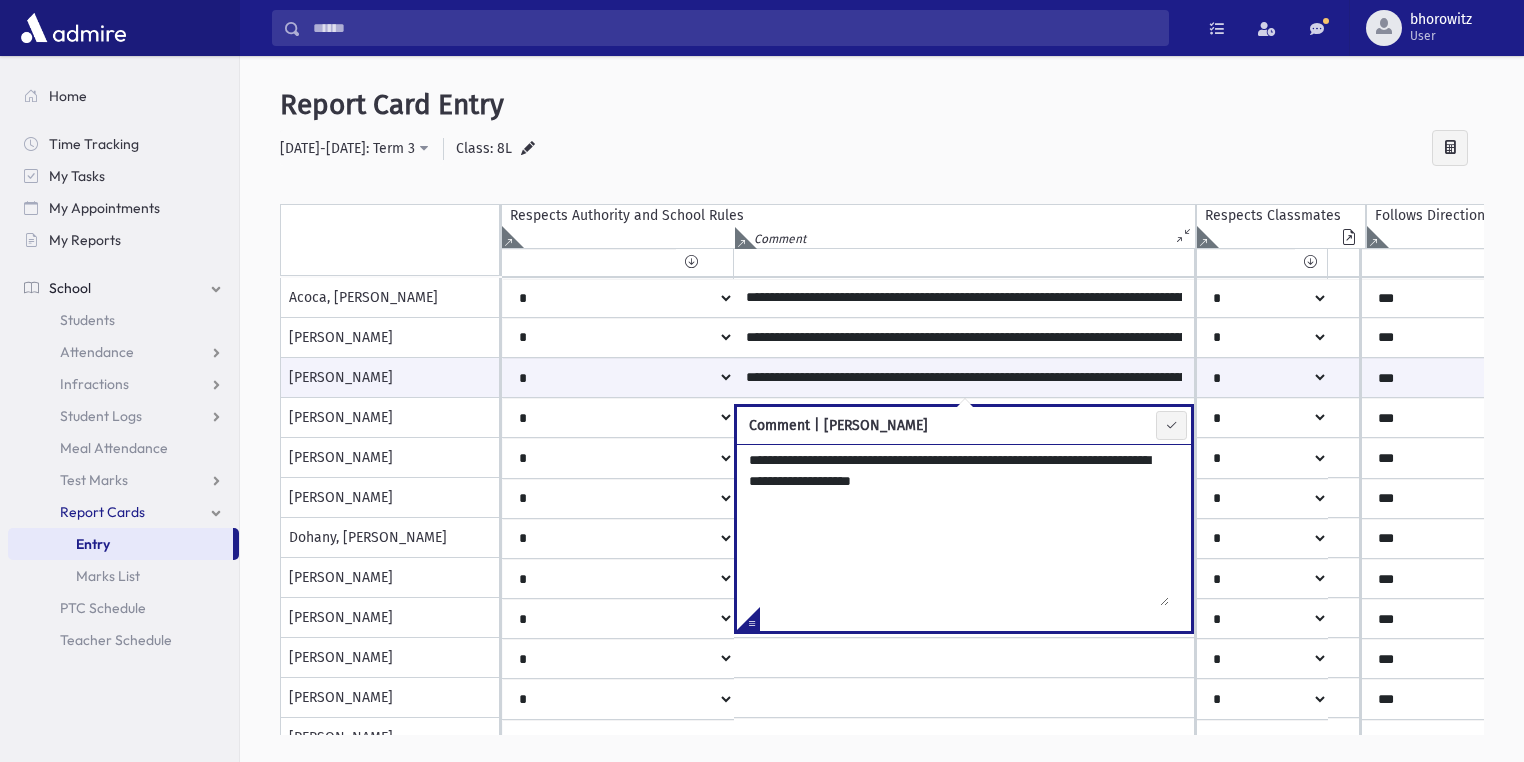 click on "**********" at bounding box center (953, 525) 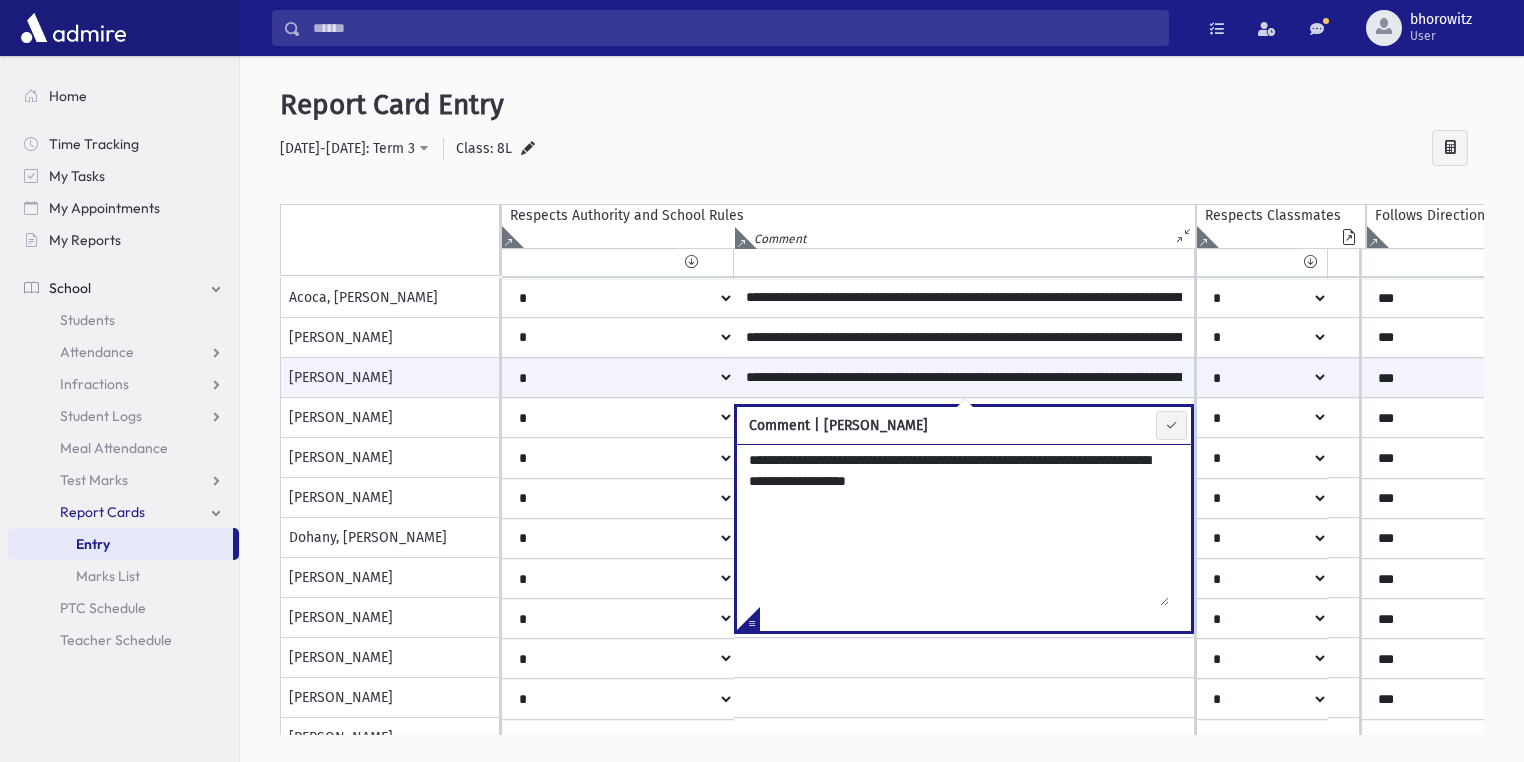 type on "**********" 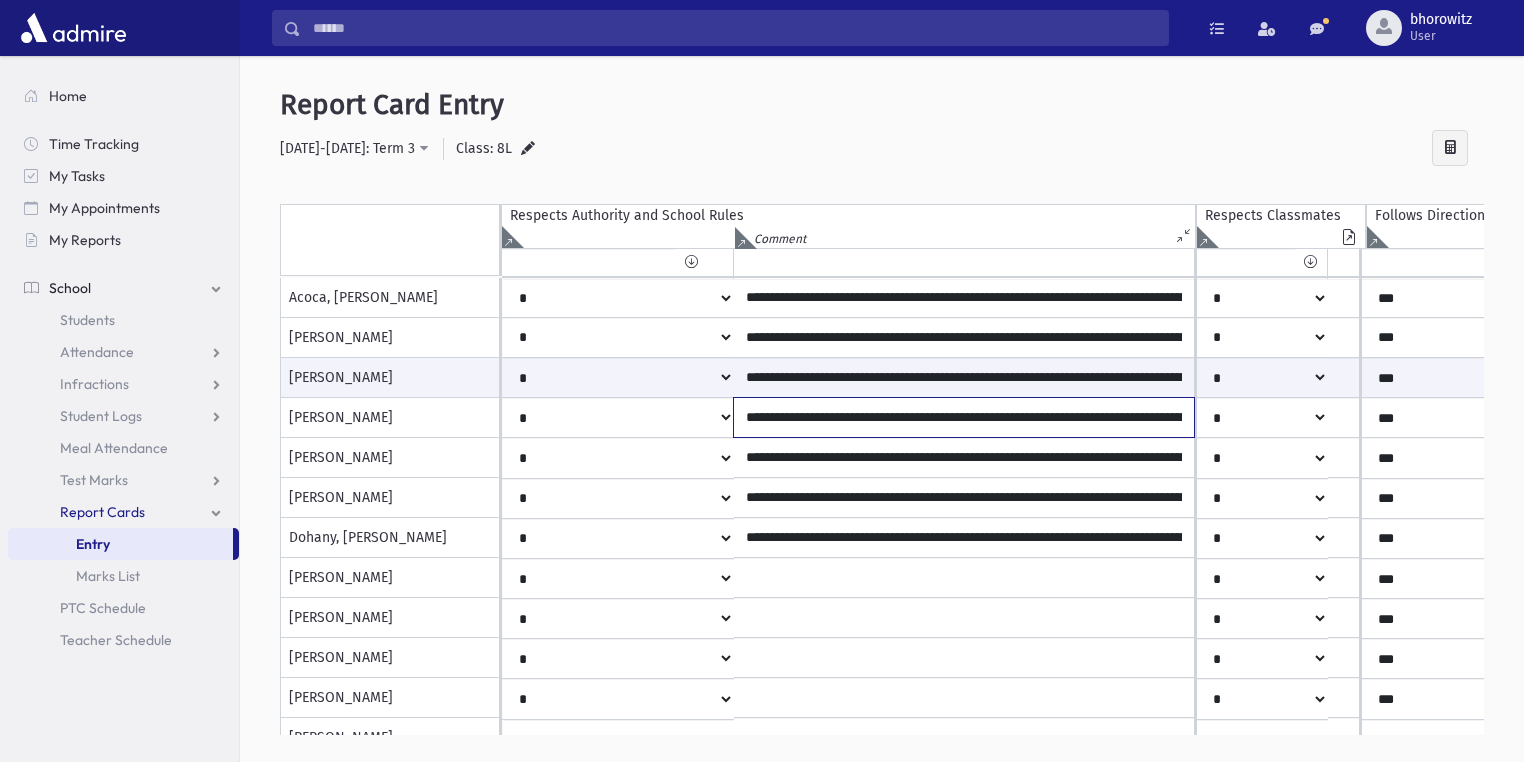 click on "**********" at bounding box center [964, 417] 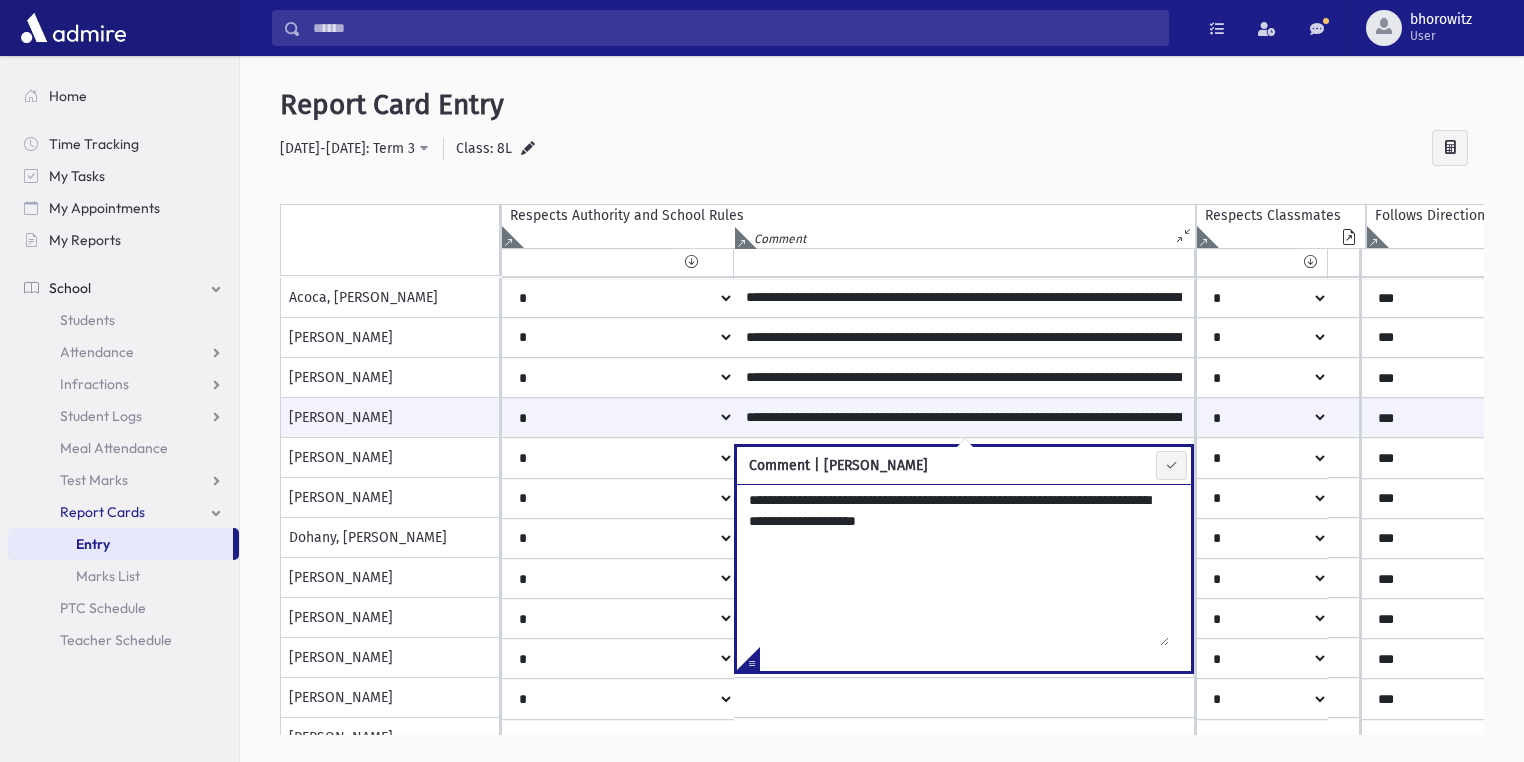 click on "**********" at bounding box center [953, 565] 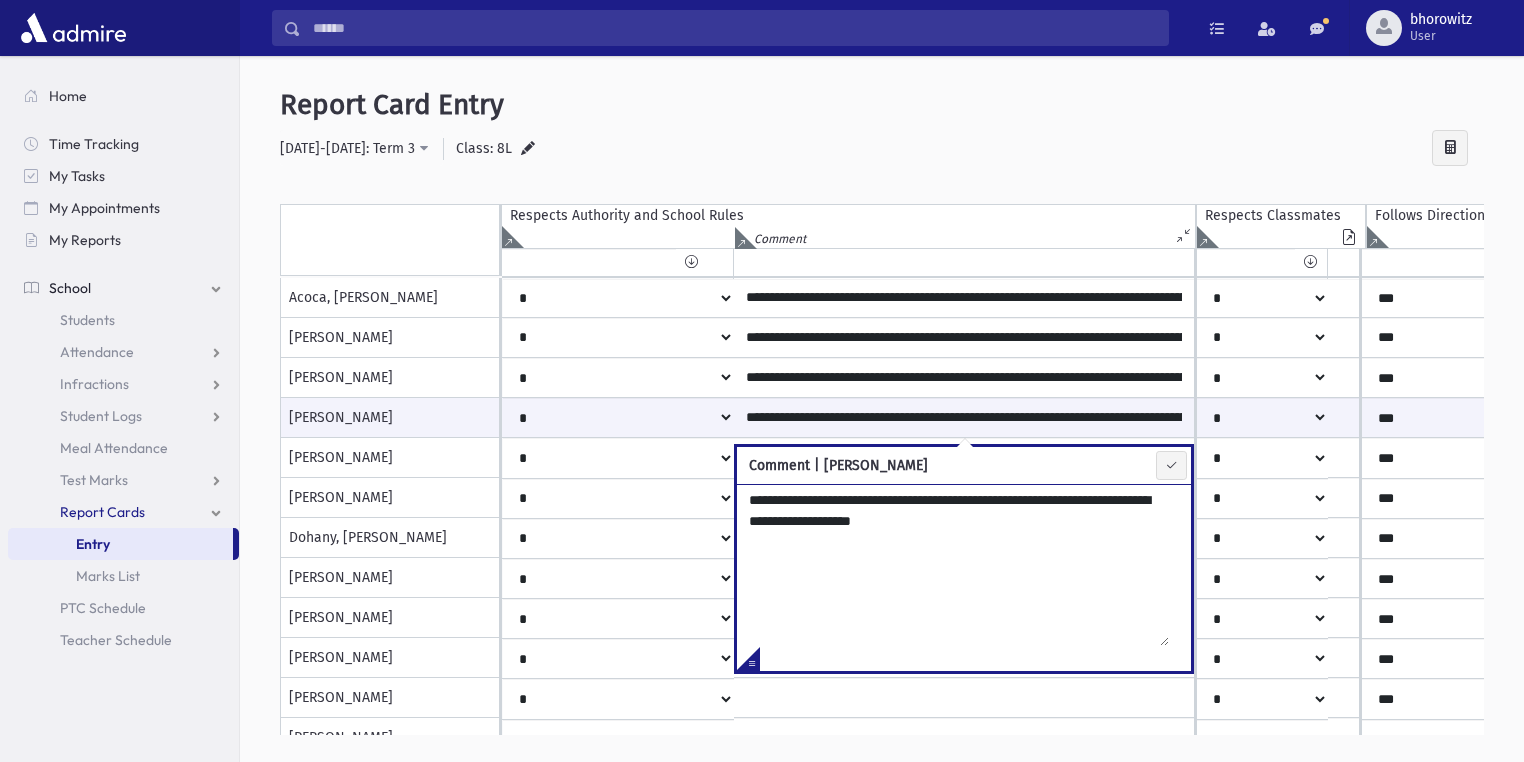 type on "**********" 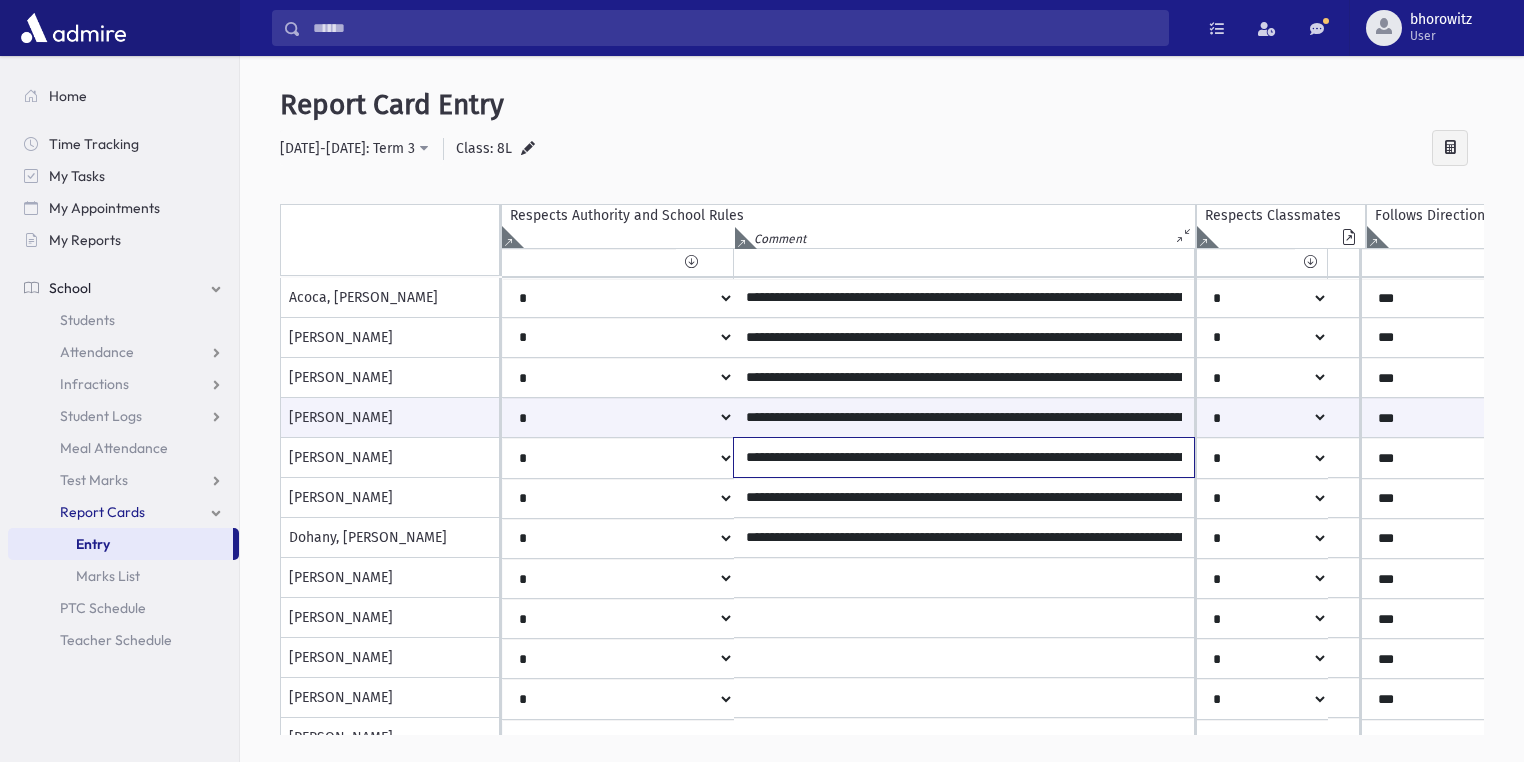 click on "**********" at bounding box center [964, 457] 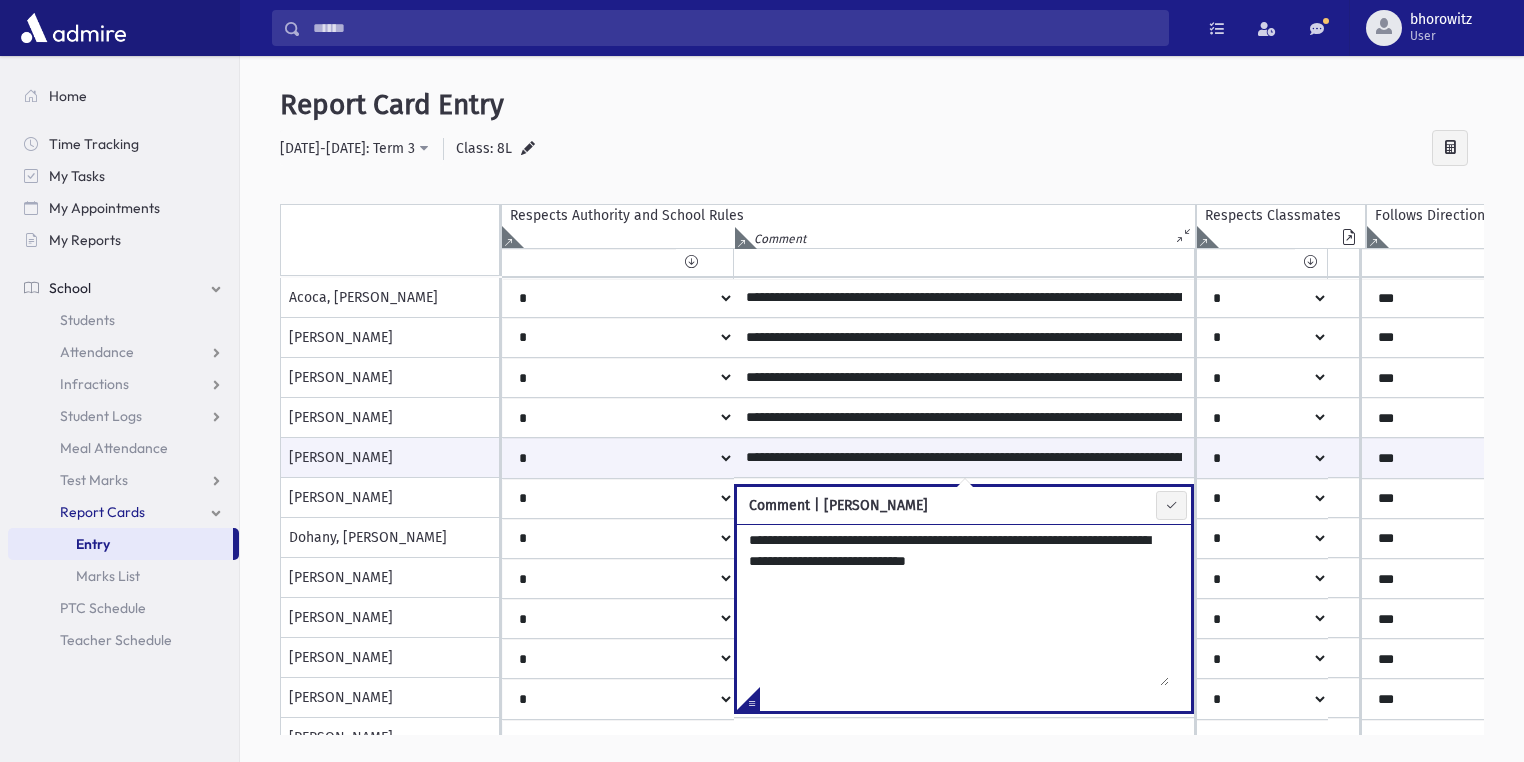 click on "**********" at bounding box center (953, 605) 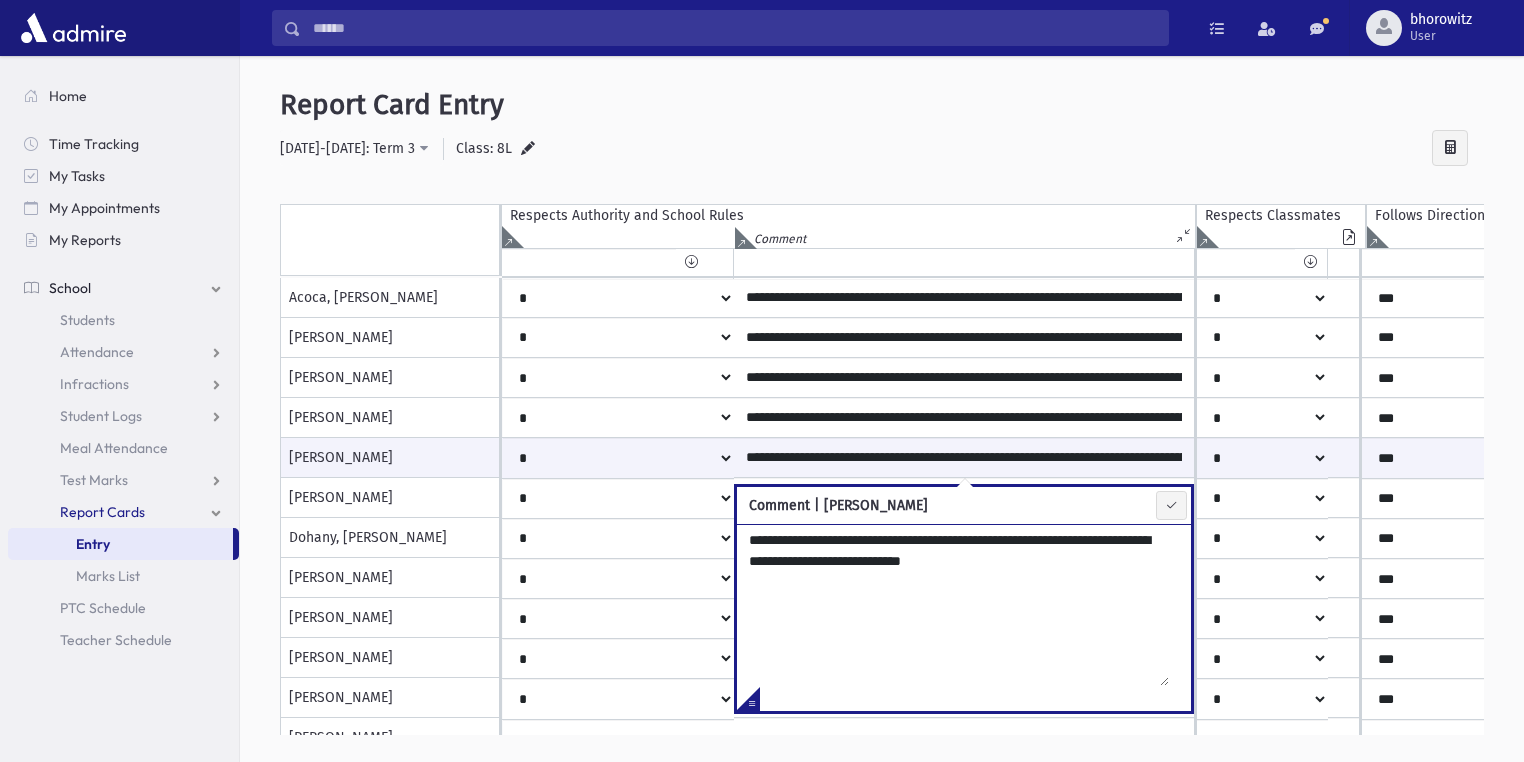 type on "**********" 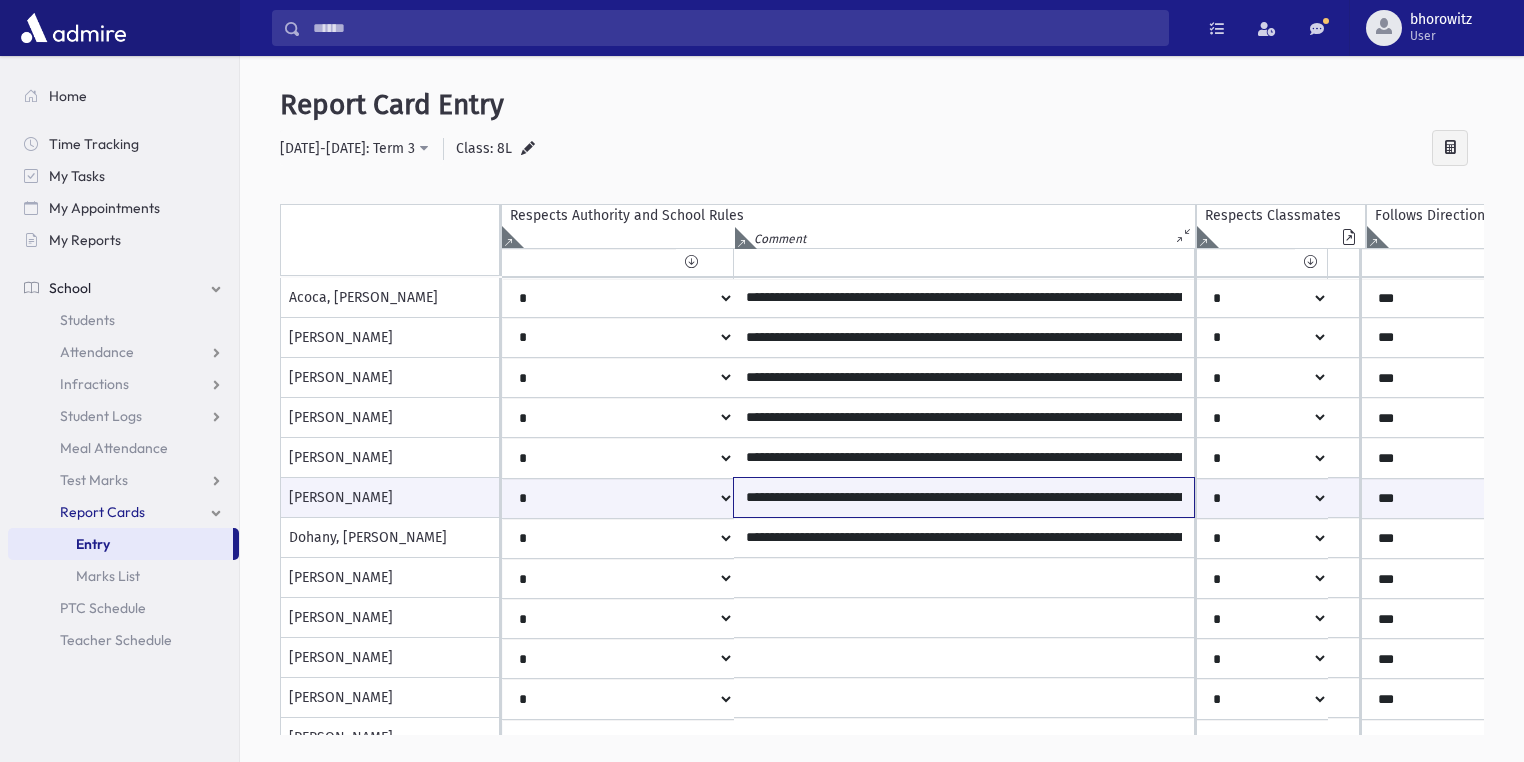 click on "**********" at bounding box center [964, 497] 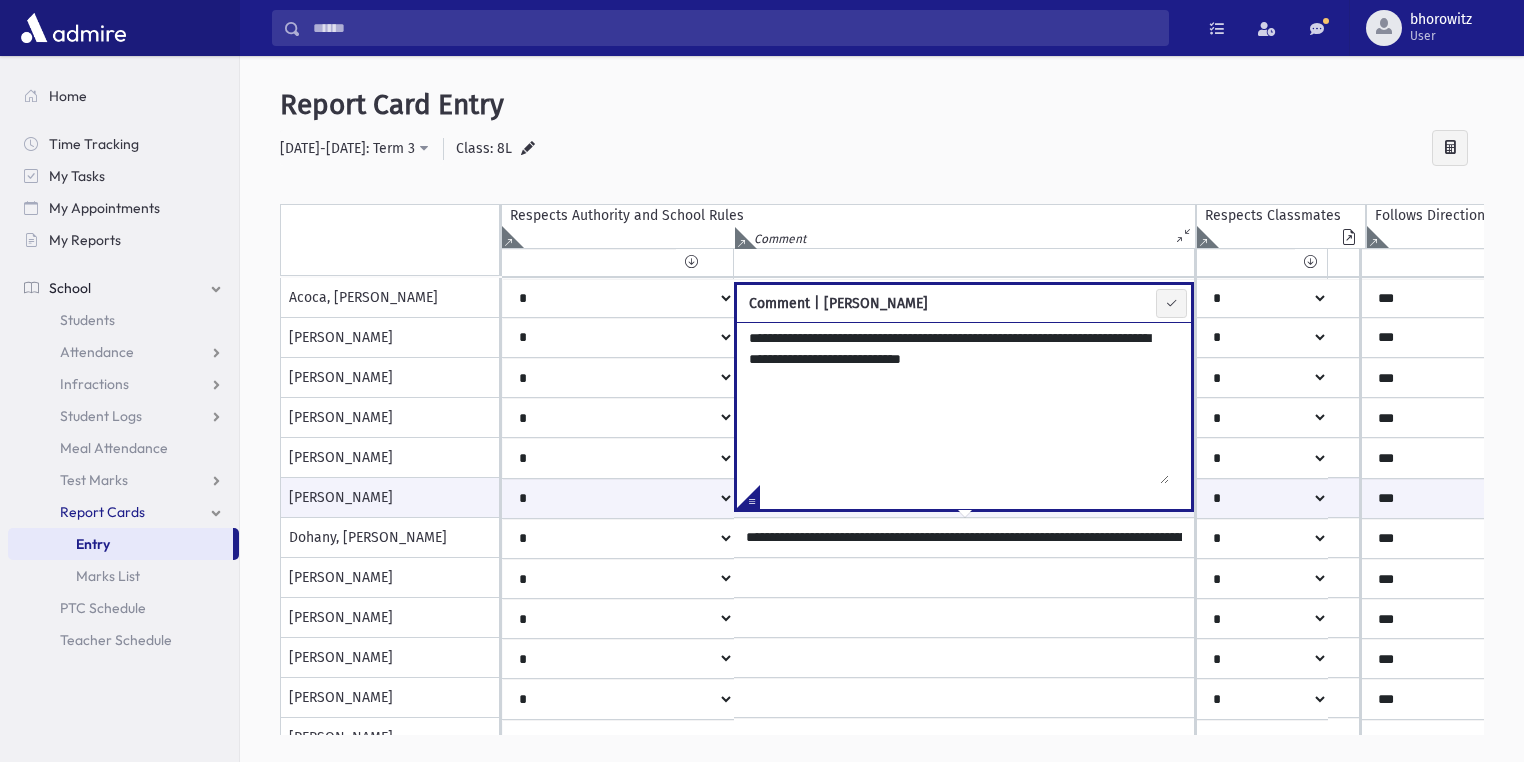 click on "**********" at bounding box center (953, 403) 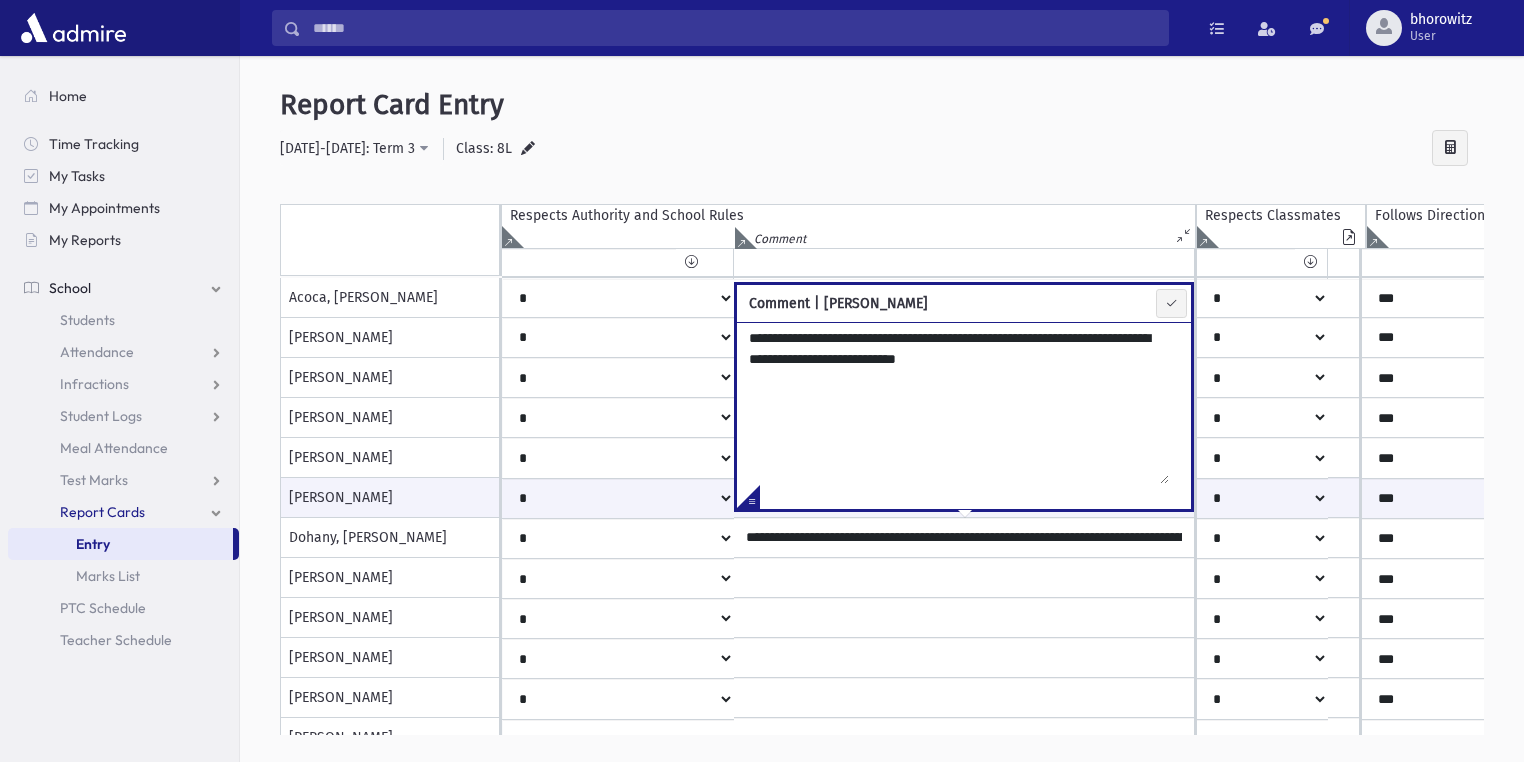 type on "**********" 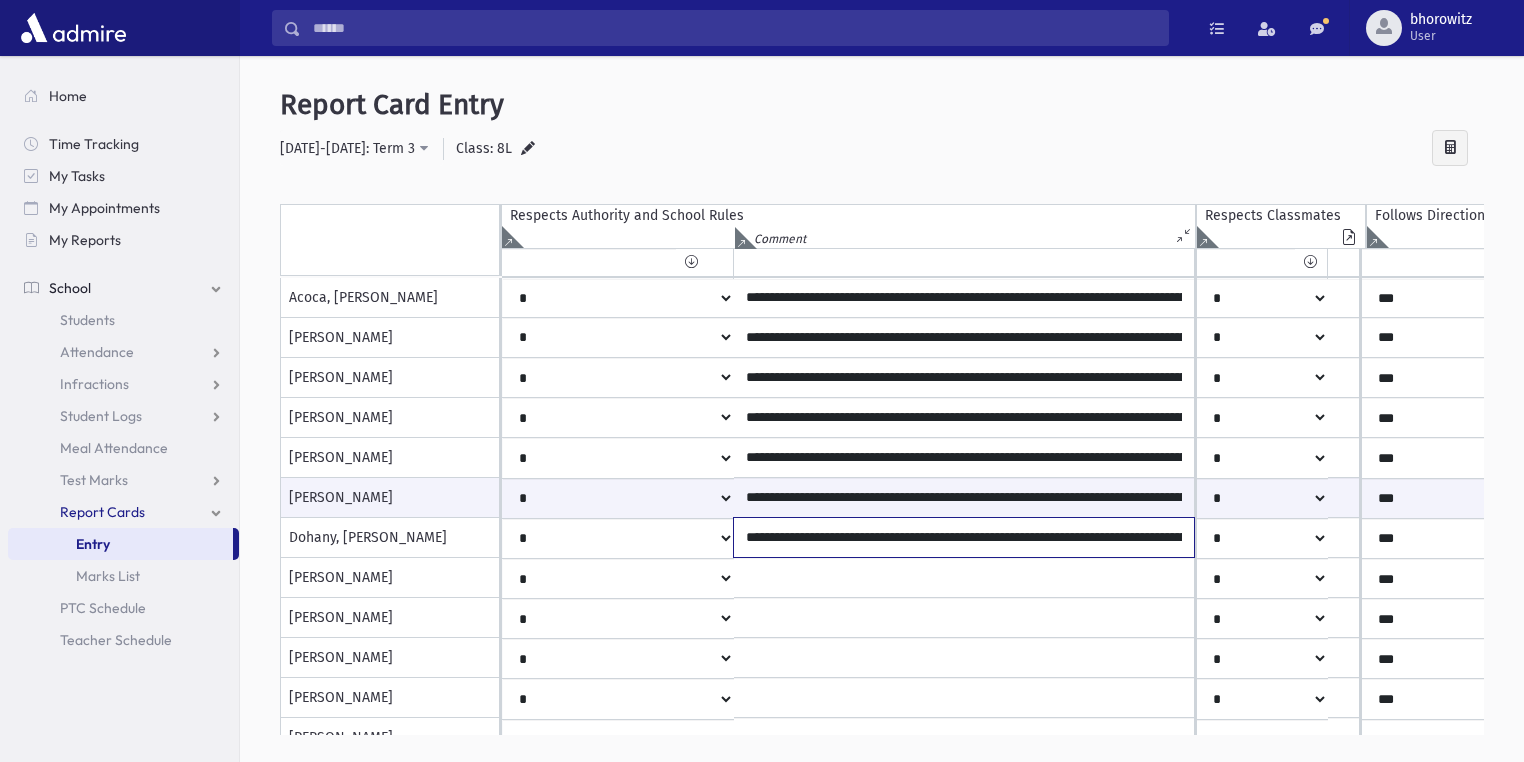 click on "**********" at bounding box center (964, 537) 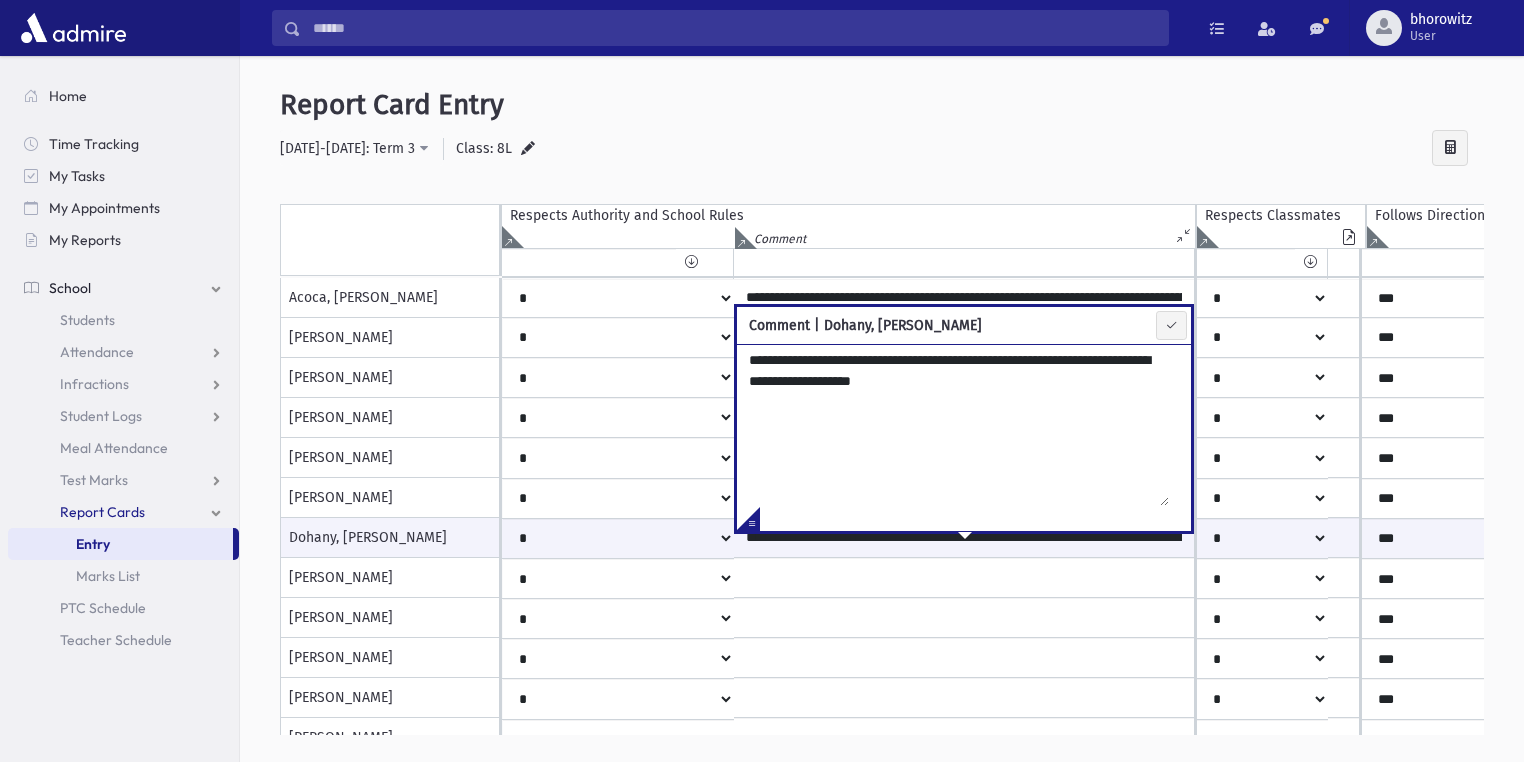 click on "**********" at bounding box center (882, 424) 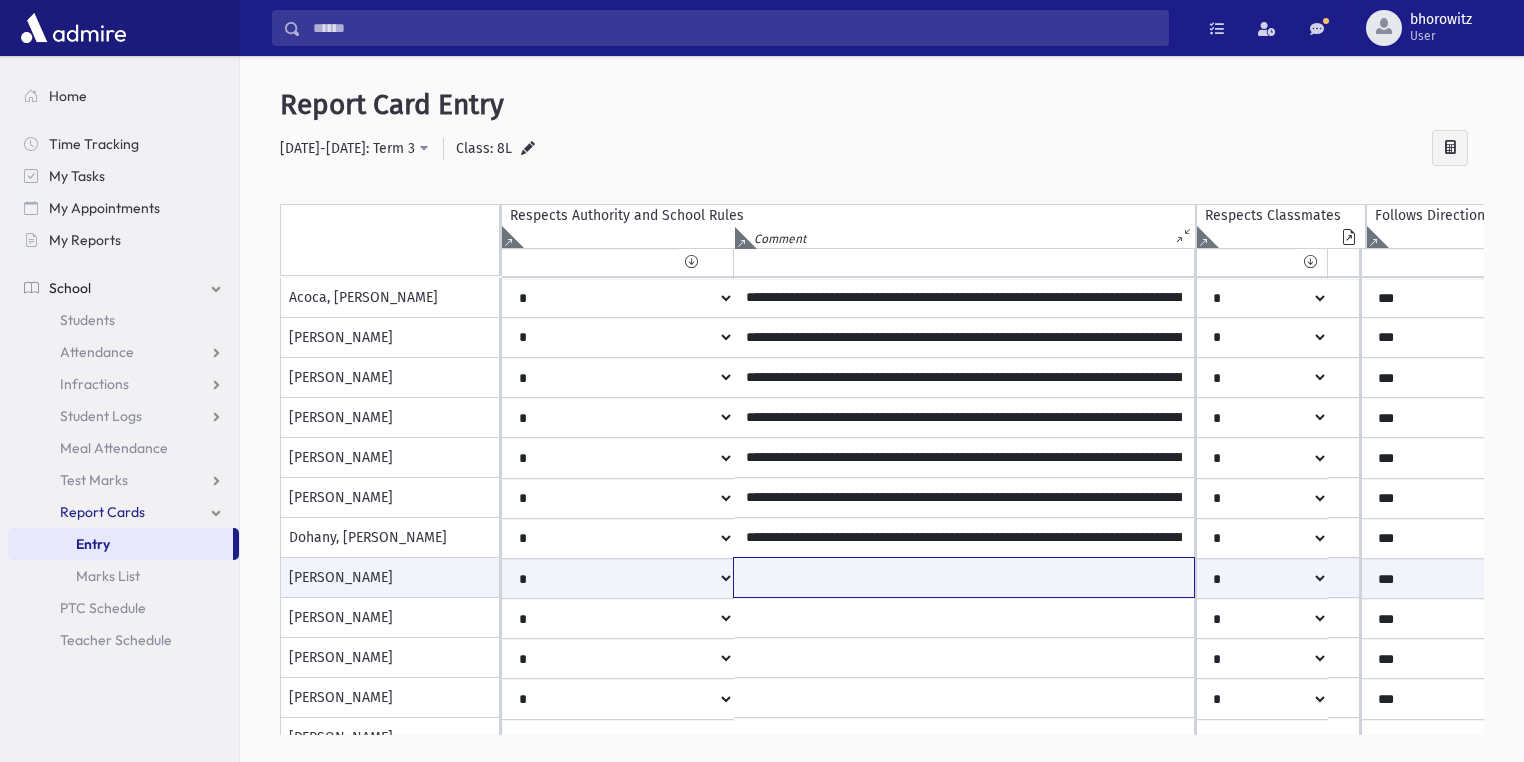 click at bounding box center [964, 577] 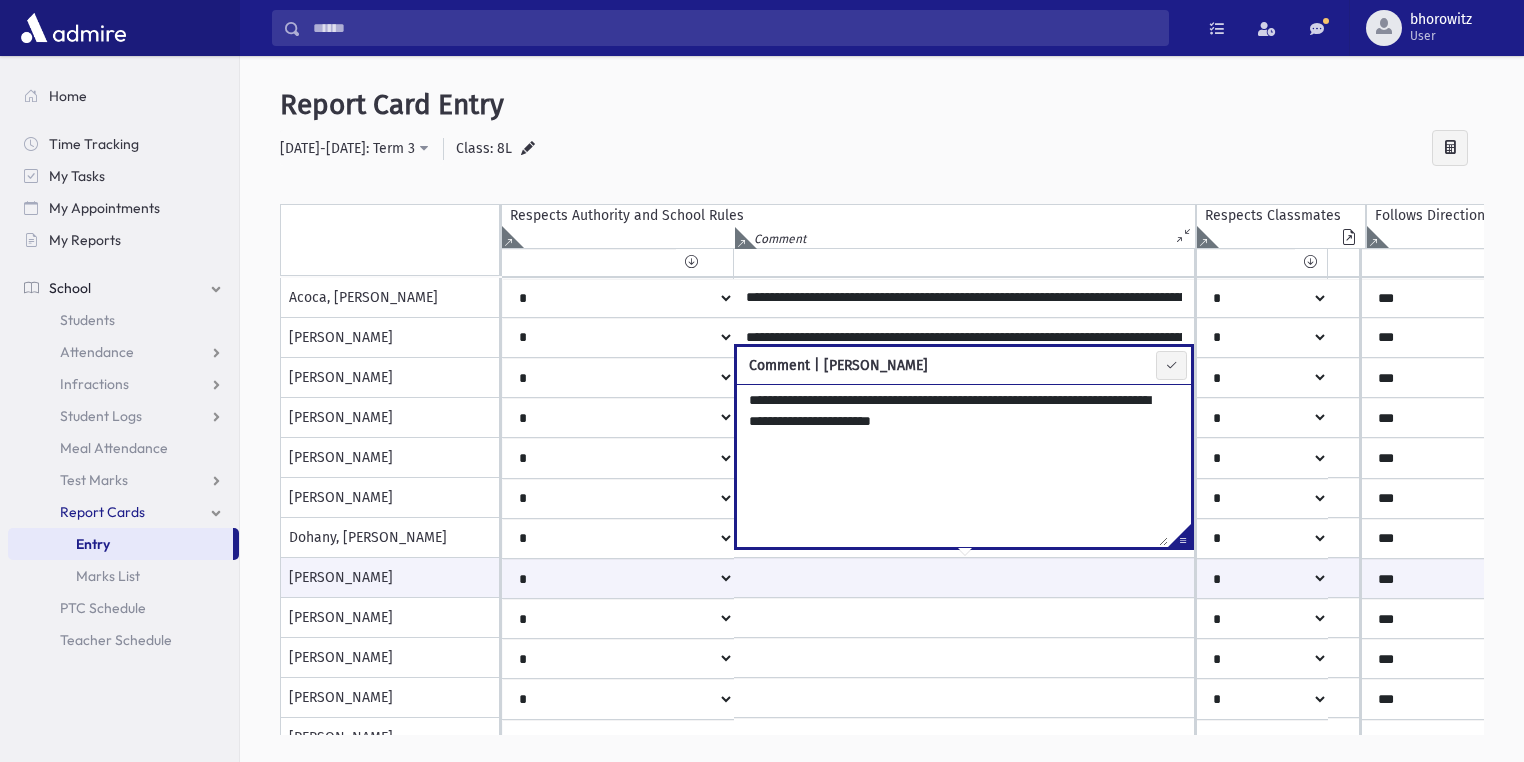 click on "**********" at bounding box center [952, 465] 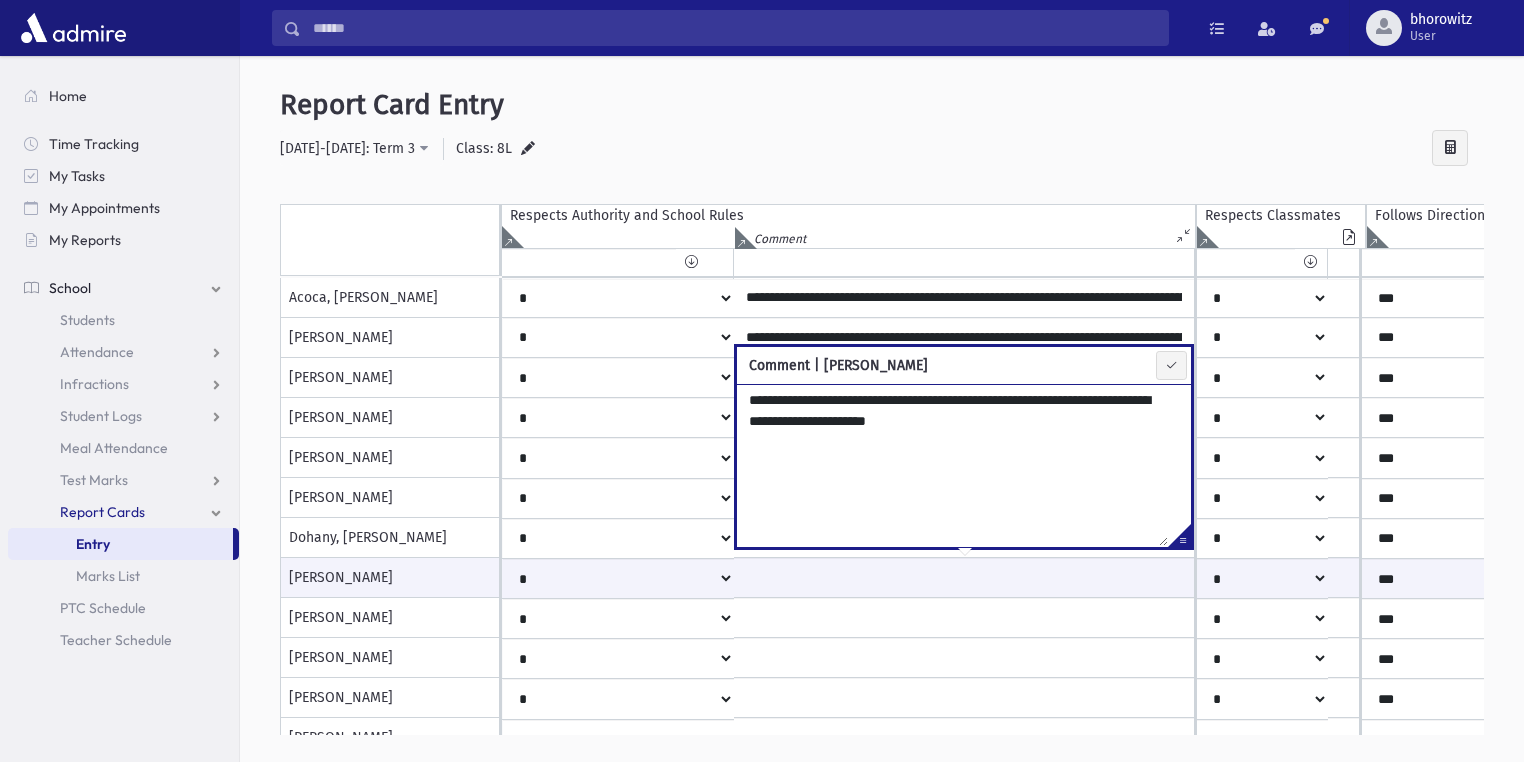 type on "**********" 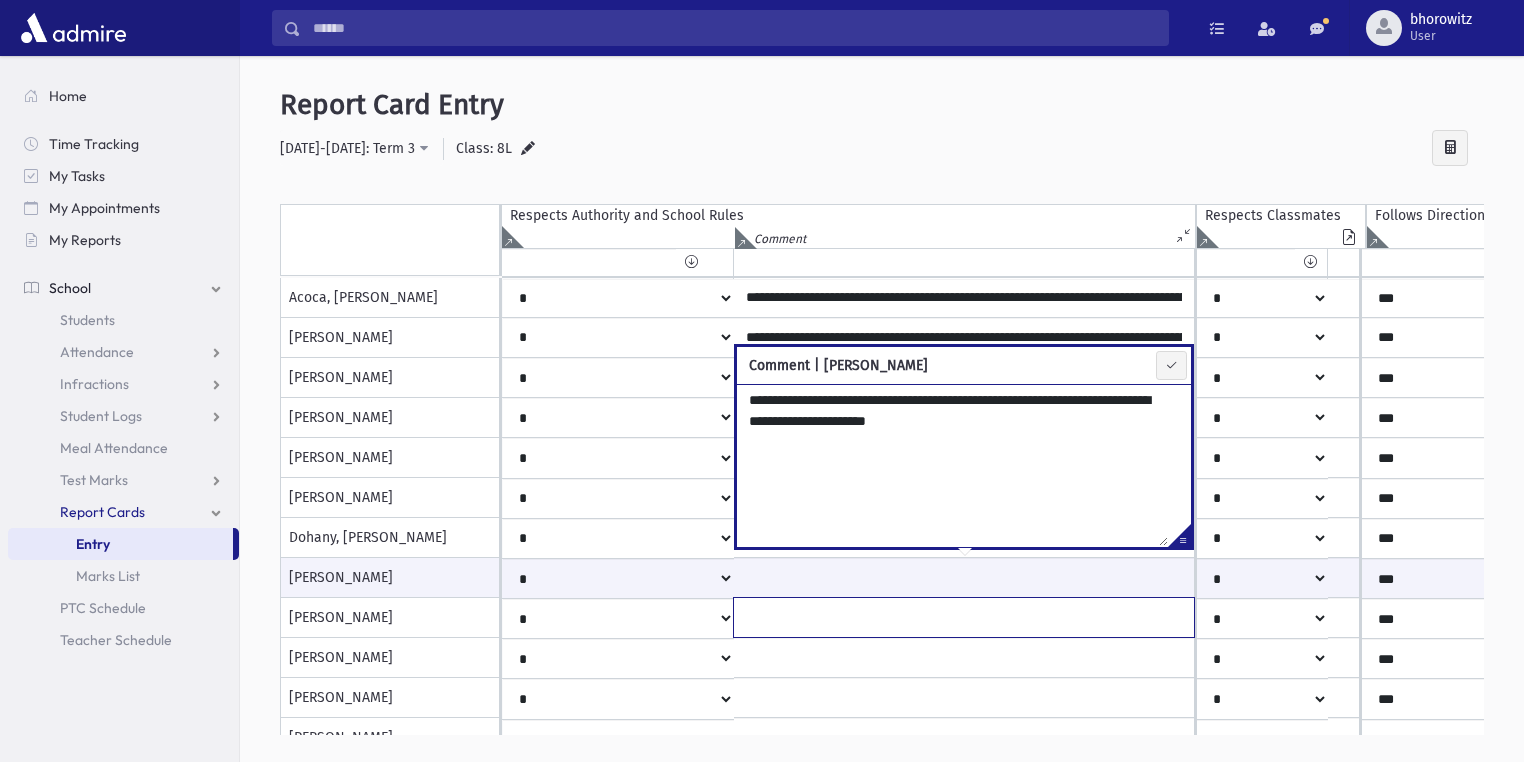 click at bounding box center (964, 617) 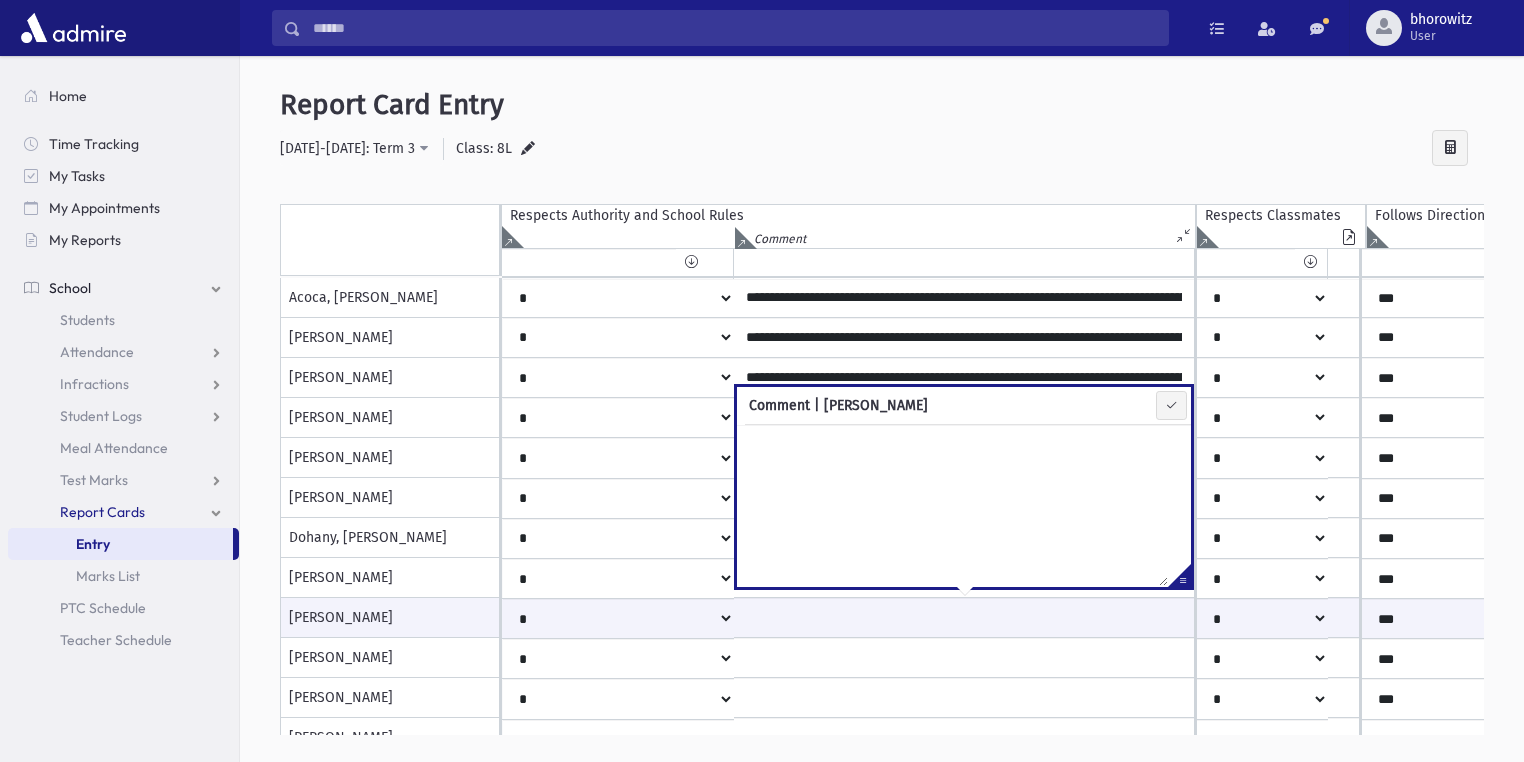 click at bounding box center (952, 505) 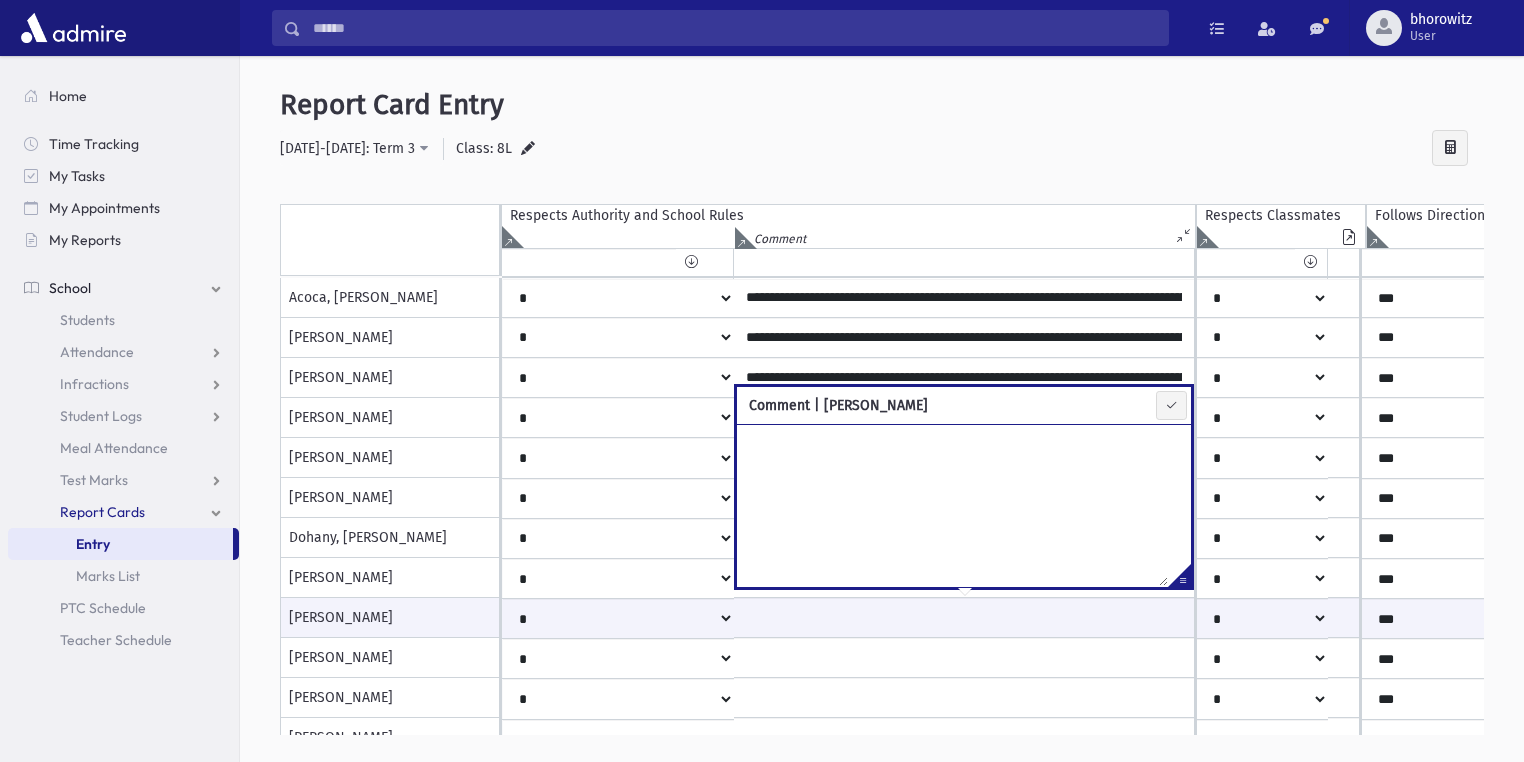 paste on "**********" 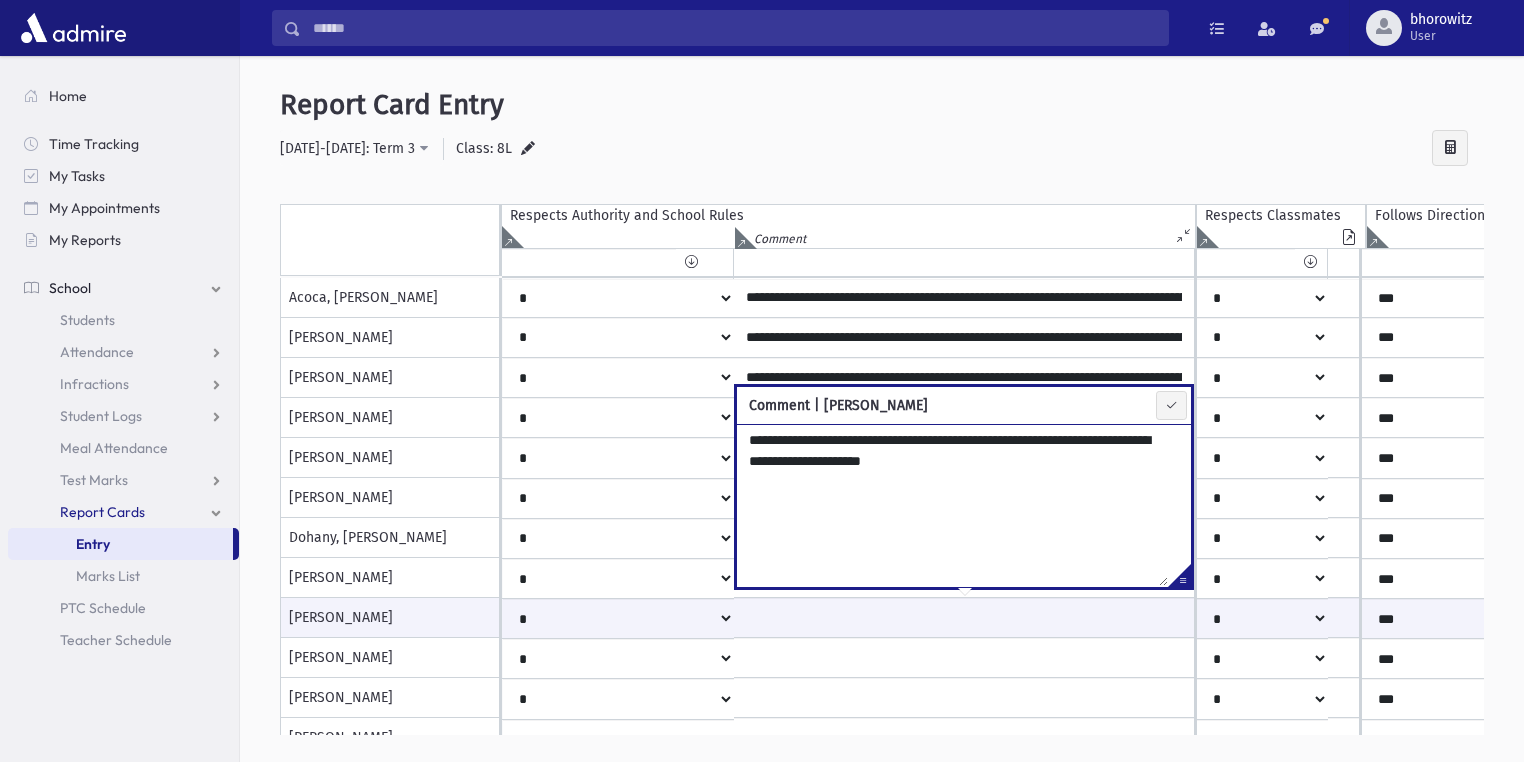 type on "**********" 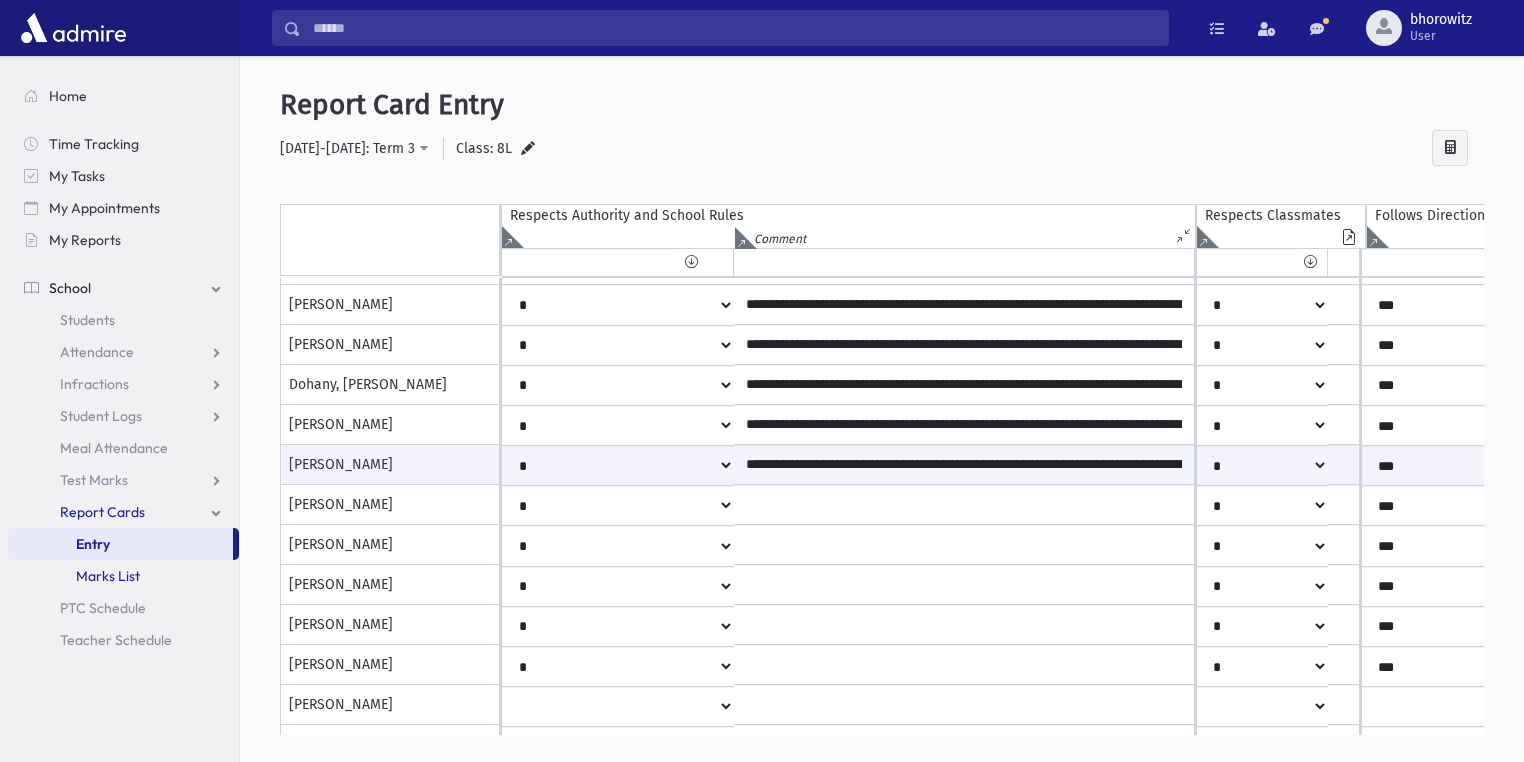 scroll, scrollTop: 160, scrollLeft: 0, axis: vertical 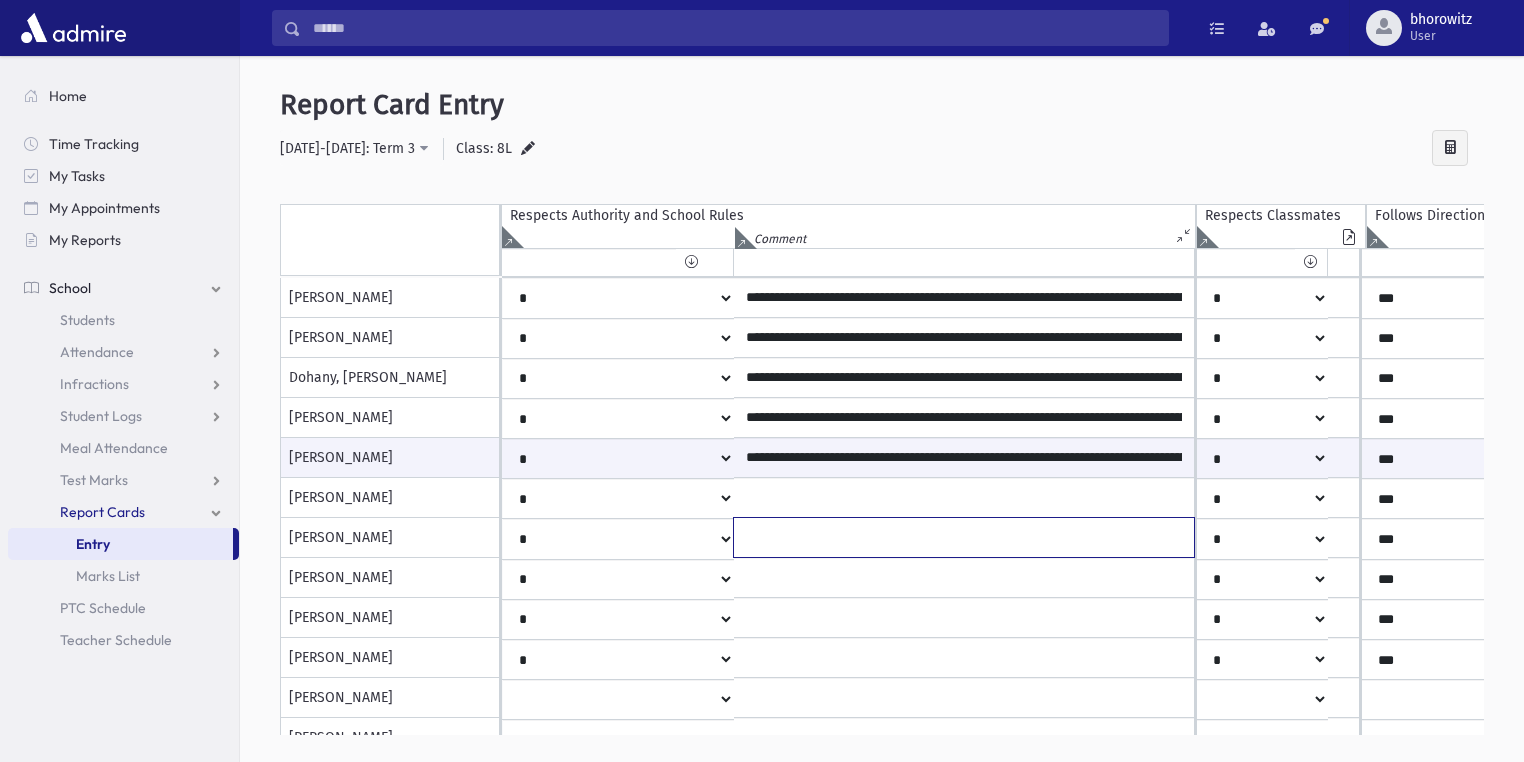 click at bounding box center (964, 138) 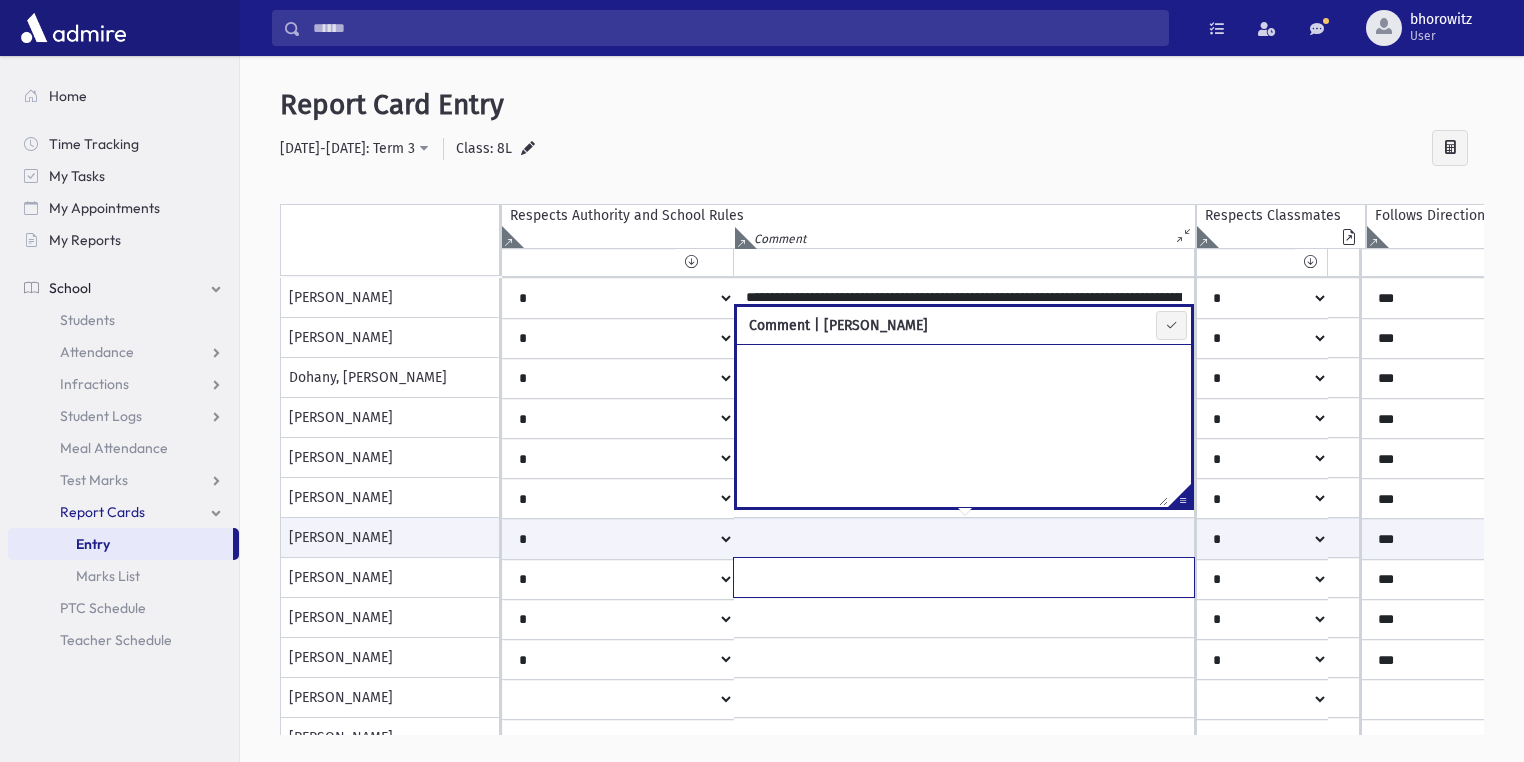 click at bounding box center (964, 138) 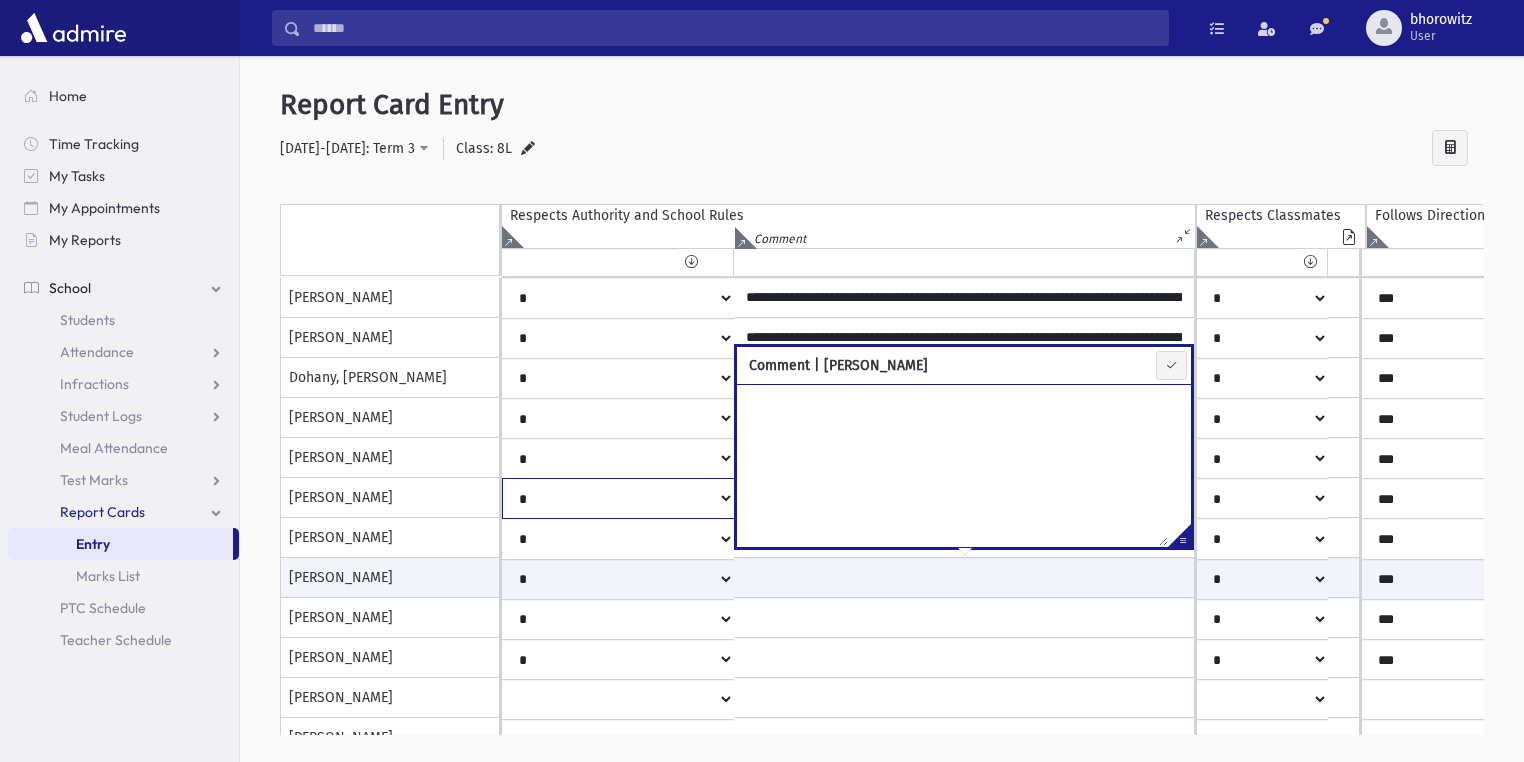 click on "*
***
**
***
**
*
**
*
**
**" at bounding box center [618, 138] 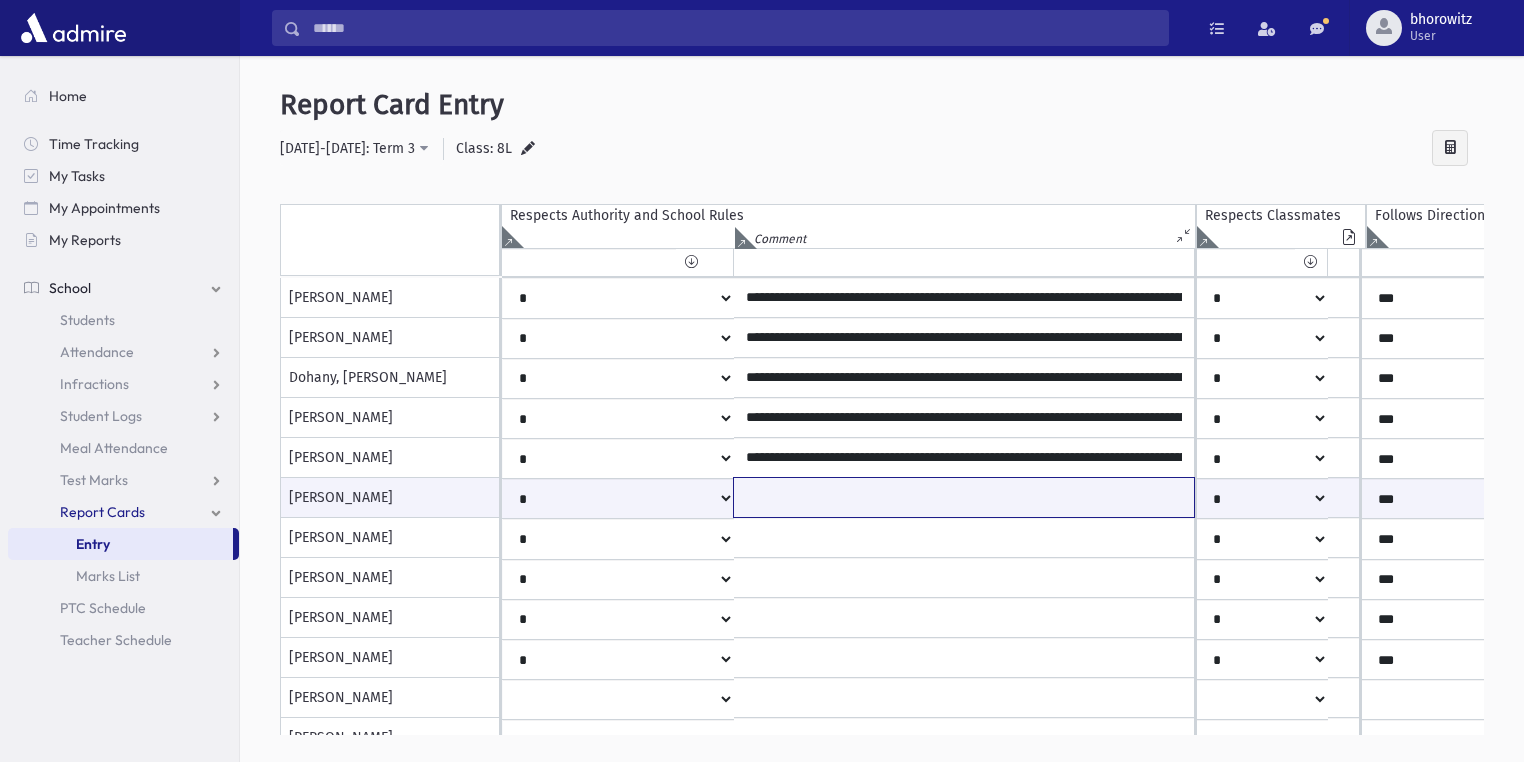 click at bounding box center [964, 497] 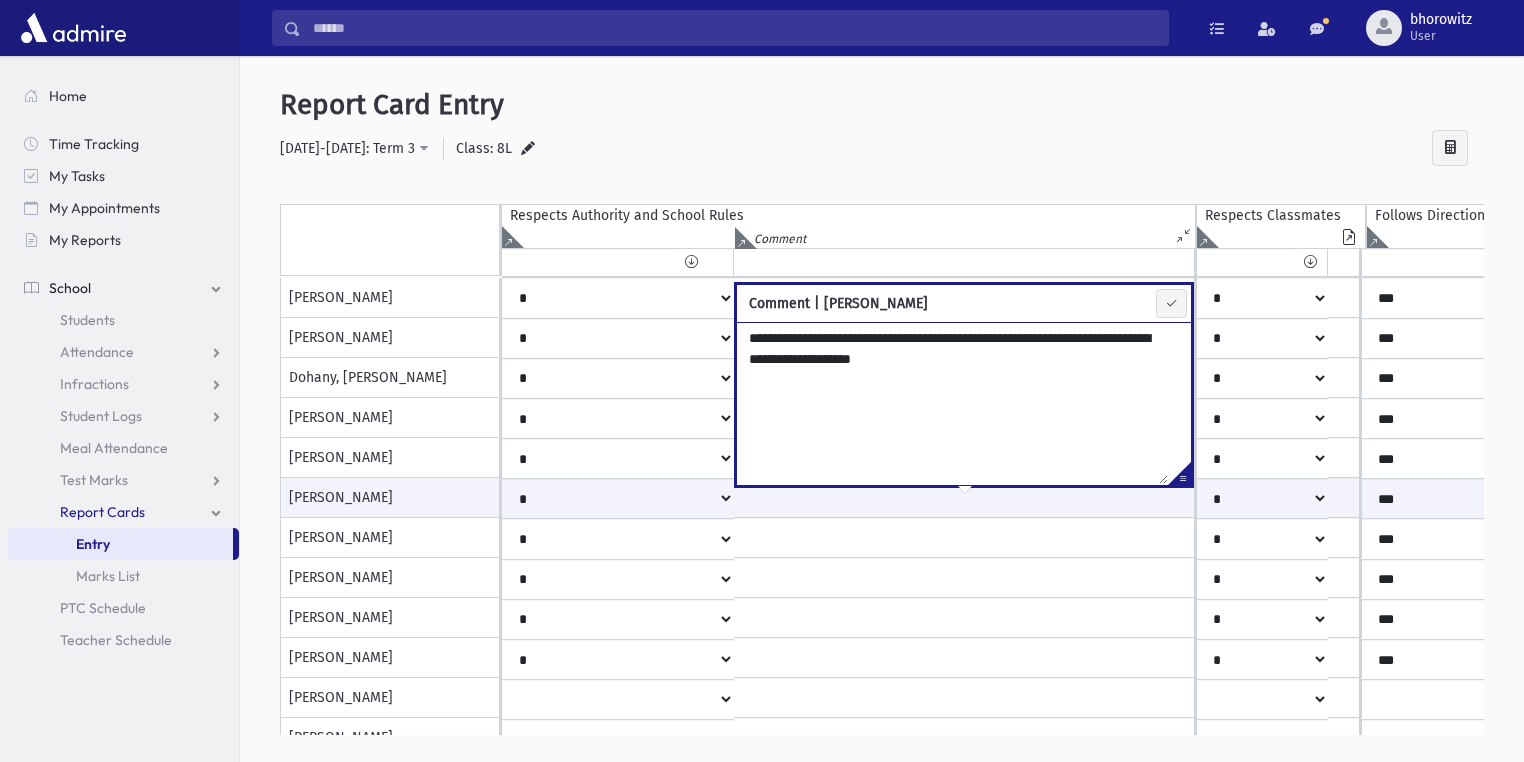 click on "**********" at bounding box center (952, 403) 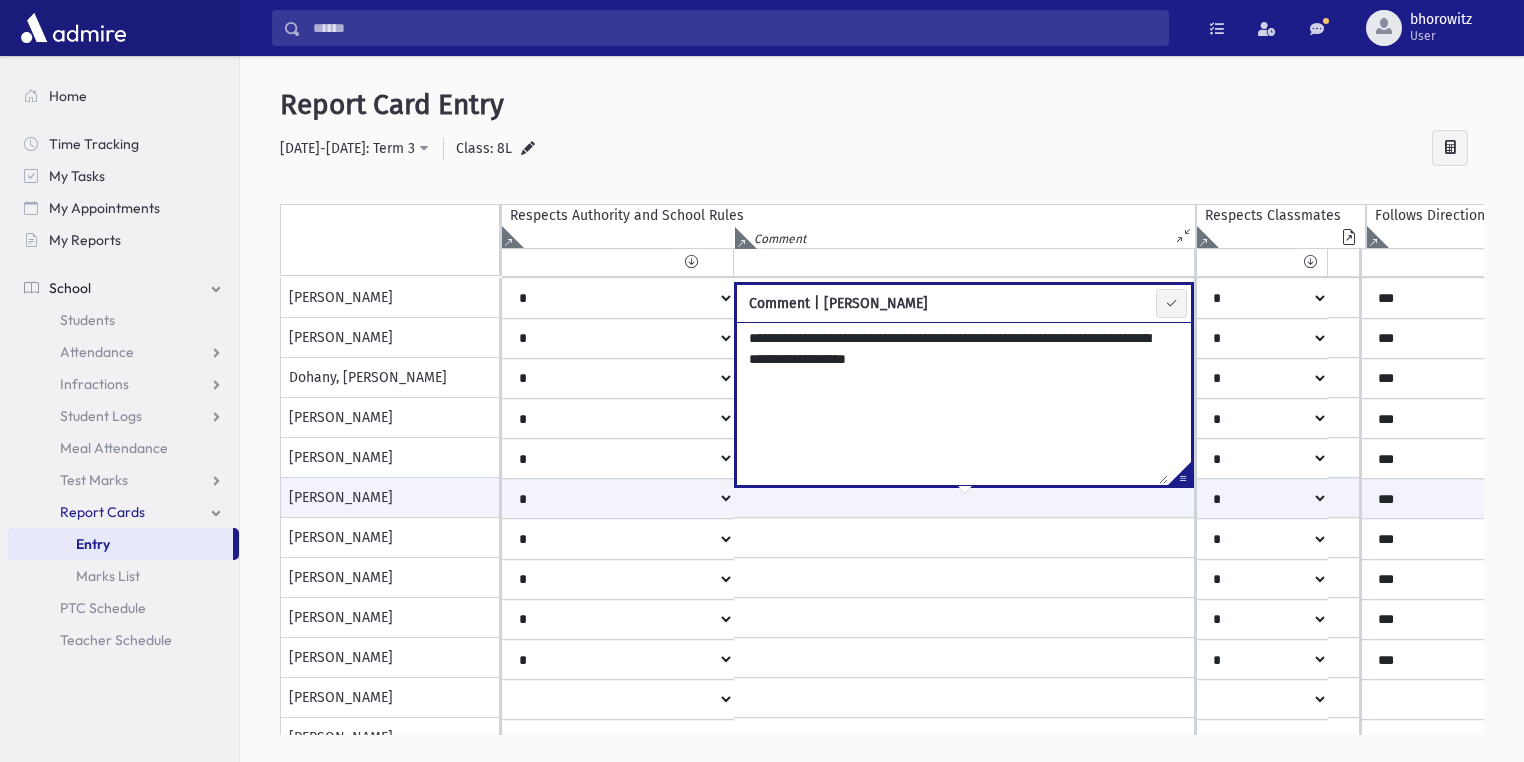 type on "**********" 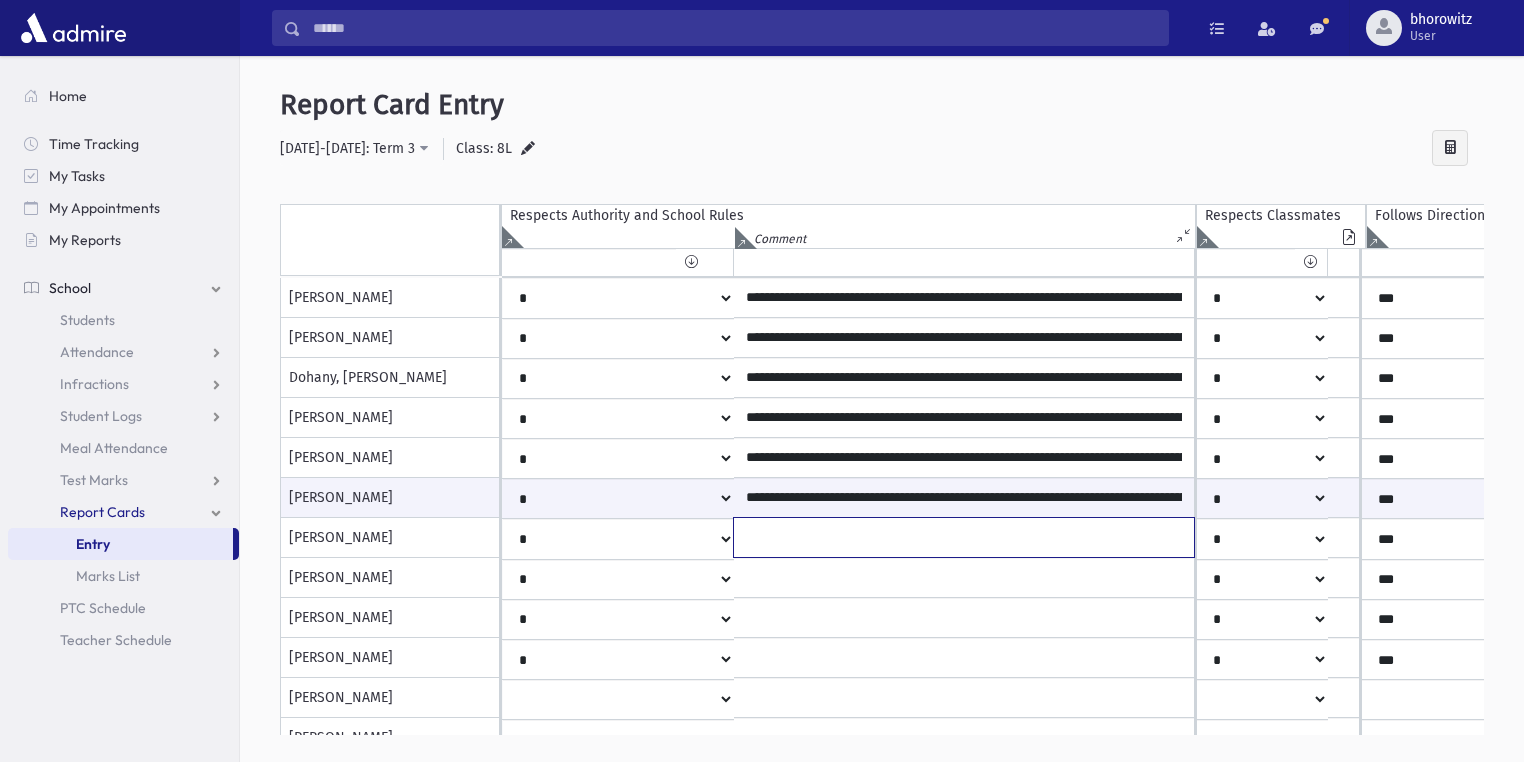 click at bounding box center [964, 537] 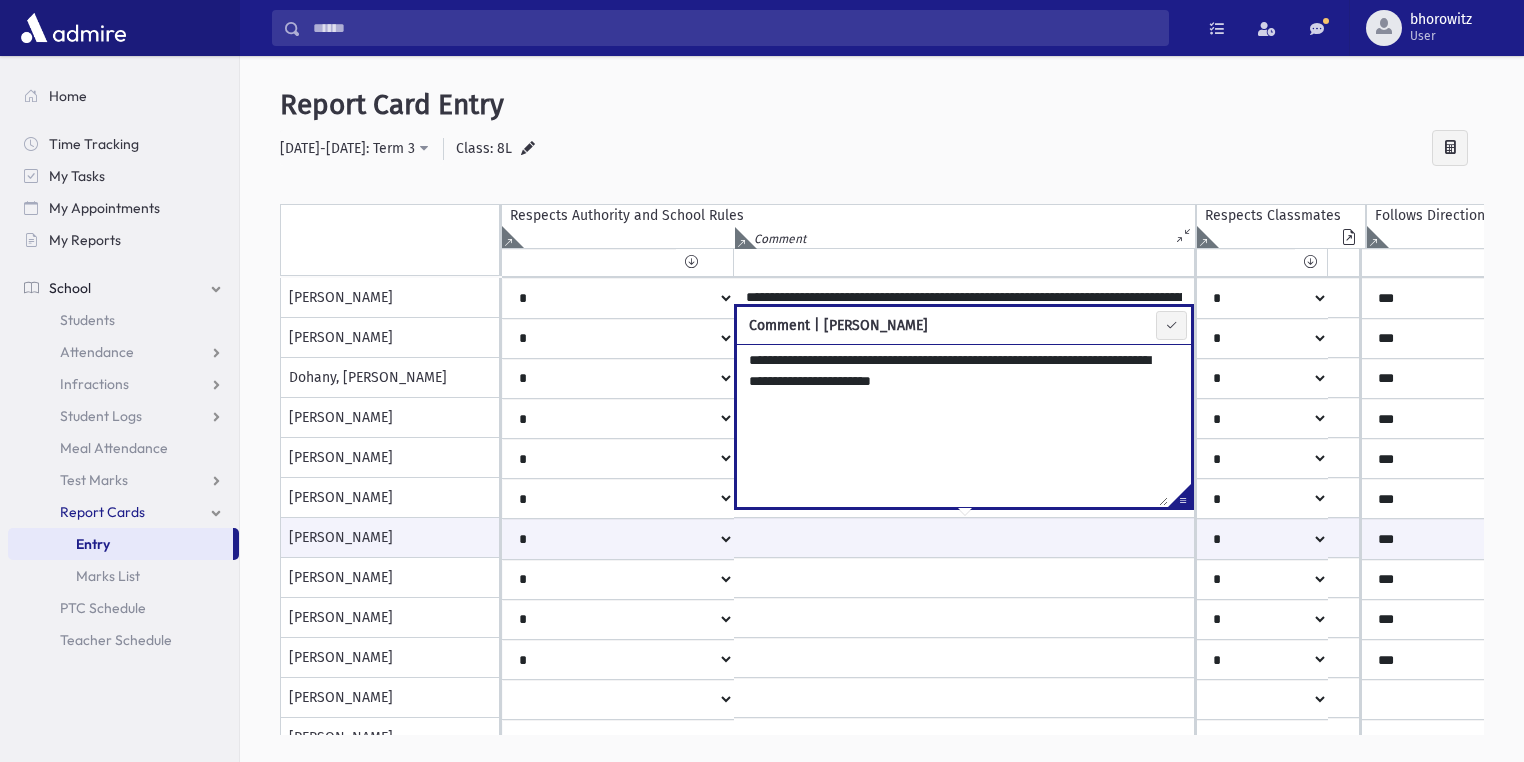 click on "**********" at bounding box center (952, 425) 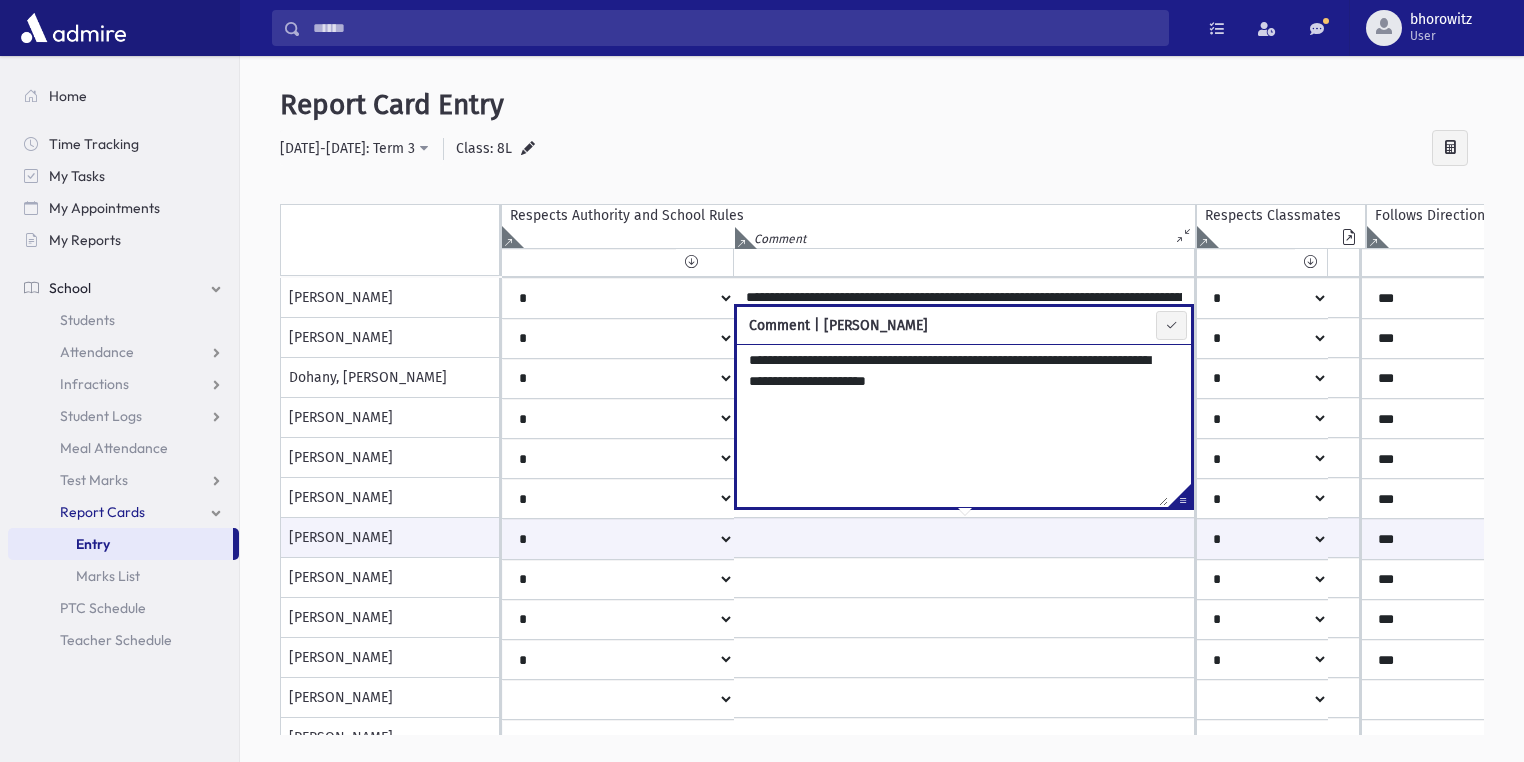 type on "**********" 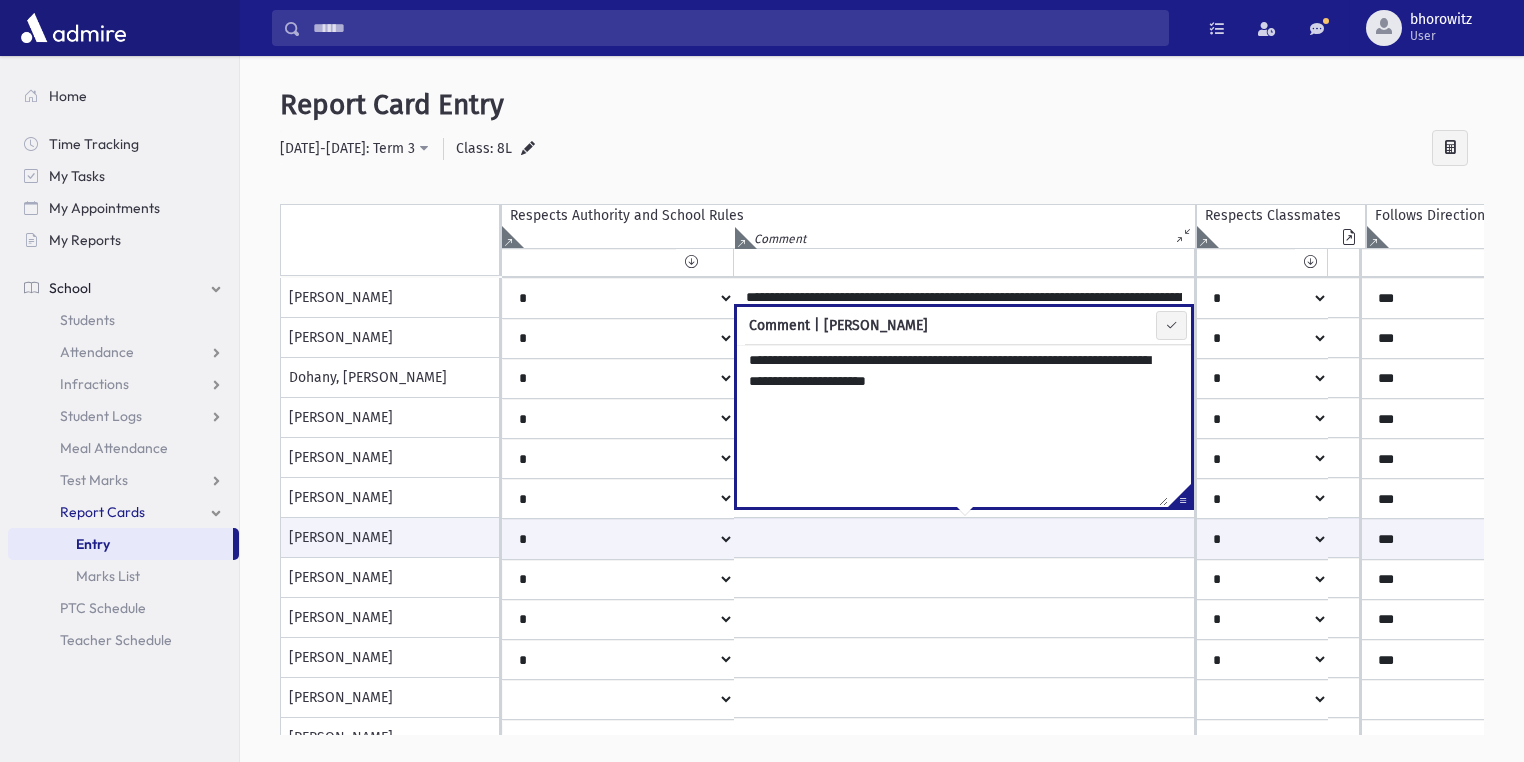 click on "Report Card Entry" at bounding box center (882, 105) 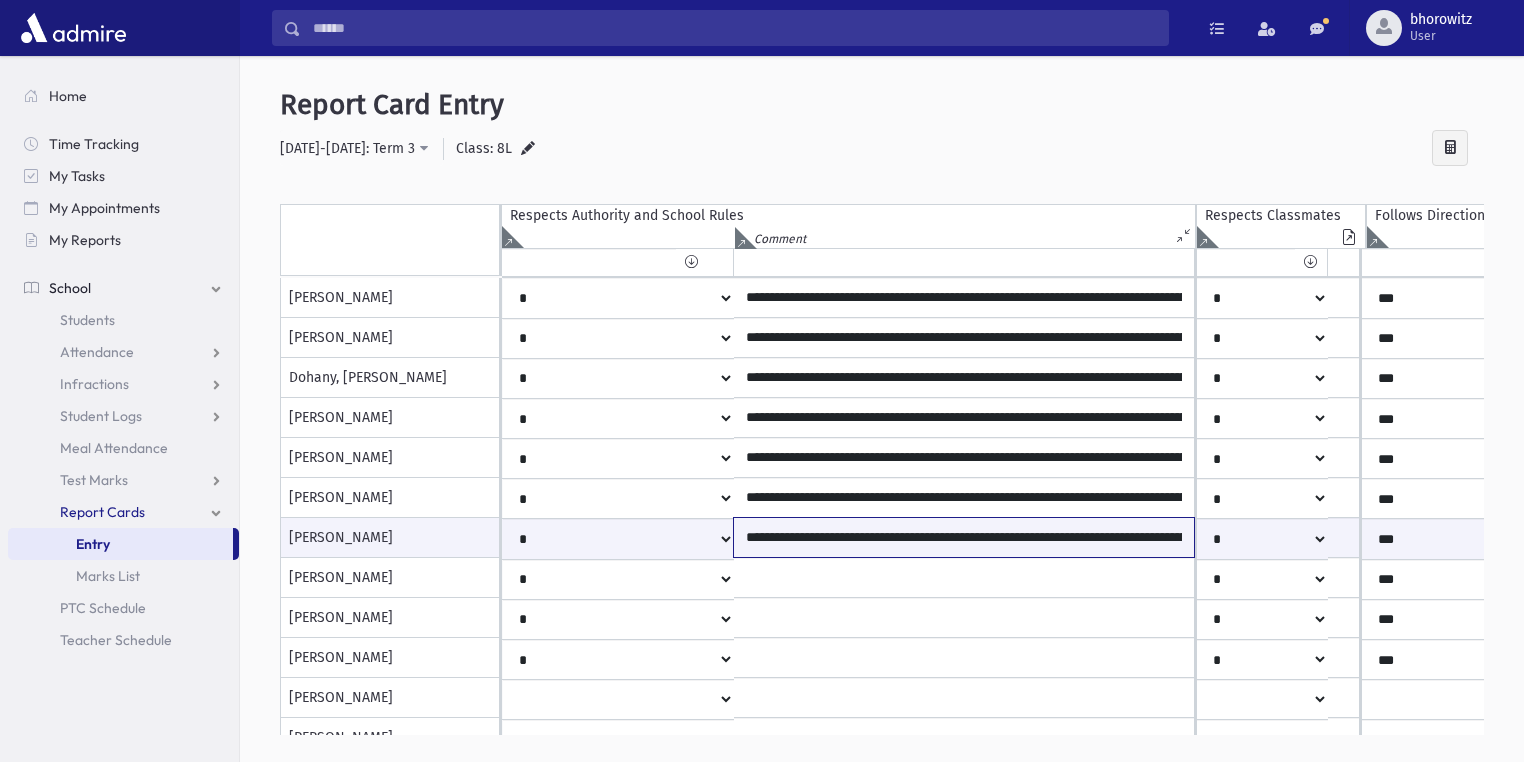 click on "**********" at bounding box center (964, 537) 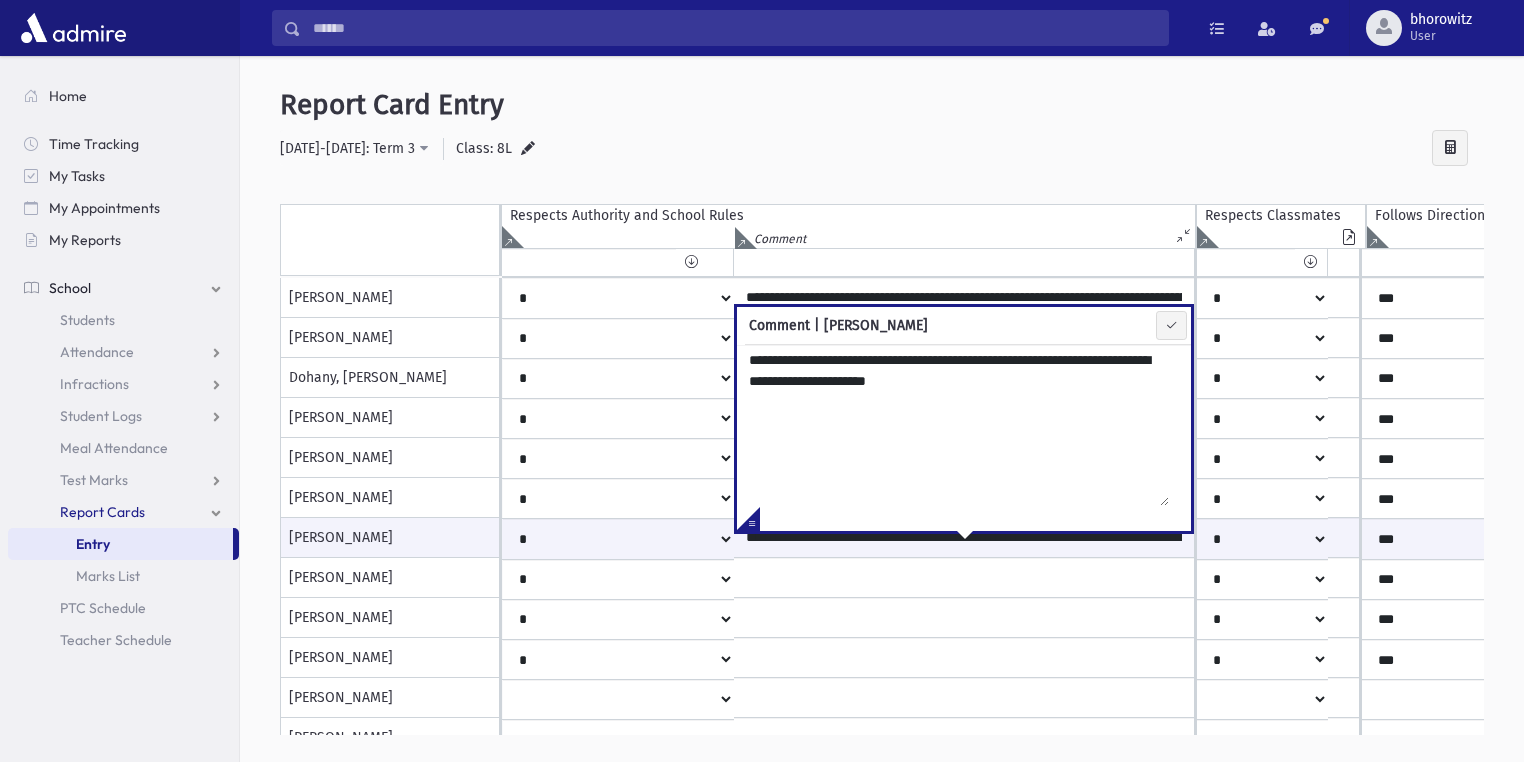 click on "**********" at bounding box center (882, 149) 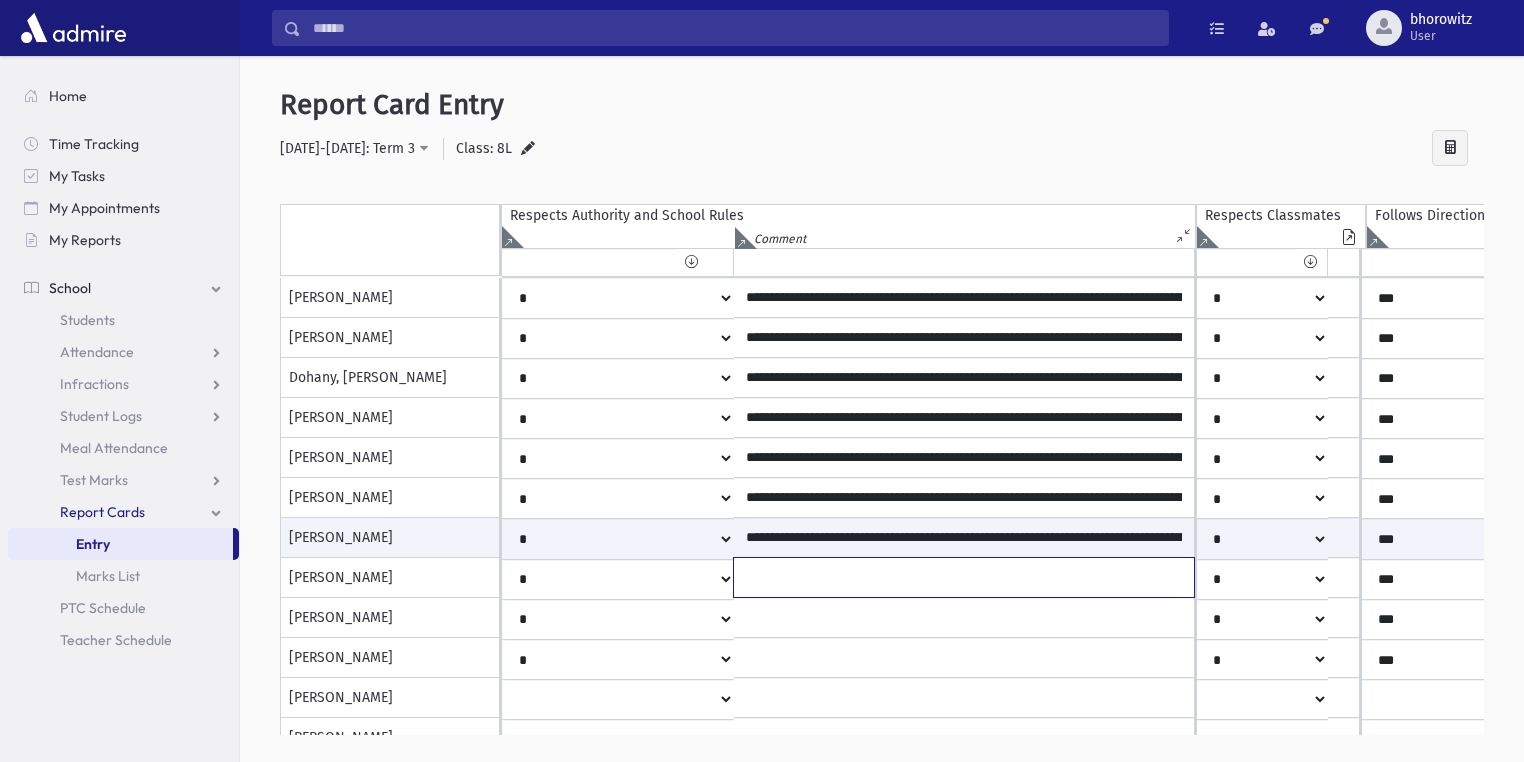 click at bounding box center [964, 577] 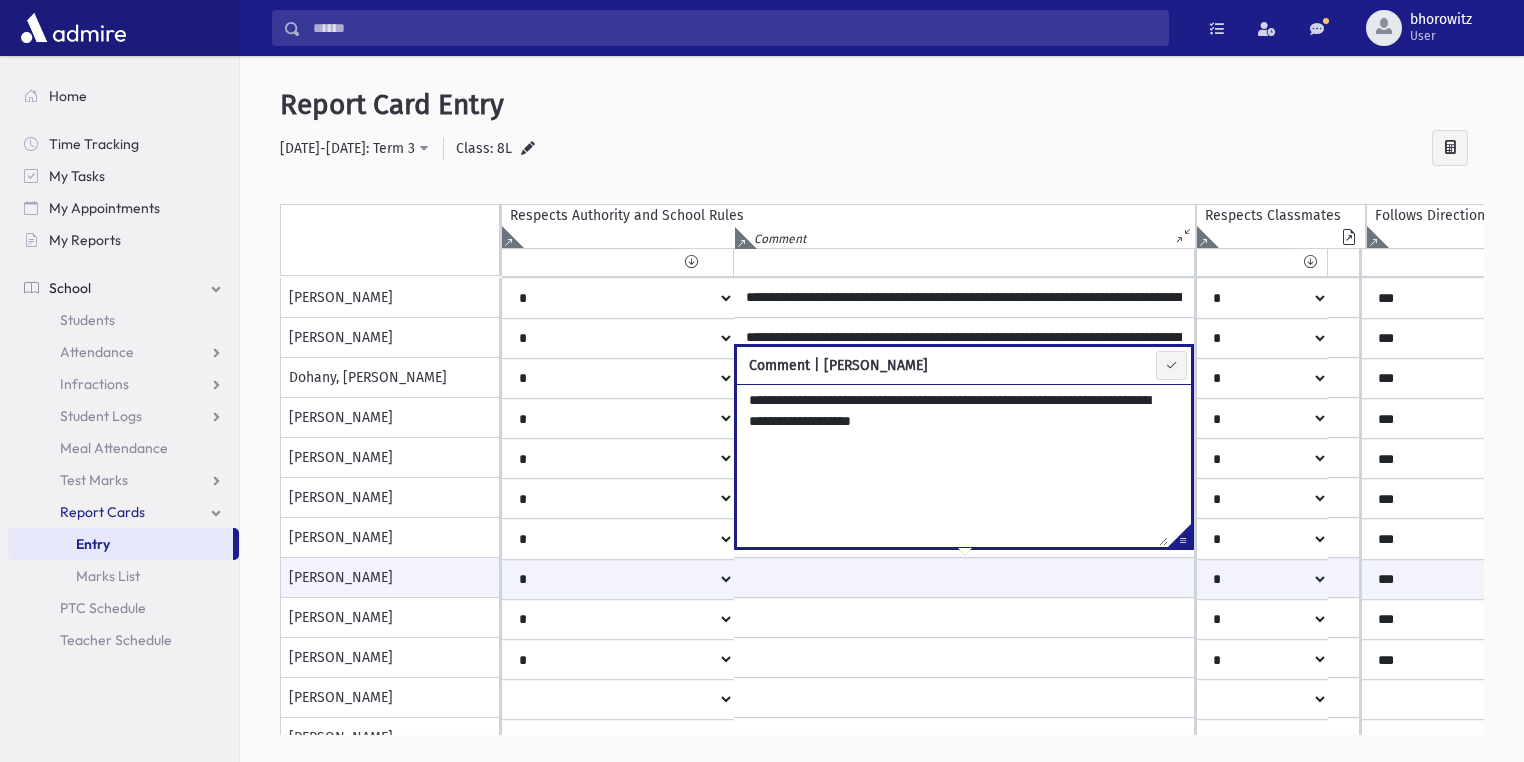 drag, startPoint x: 932, startPoint y: 421, endPoint x: 916, endPoint y: 420, distance: 16.03122 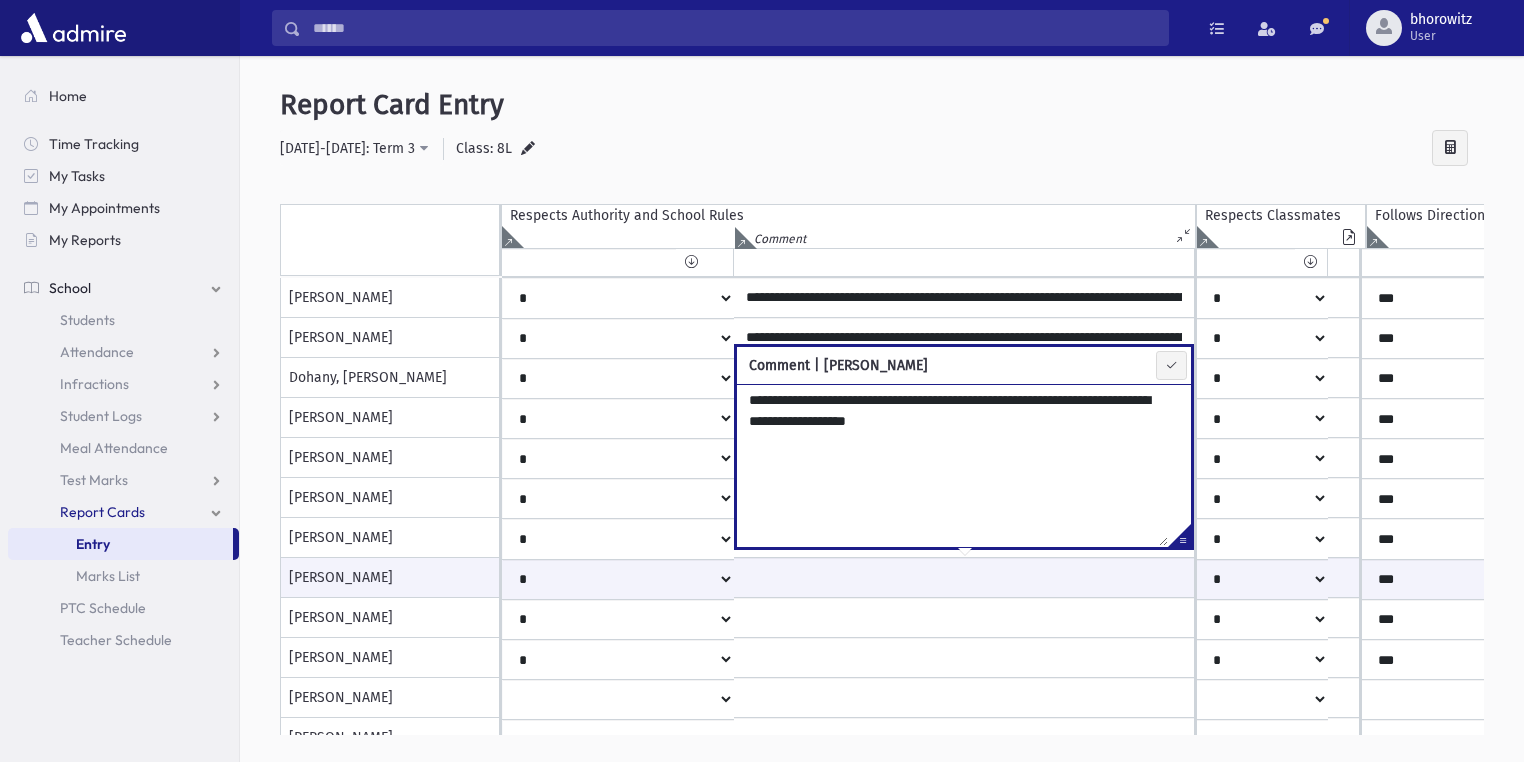type on "**********" 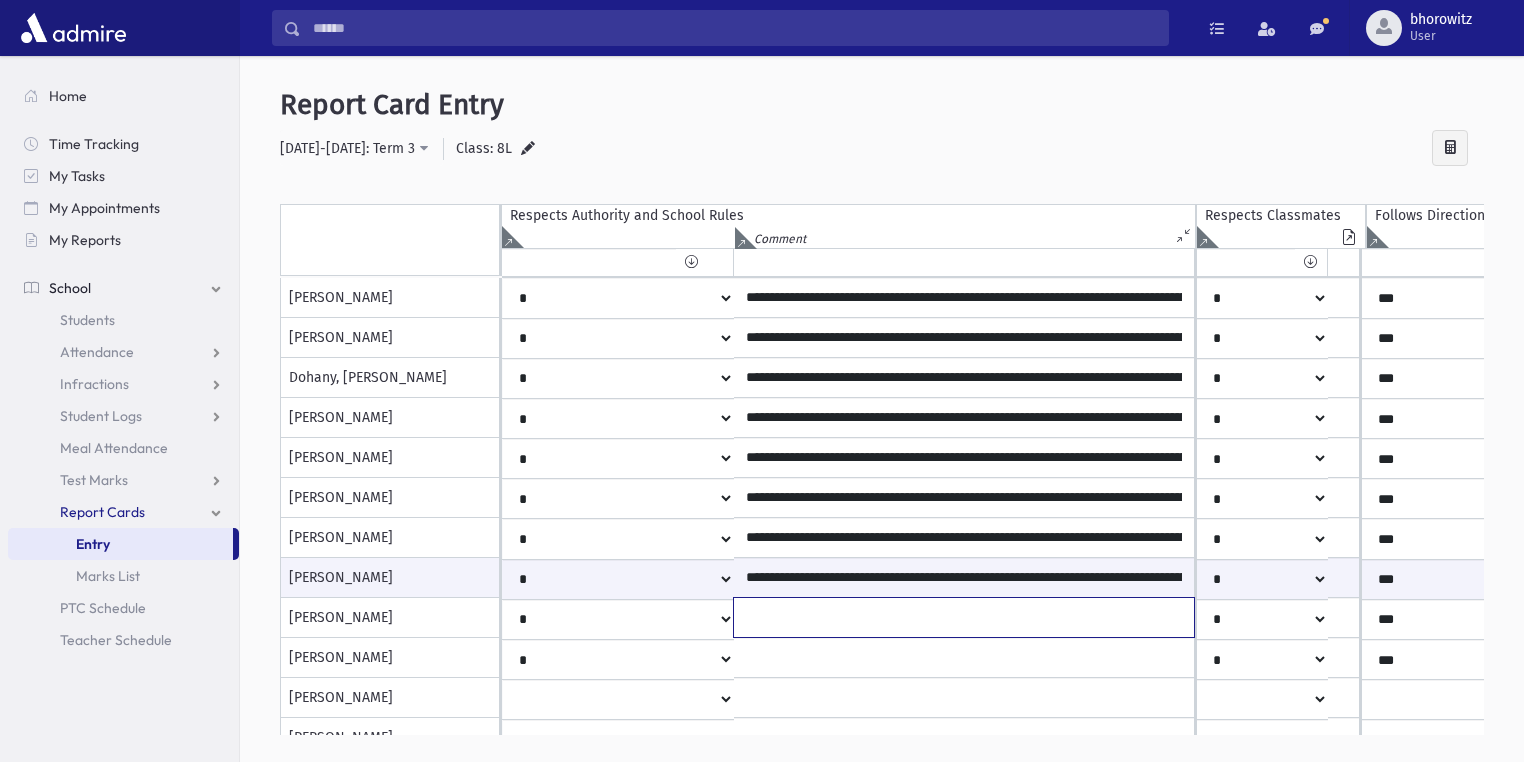 click at bounding box center (964, 138) 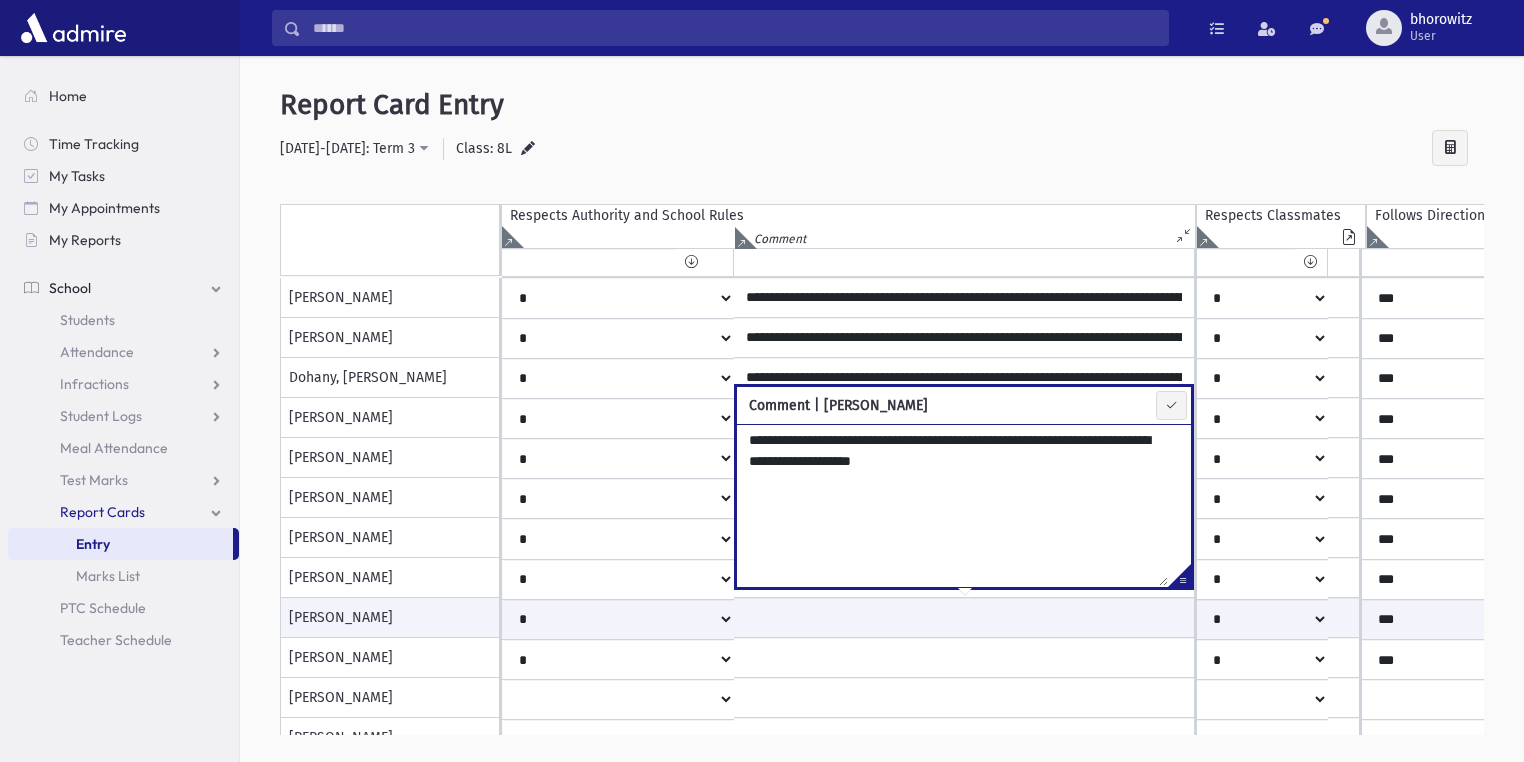 click on "**********" at bounding box center [952, 505] 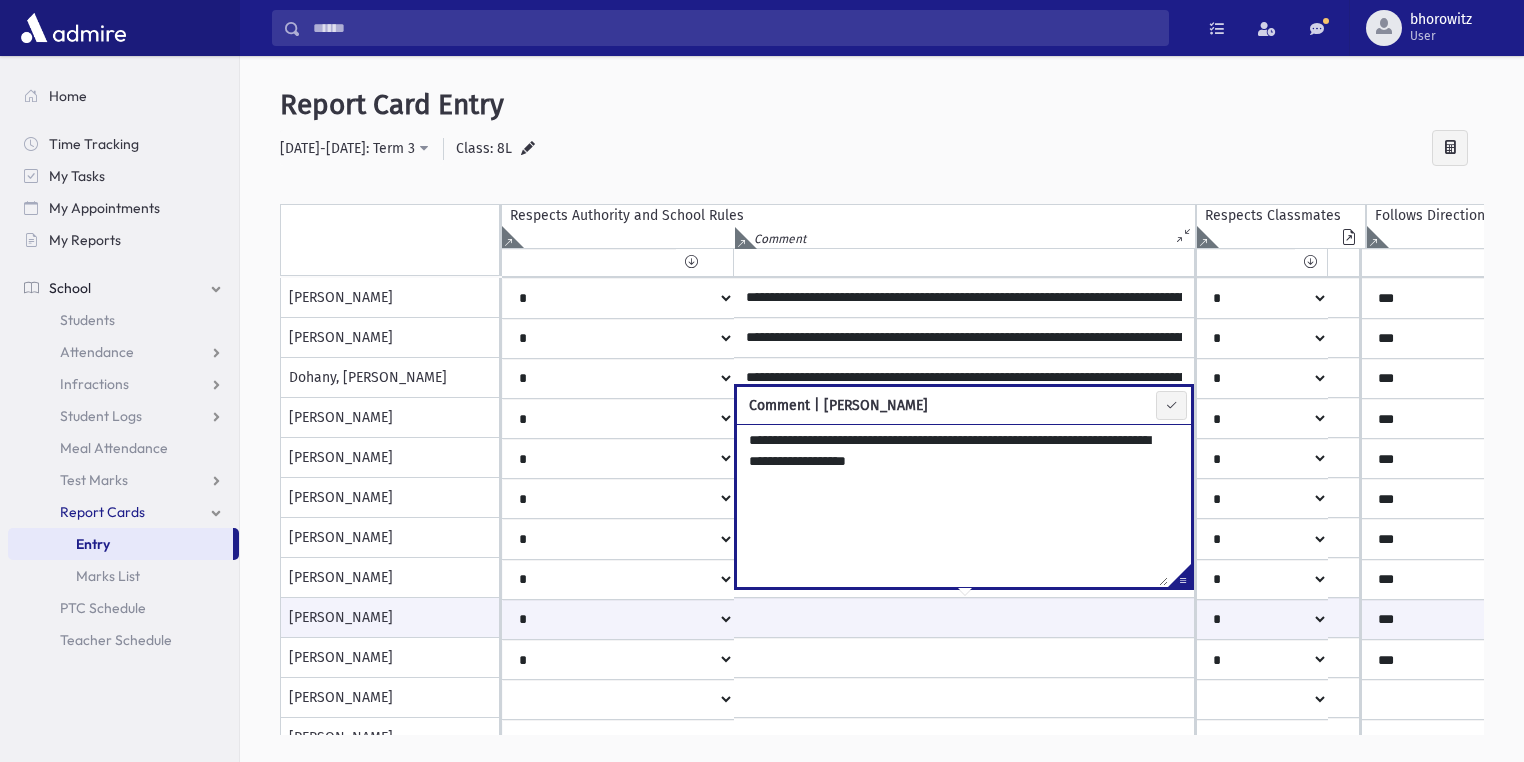 type on "**********" 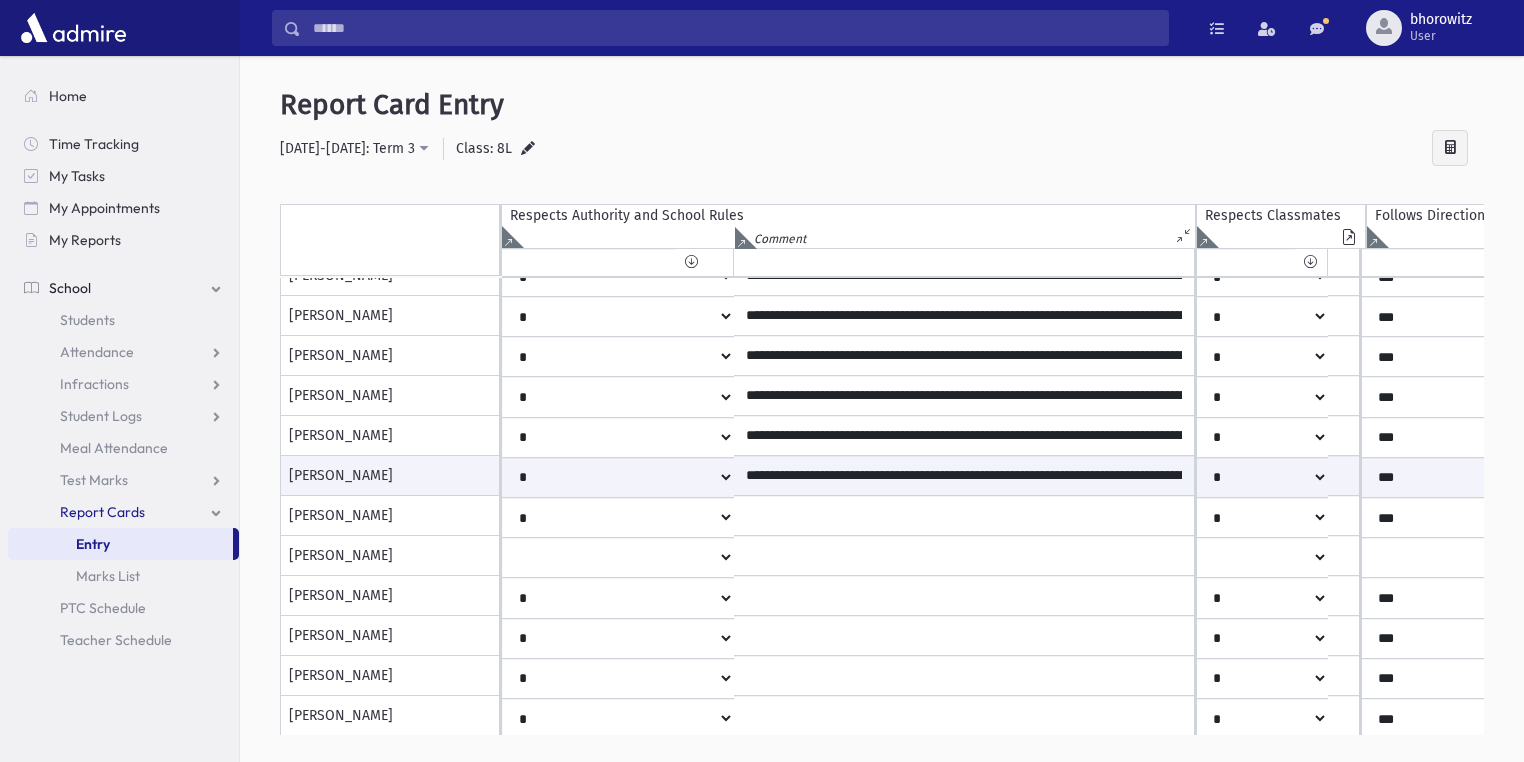 scroll, scrollTop: 320, scrollLeft: 0, axis: vertical 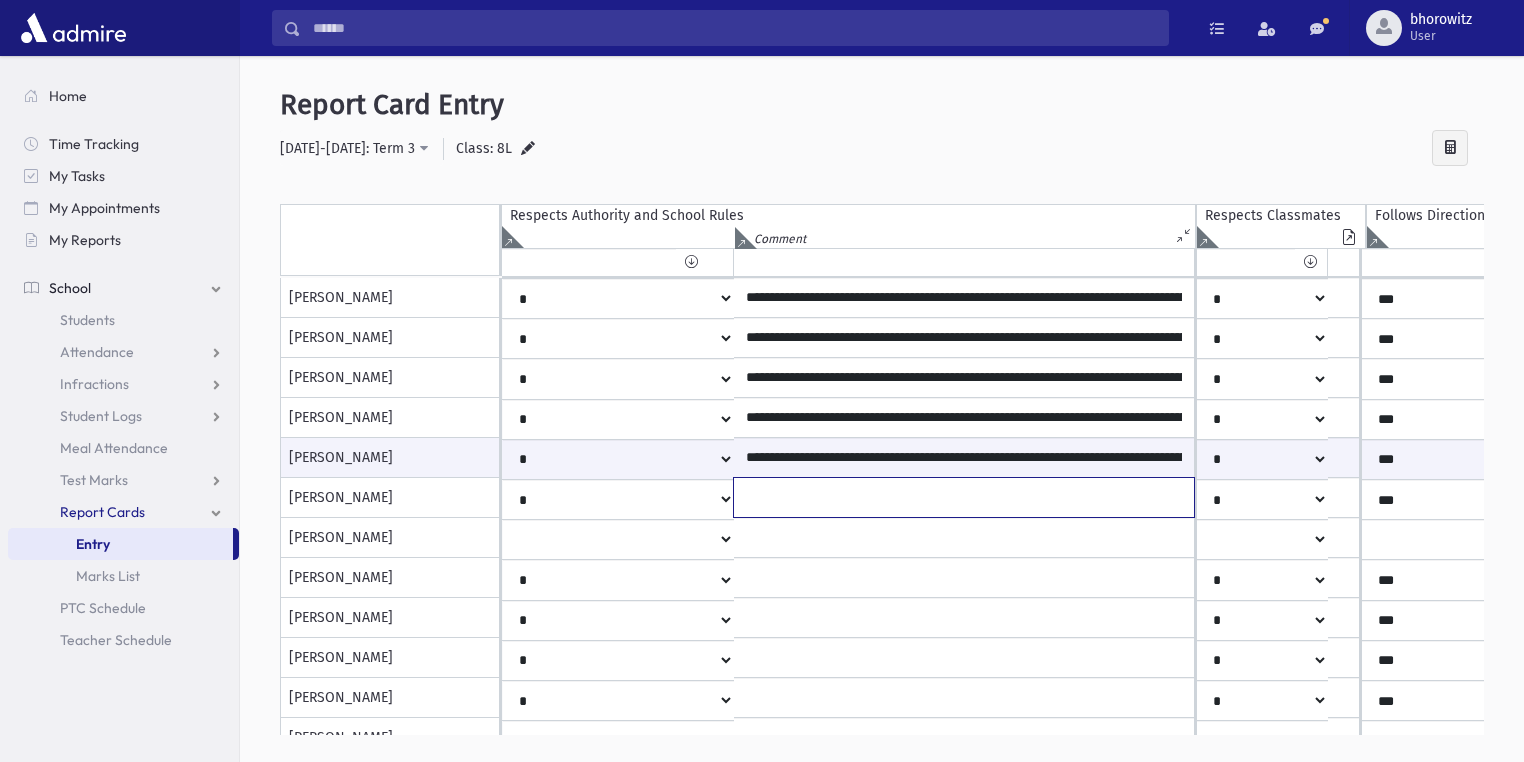 click at bounding box center [964, -22] 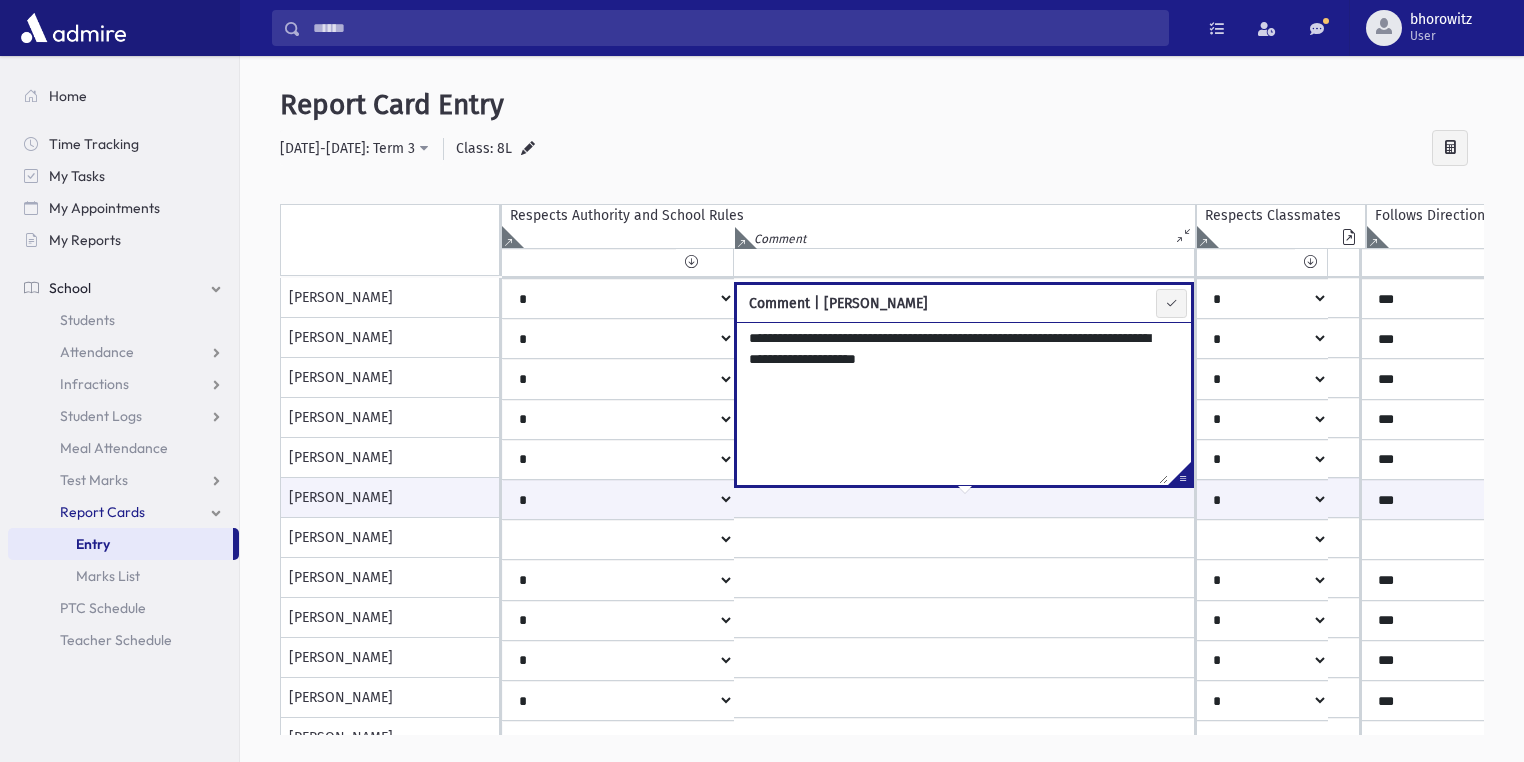 click on "**********" at bounding box center (952, 403) 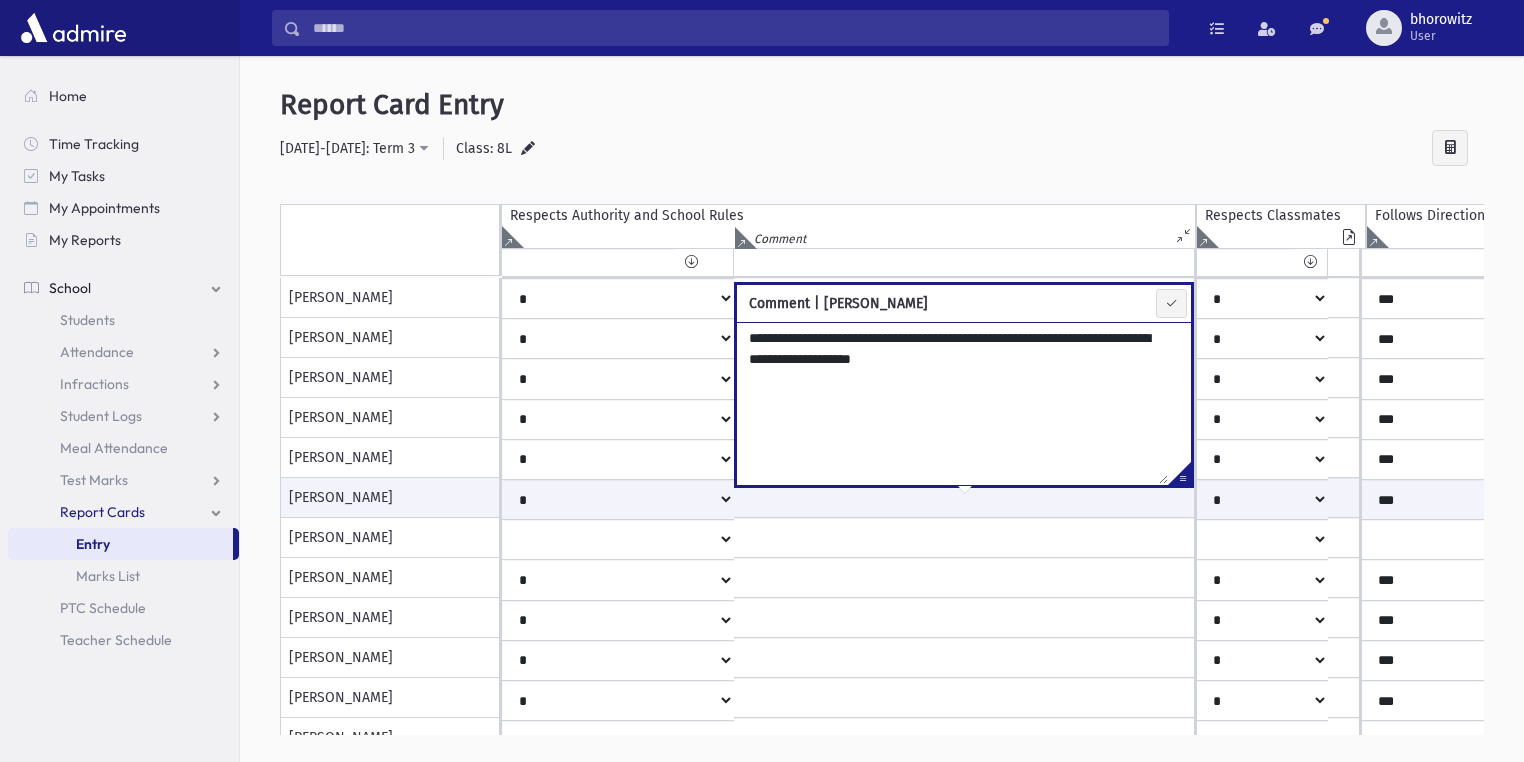 type on "**********" 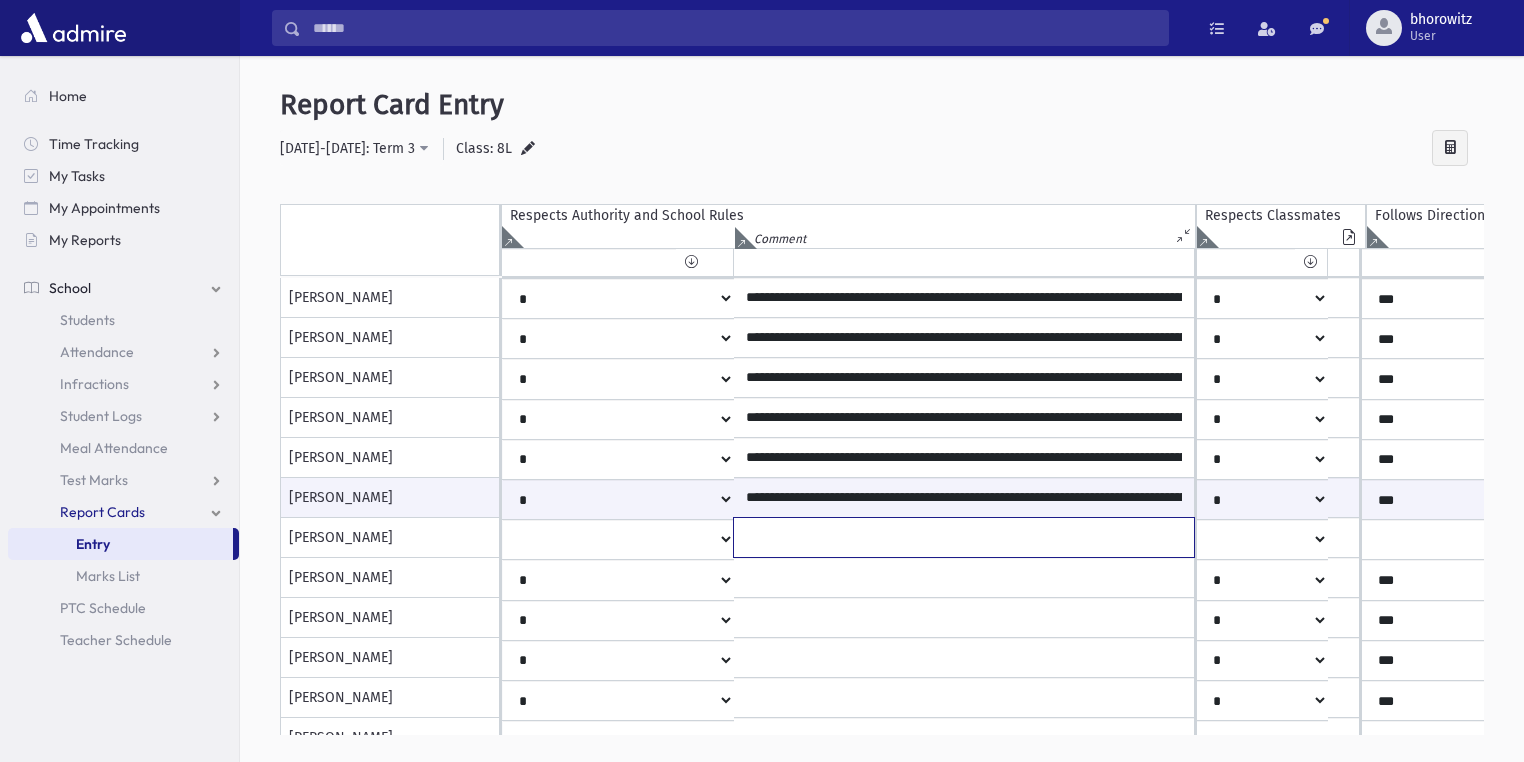 click at bounding box center [964, -22] 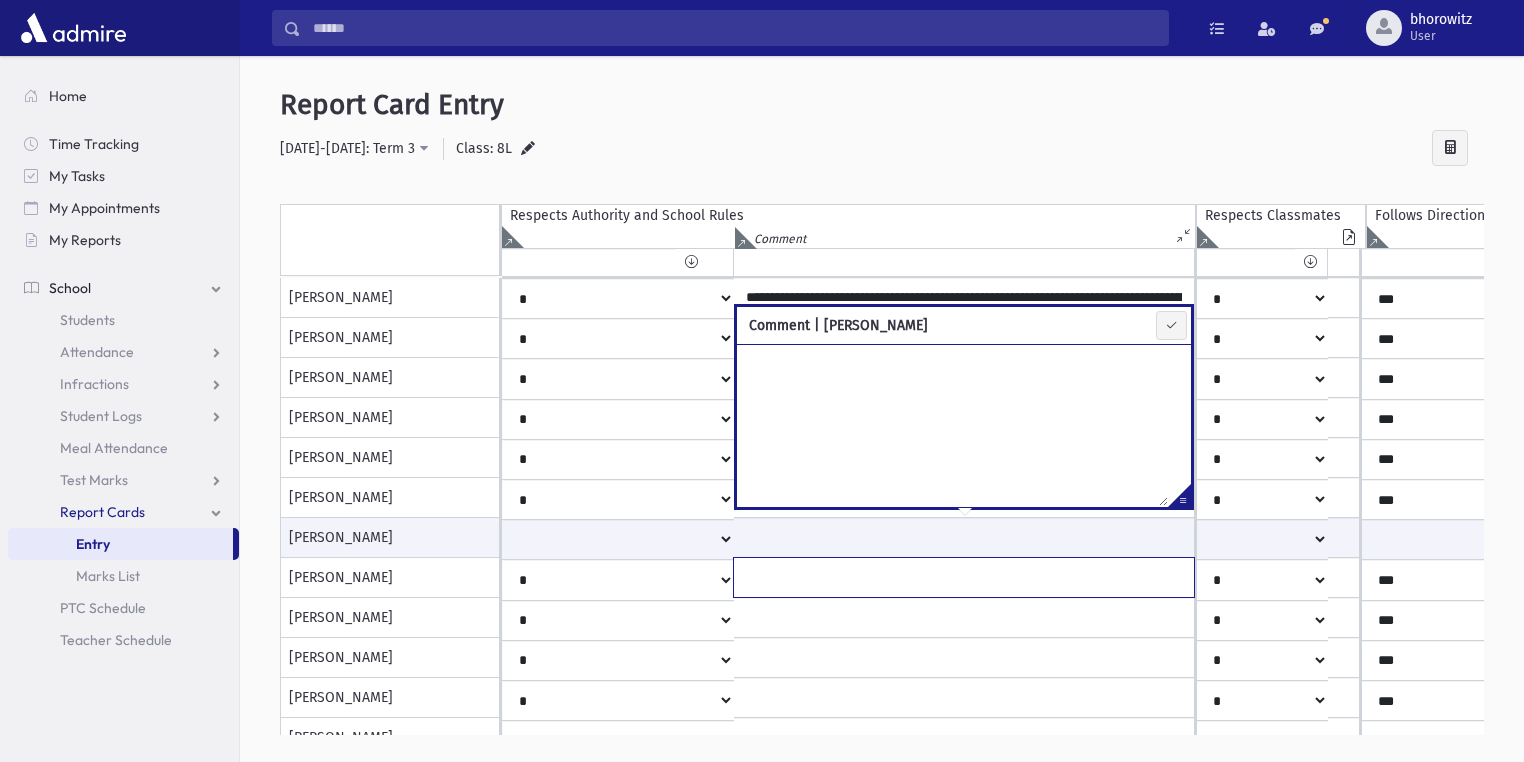 click at bounding box center (964, -22) 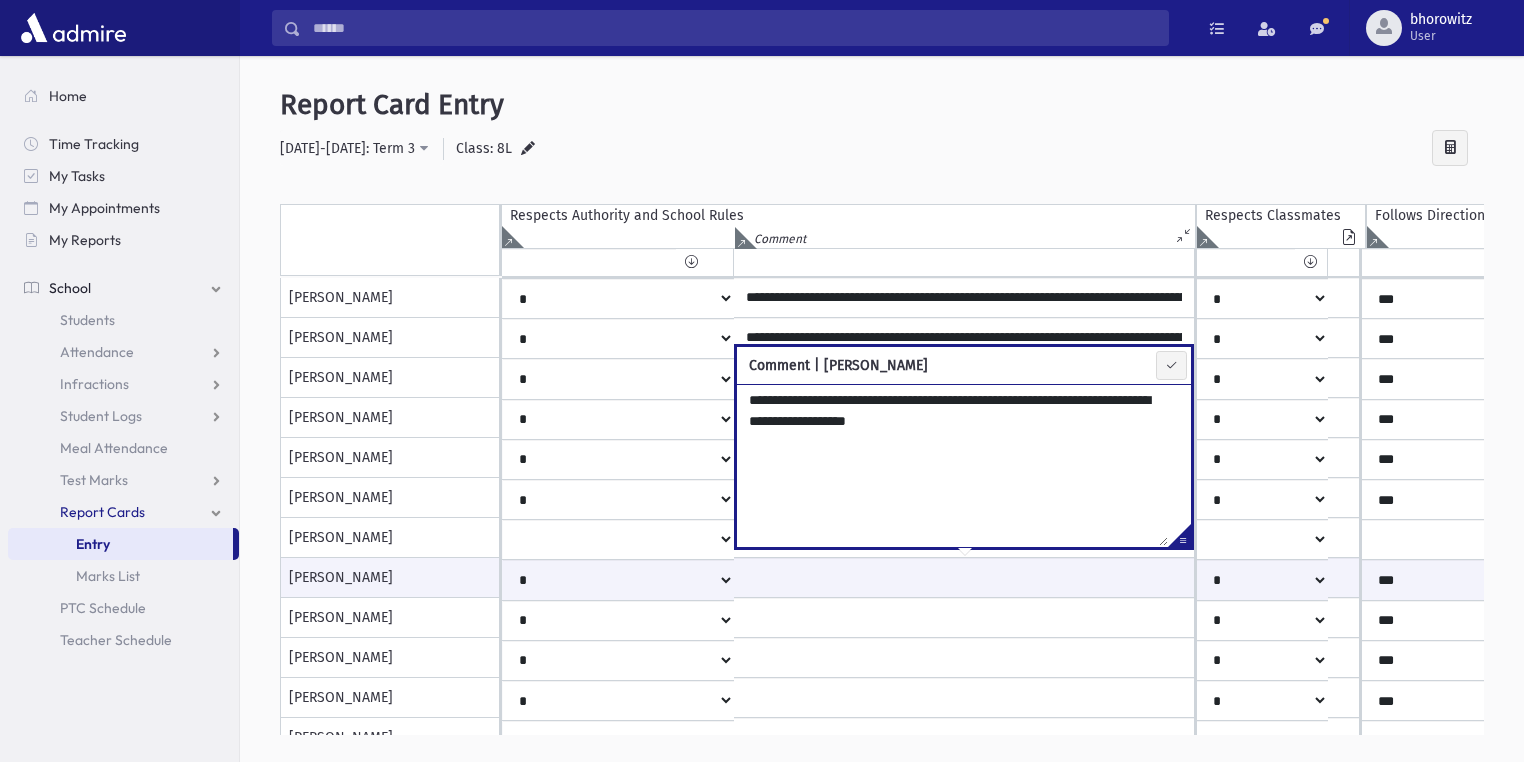 drag, startPoint x: 889, startPoint y: 420, endPoint x: 901, endPoint y: 420, distance: 12 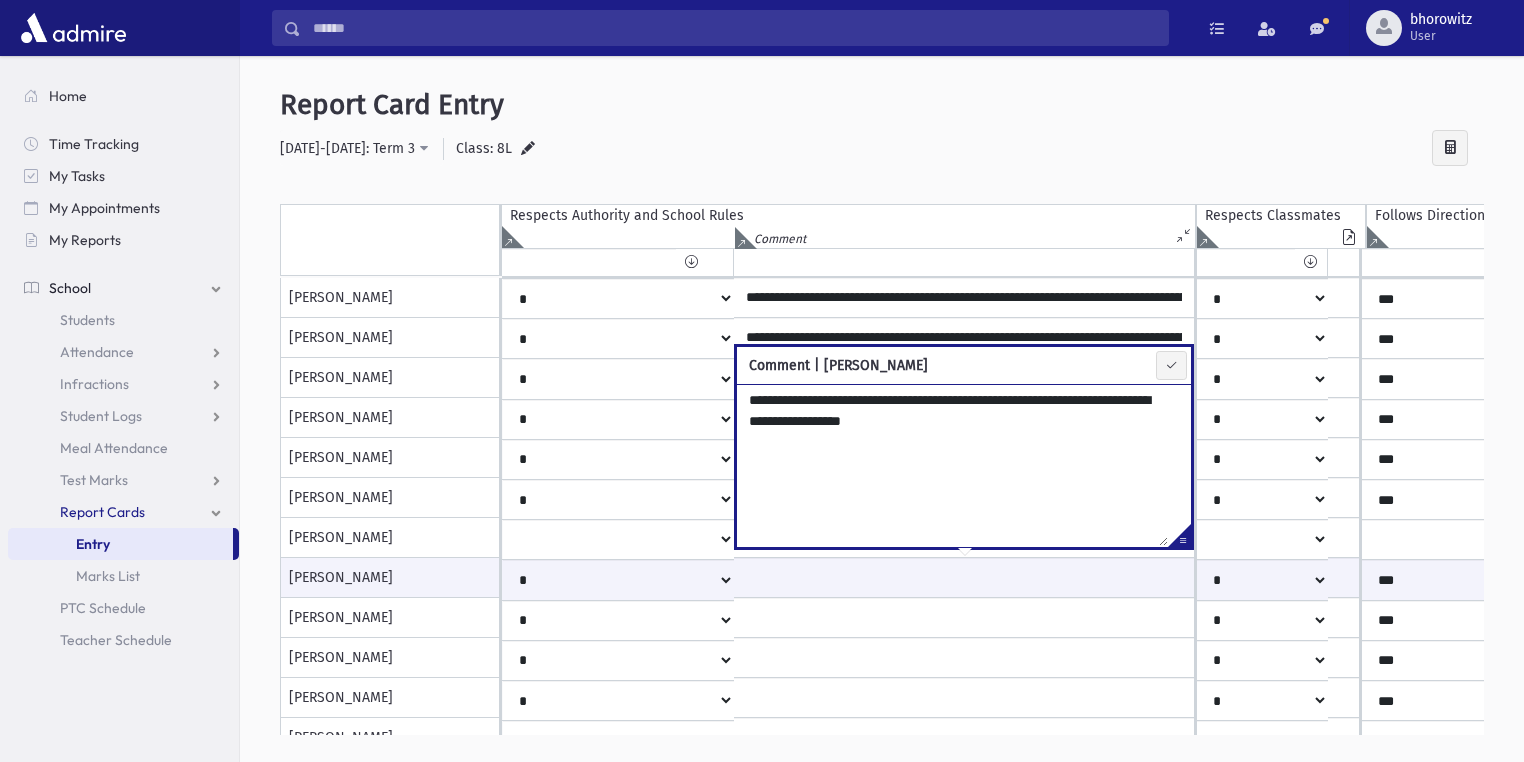 type on "**********" 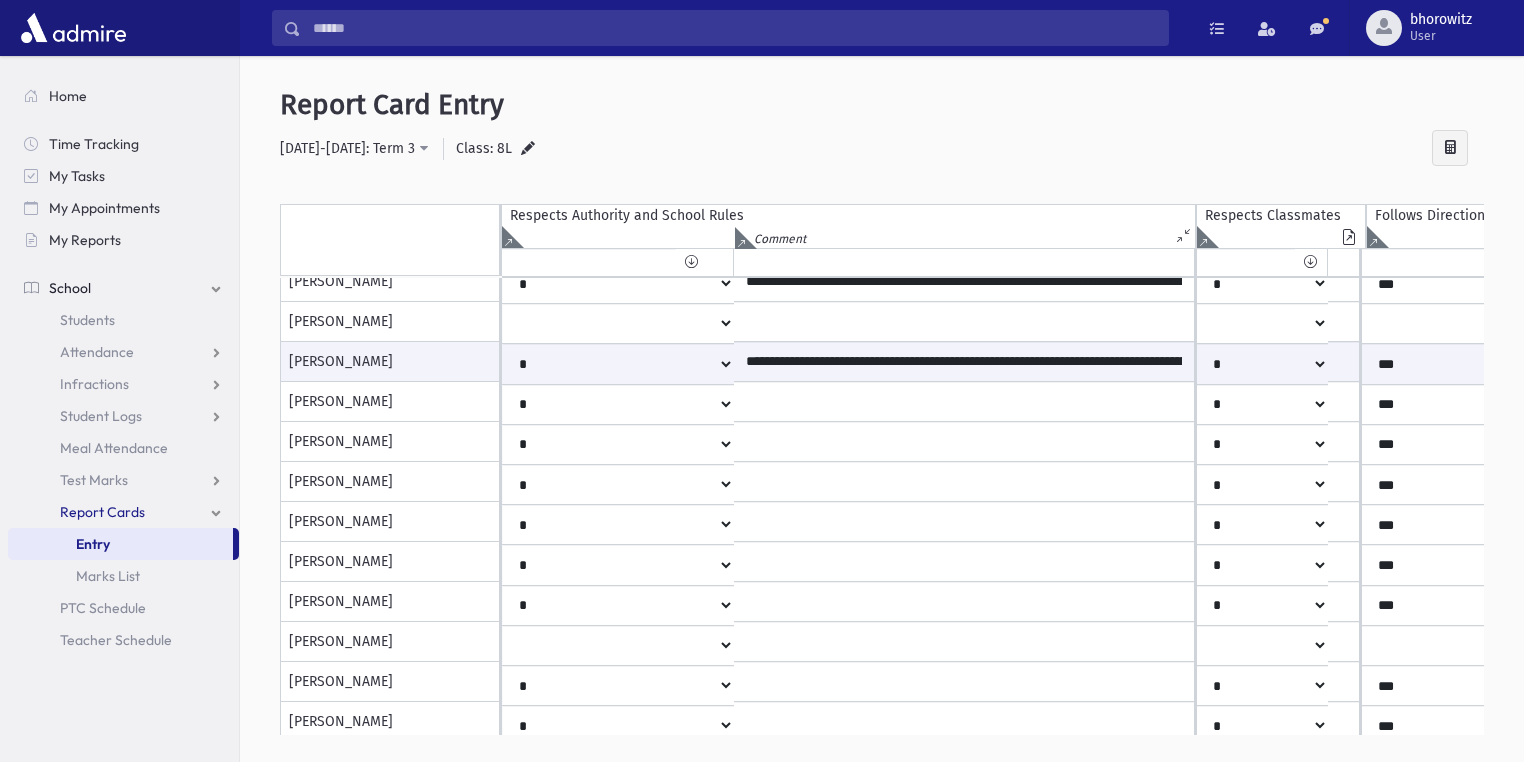 scroll, scrollTop: 560, scrollLeft: 0, axis: vertical 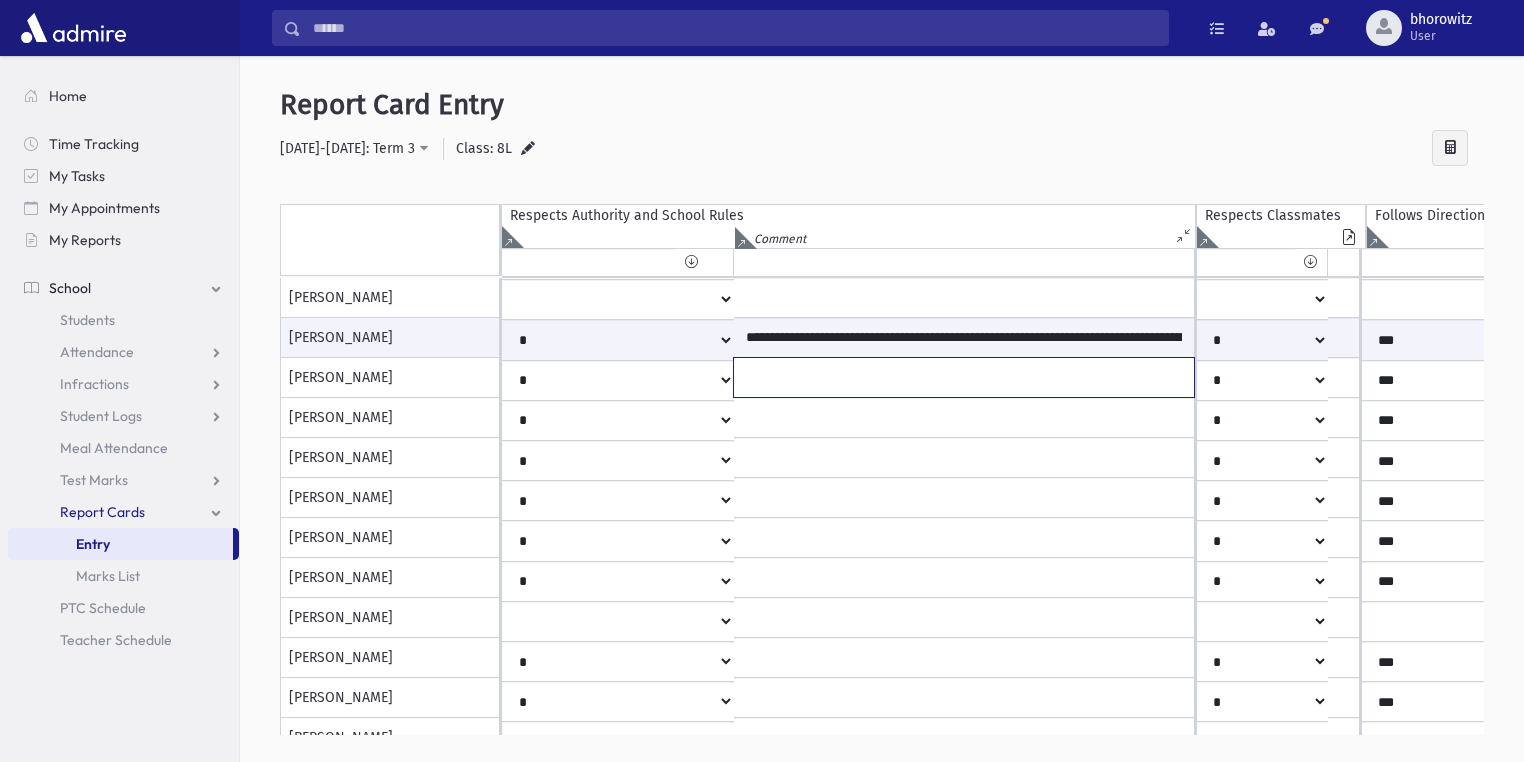 click at bounding box center (964, -262) 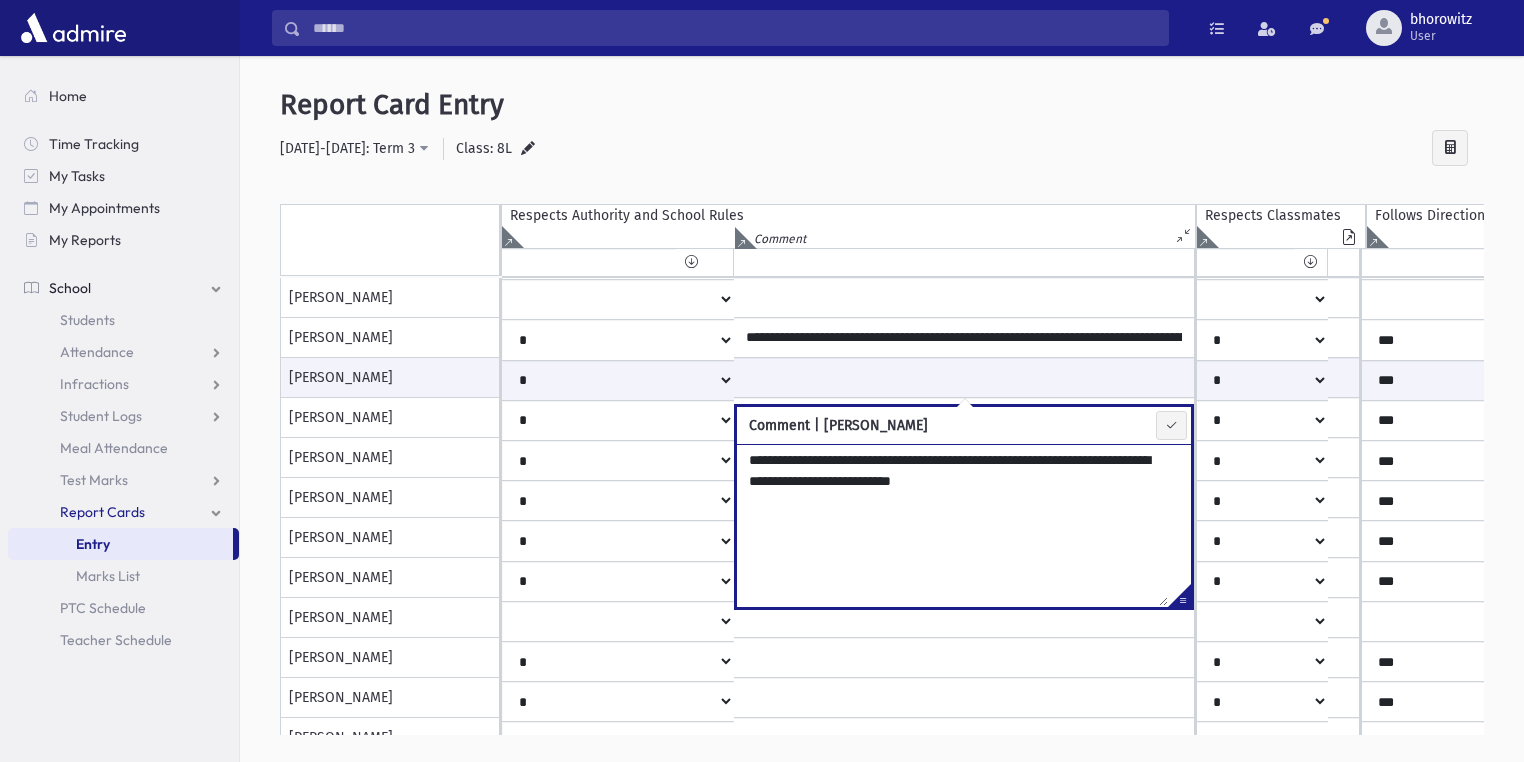 drag, startPoint x: 992, startPoint y: 480, endPoint x: 971, endPoint y: 479, distance: 21.023796 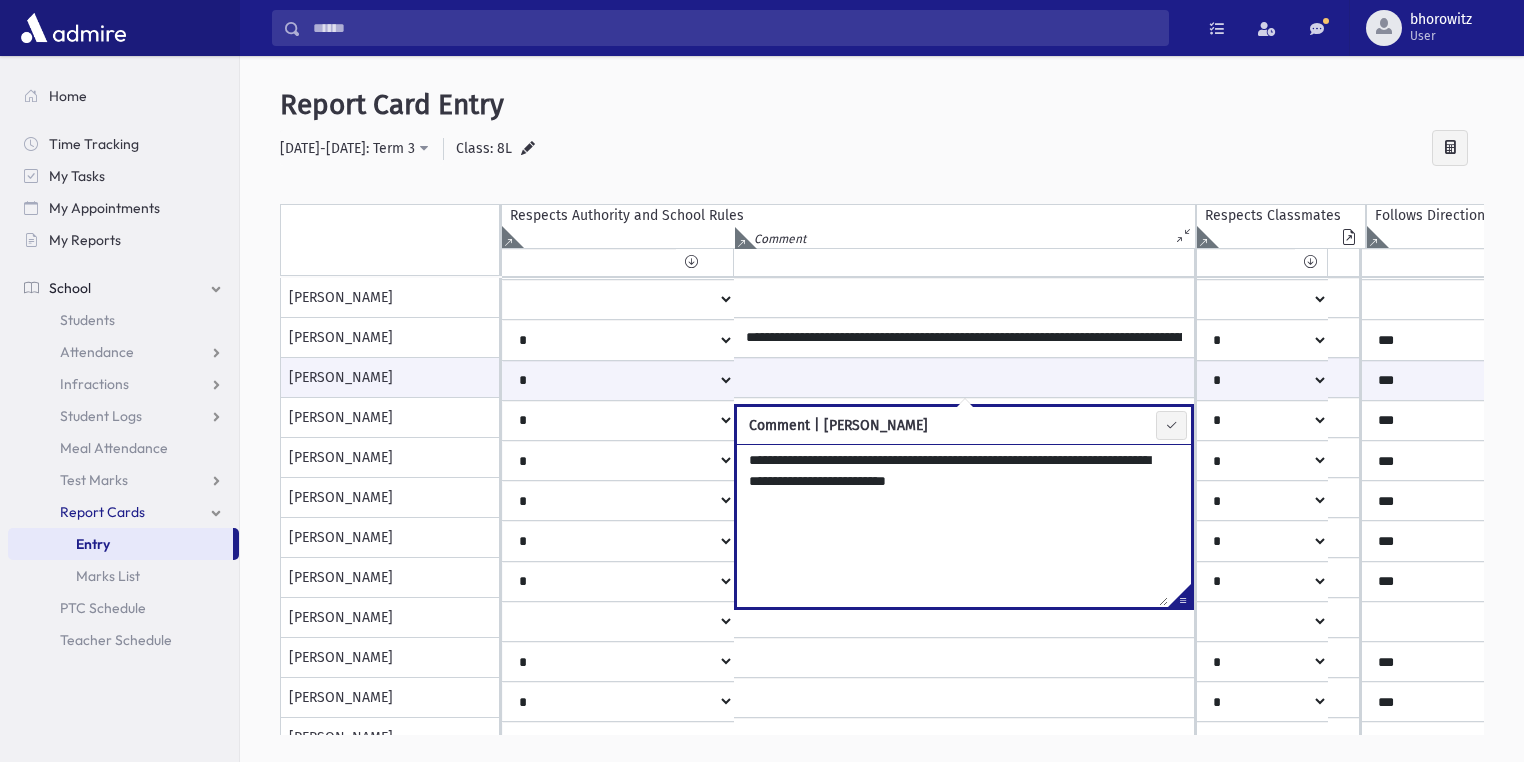 type on "**********" 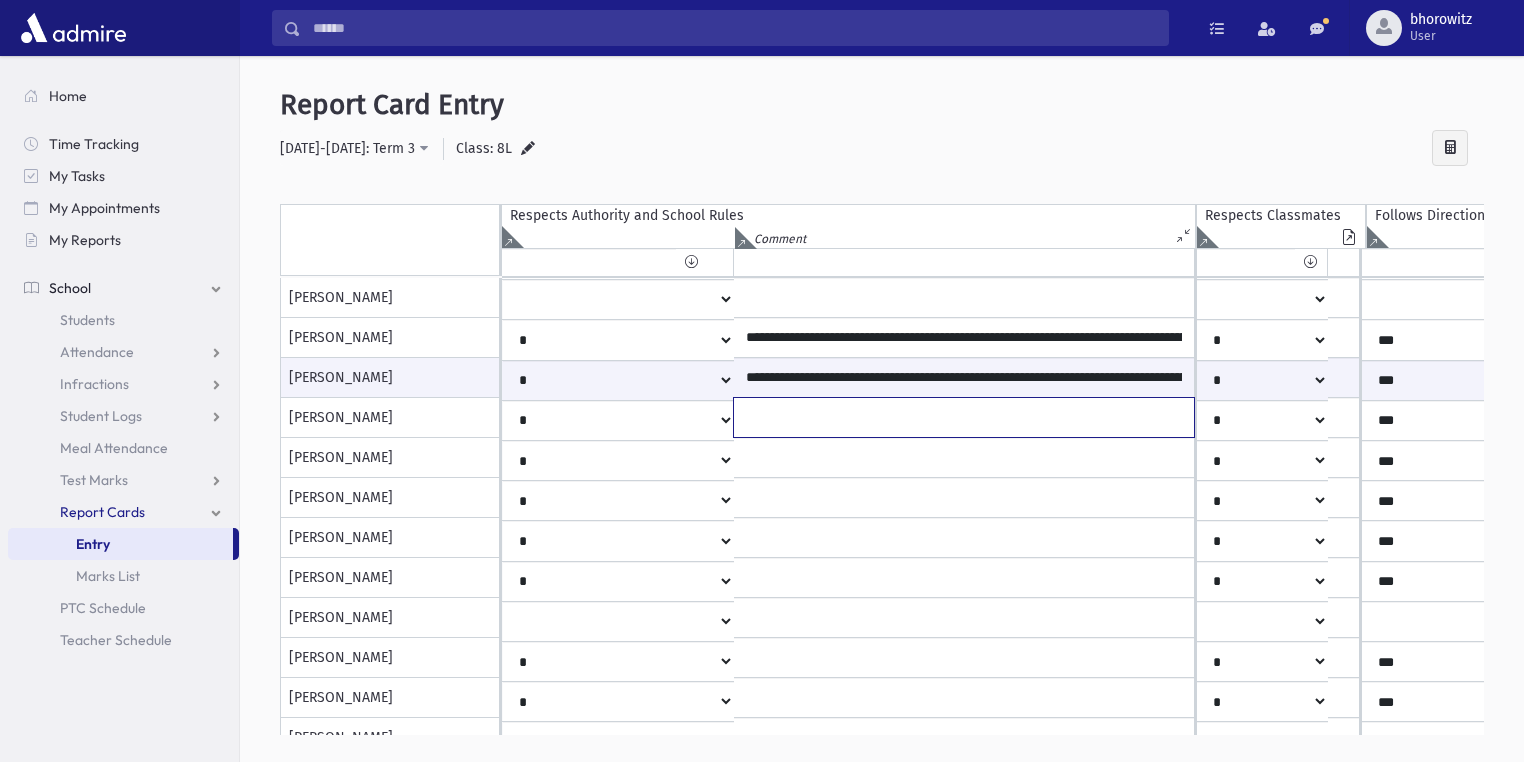 click at bounding box center (964, -262) 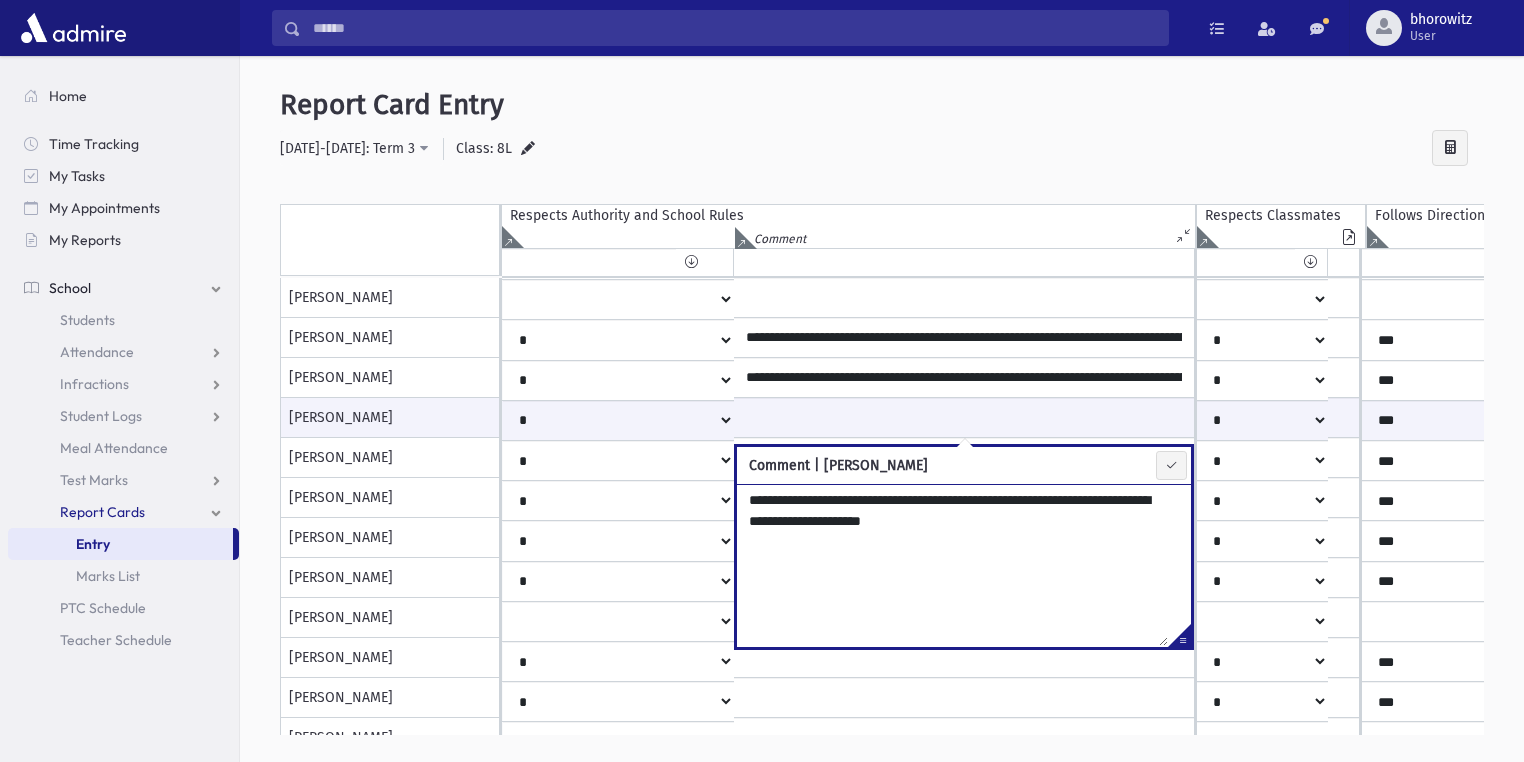 drag, startPoint x: 959, startPoint y: 524, endPoint x: 948, endPoint y: 523, distance: 11.045361 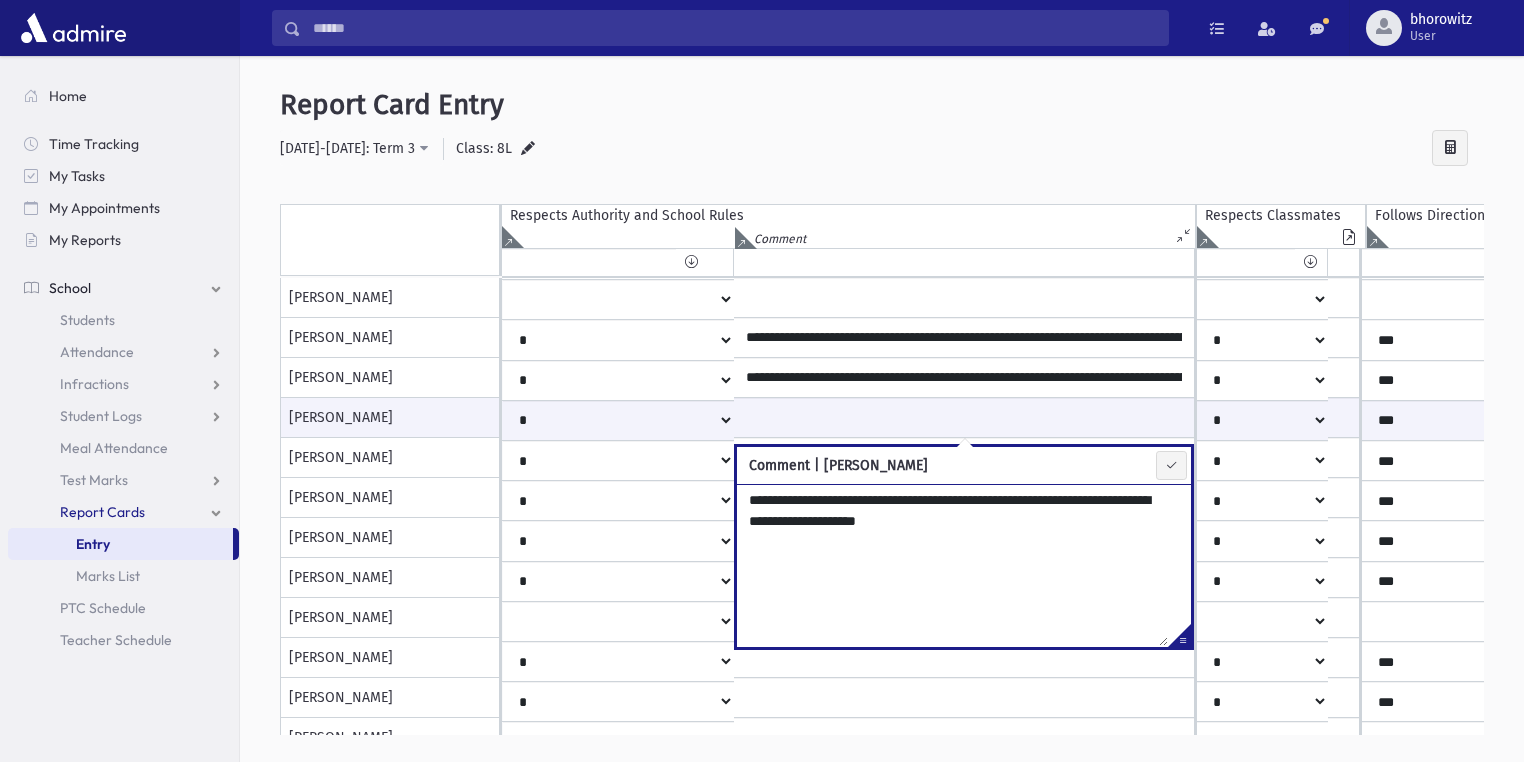 type on "**********" 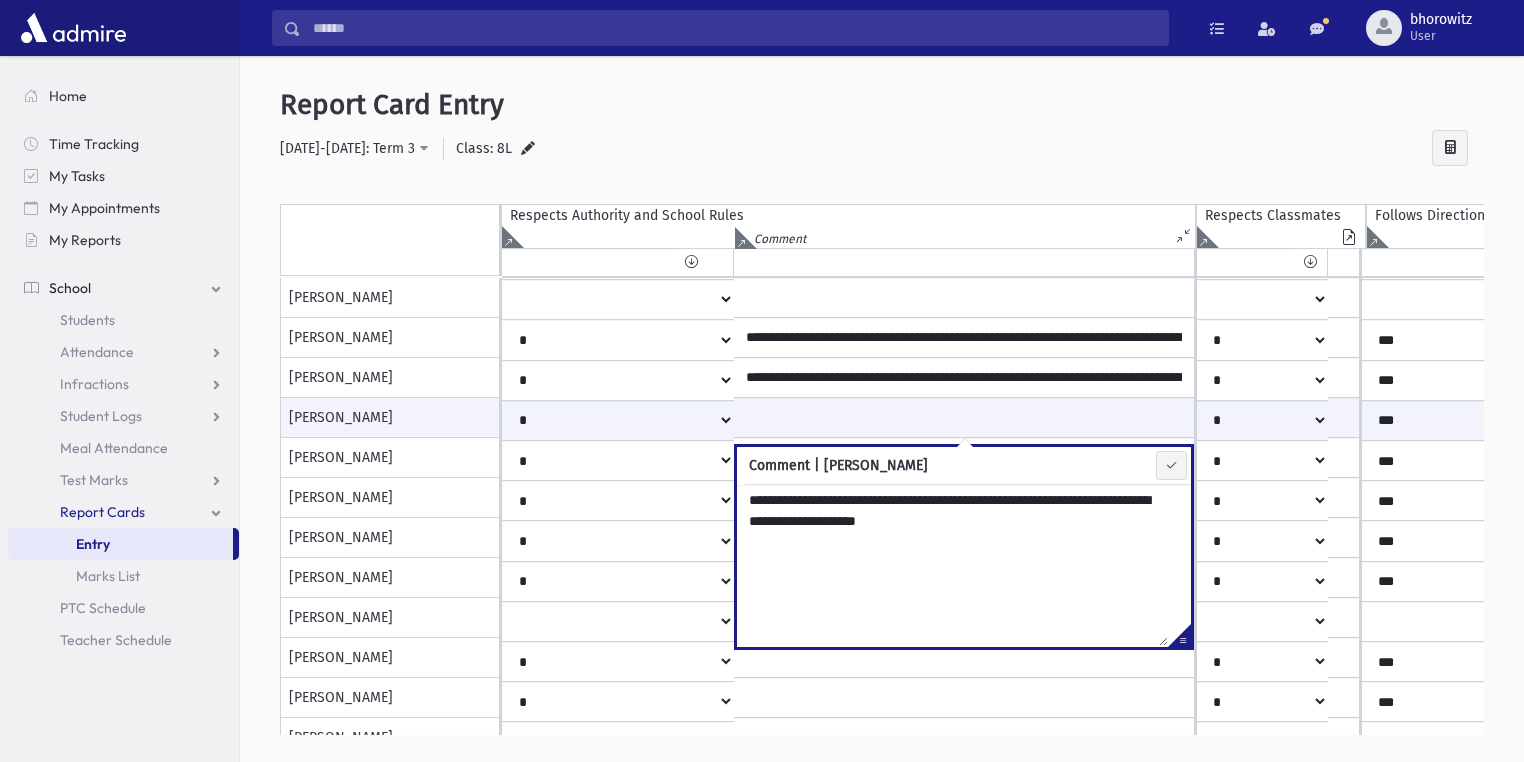 click on "**********" at bounding box center (882, 424) 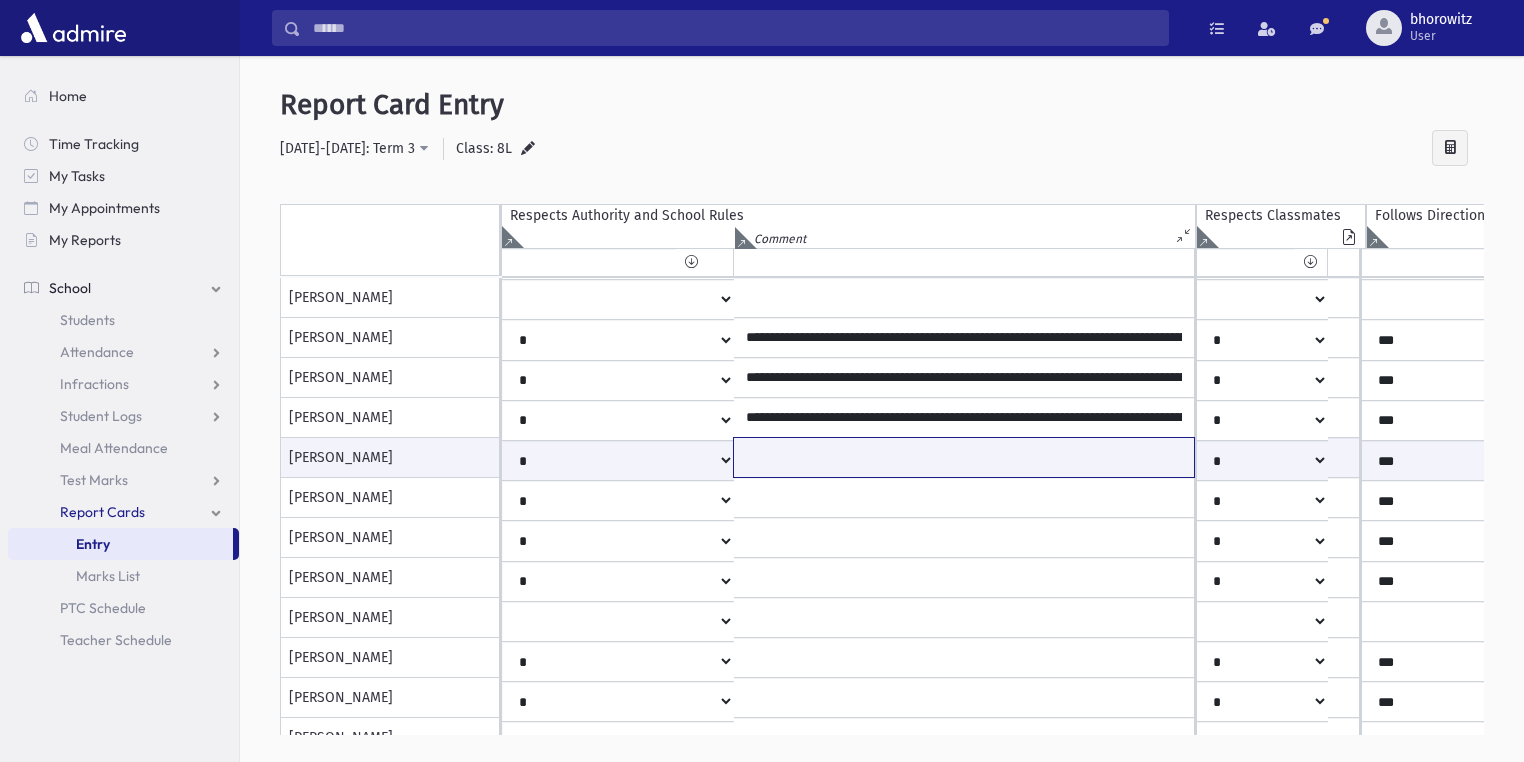 click at bounding box center (964, 457) 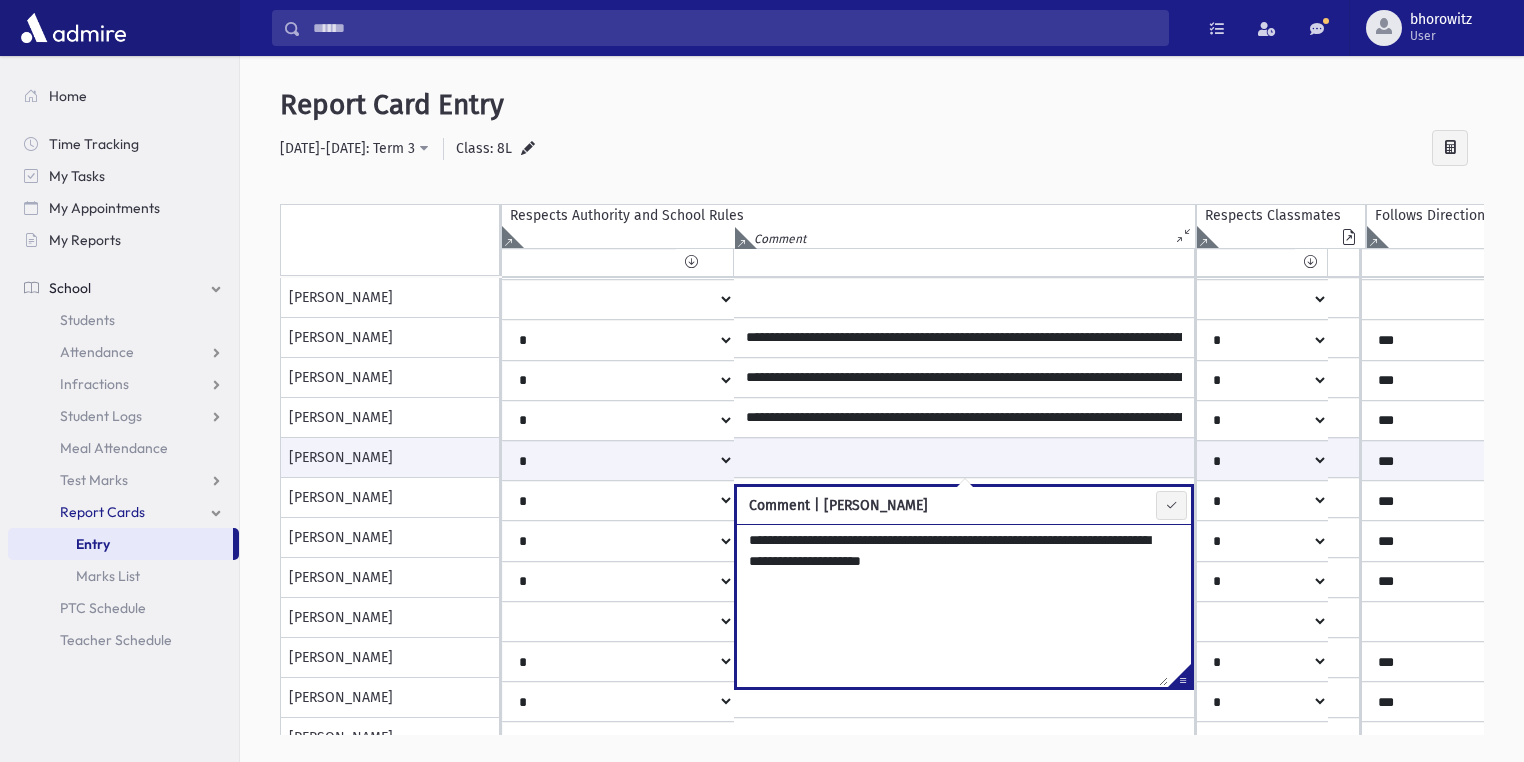 drag, startPoint x: 931, startPoint y: 567, endPoint x: 915, endPoint y: 566, distance: 16.03122 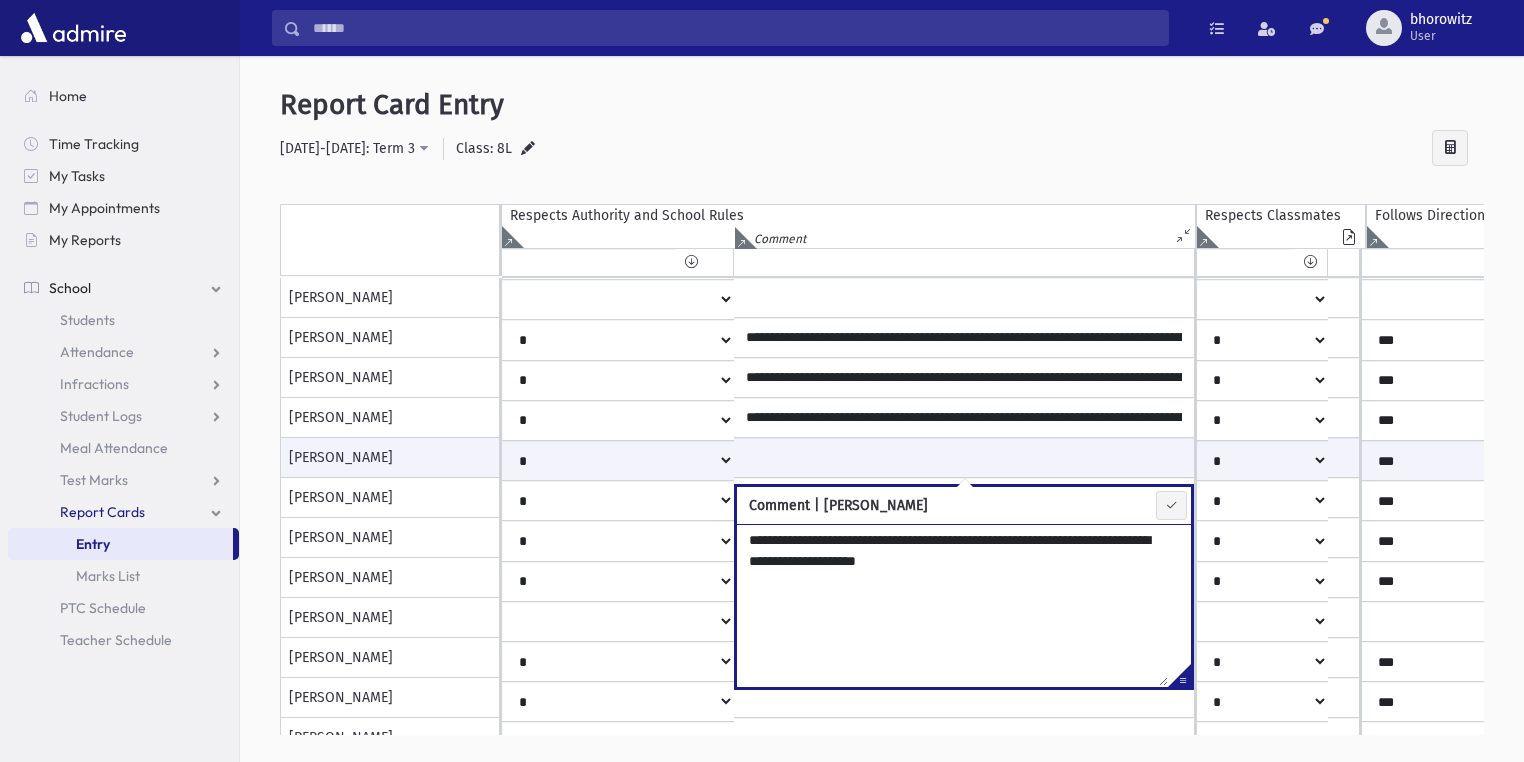 type on "**********" 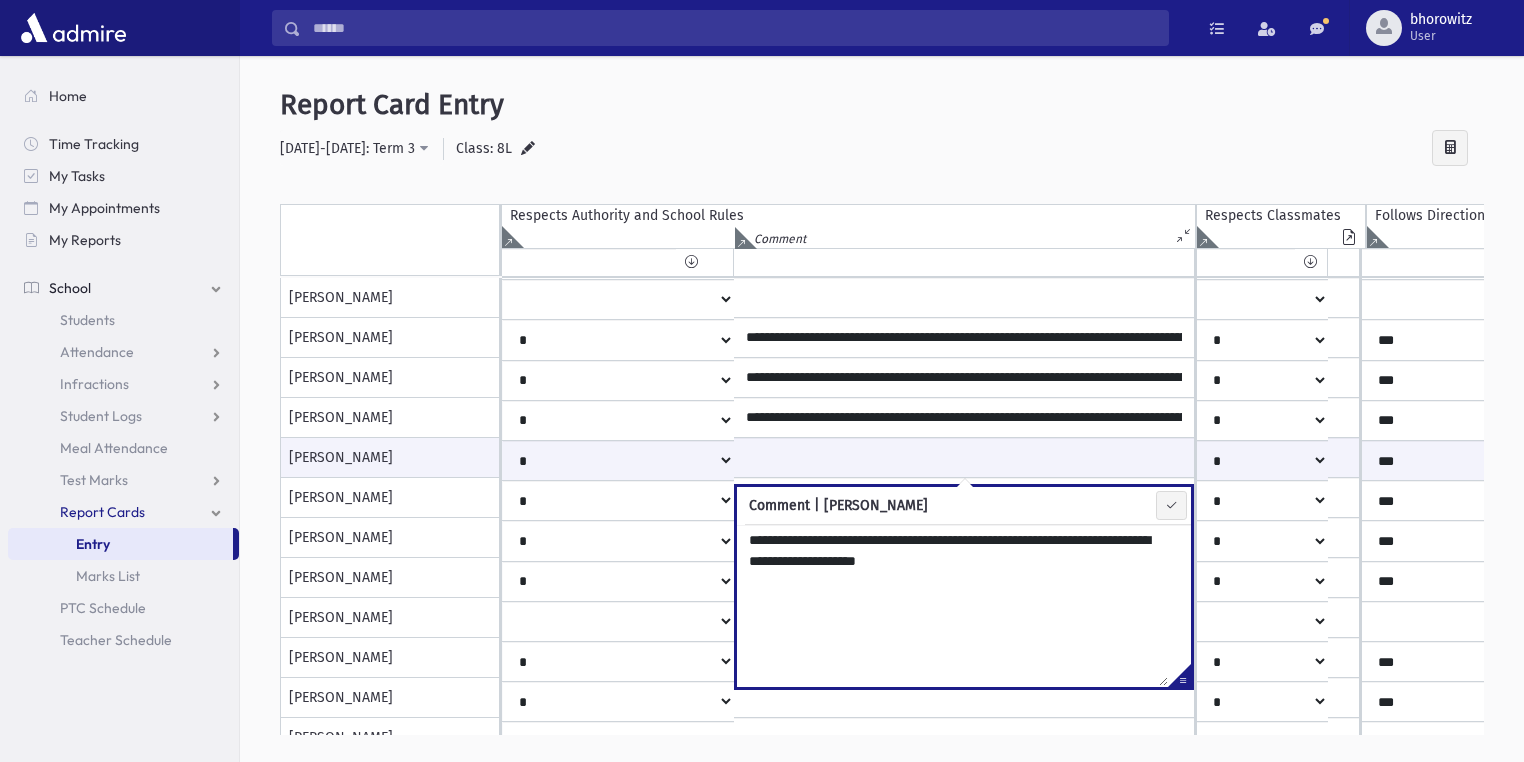 click on "**********" at bounding box center [882, 424] 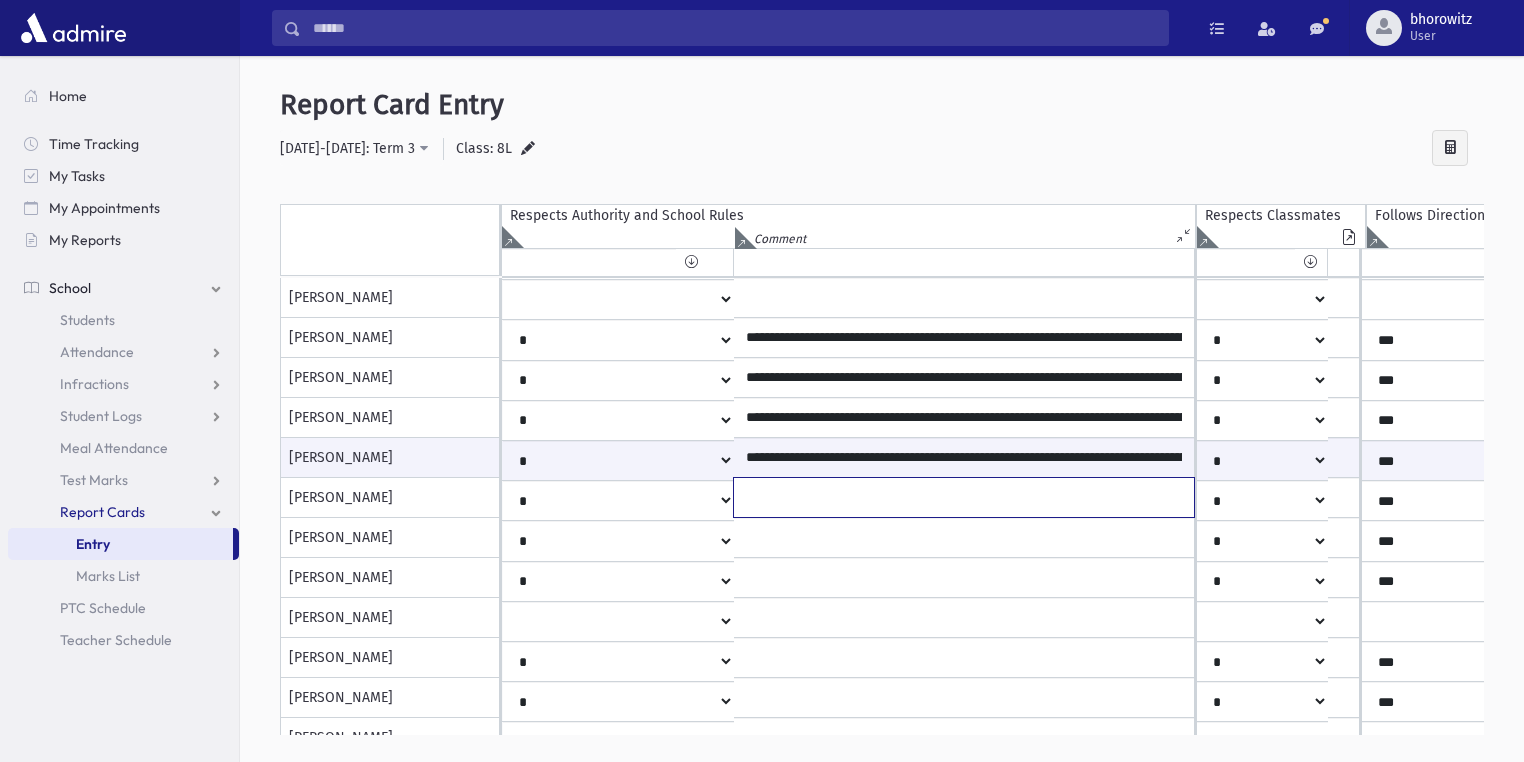 click at bounding box center (964, -262) 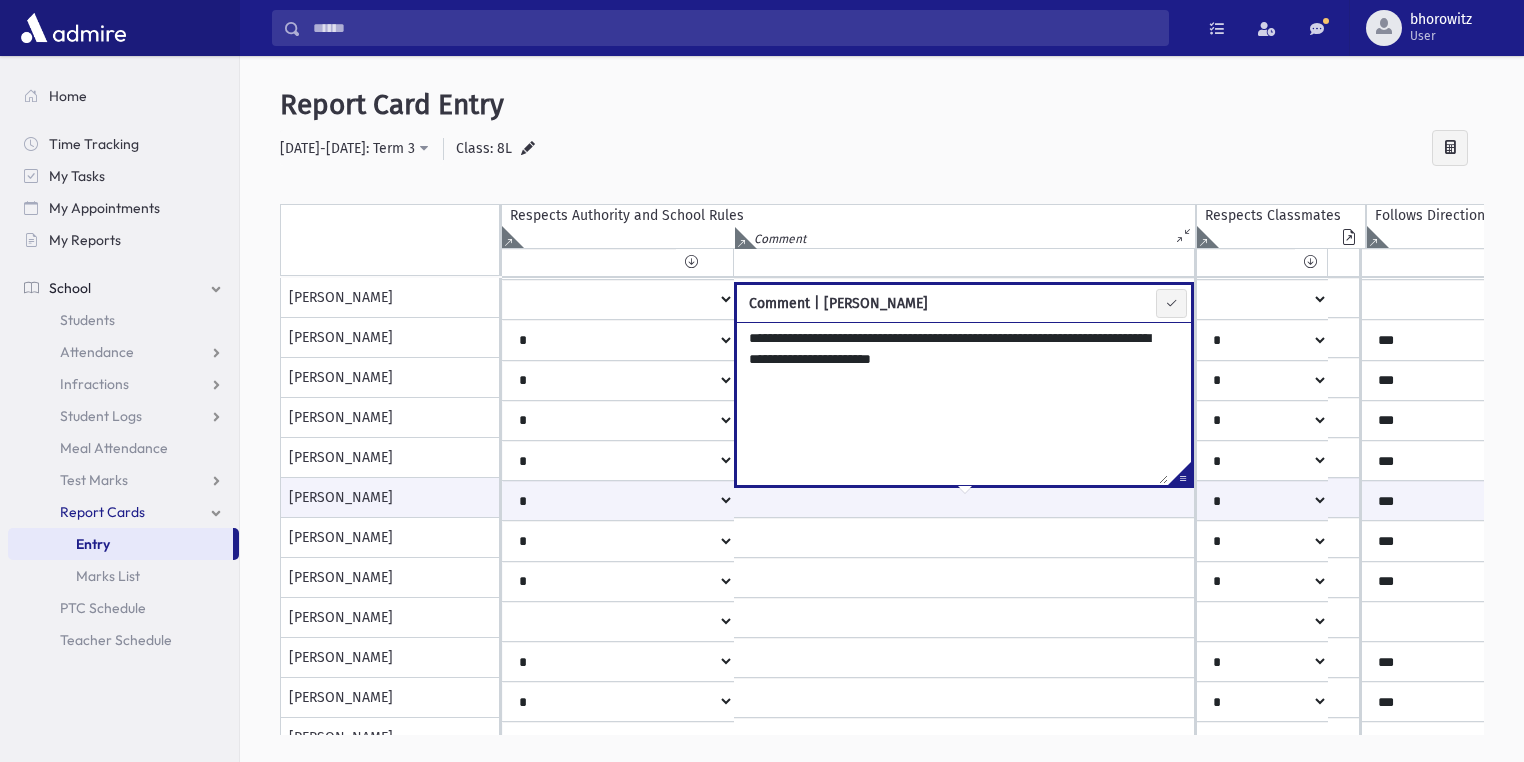 click on "**********" at bounding box center [952, 403] 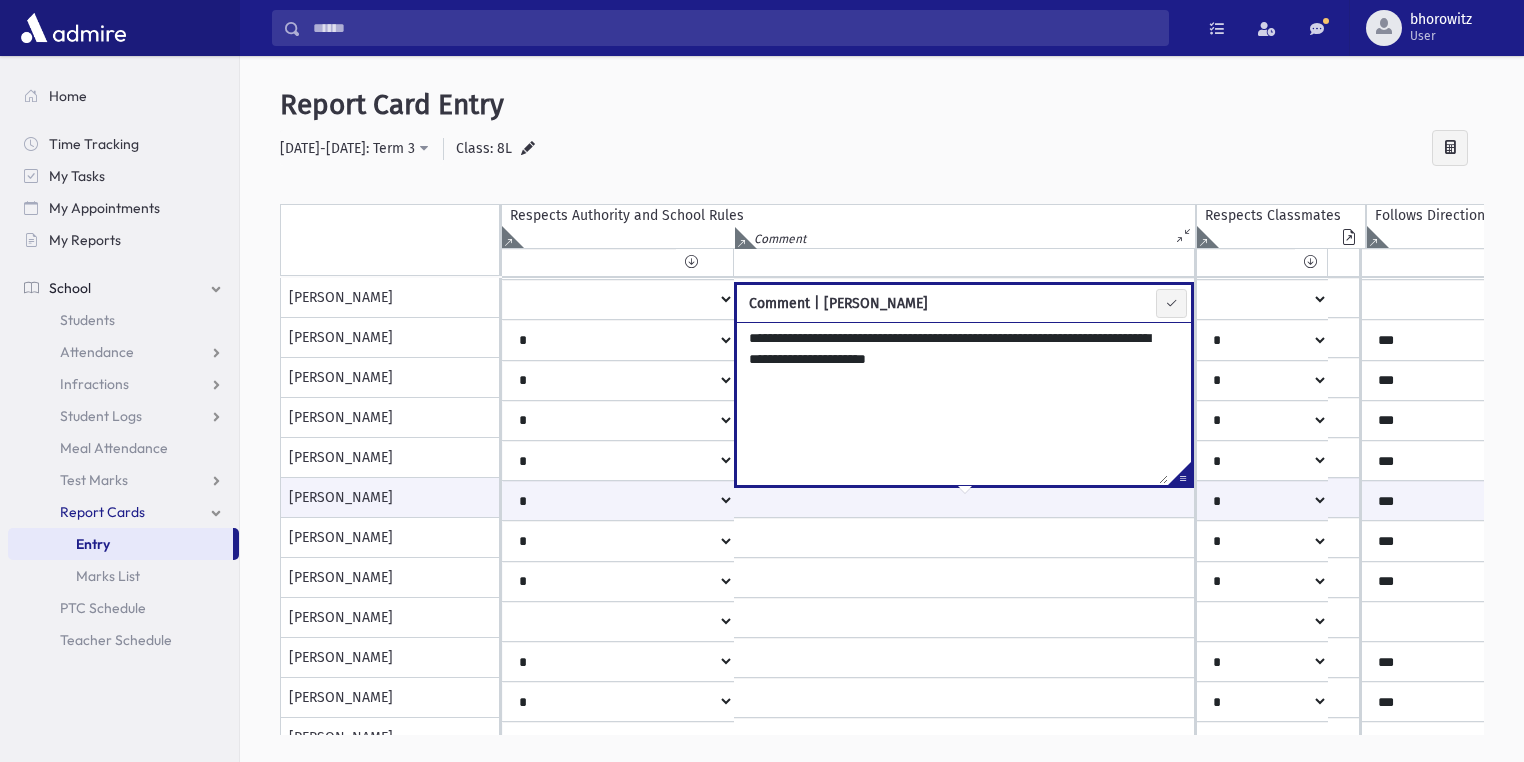 type on "**********" 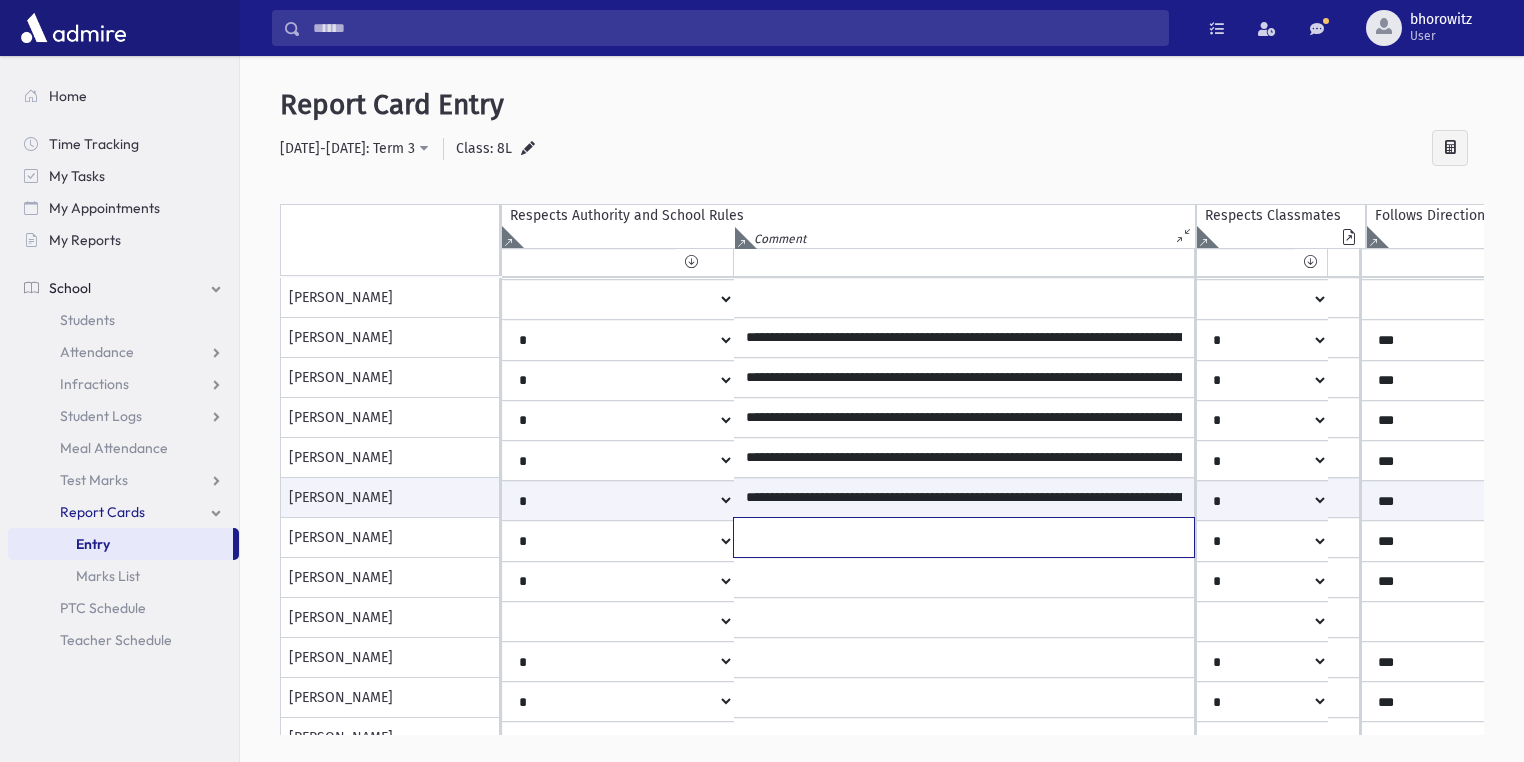 click at bounding box center [964, -262] 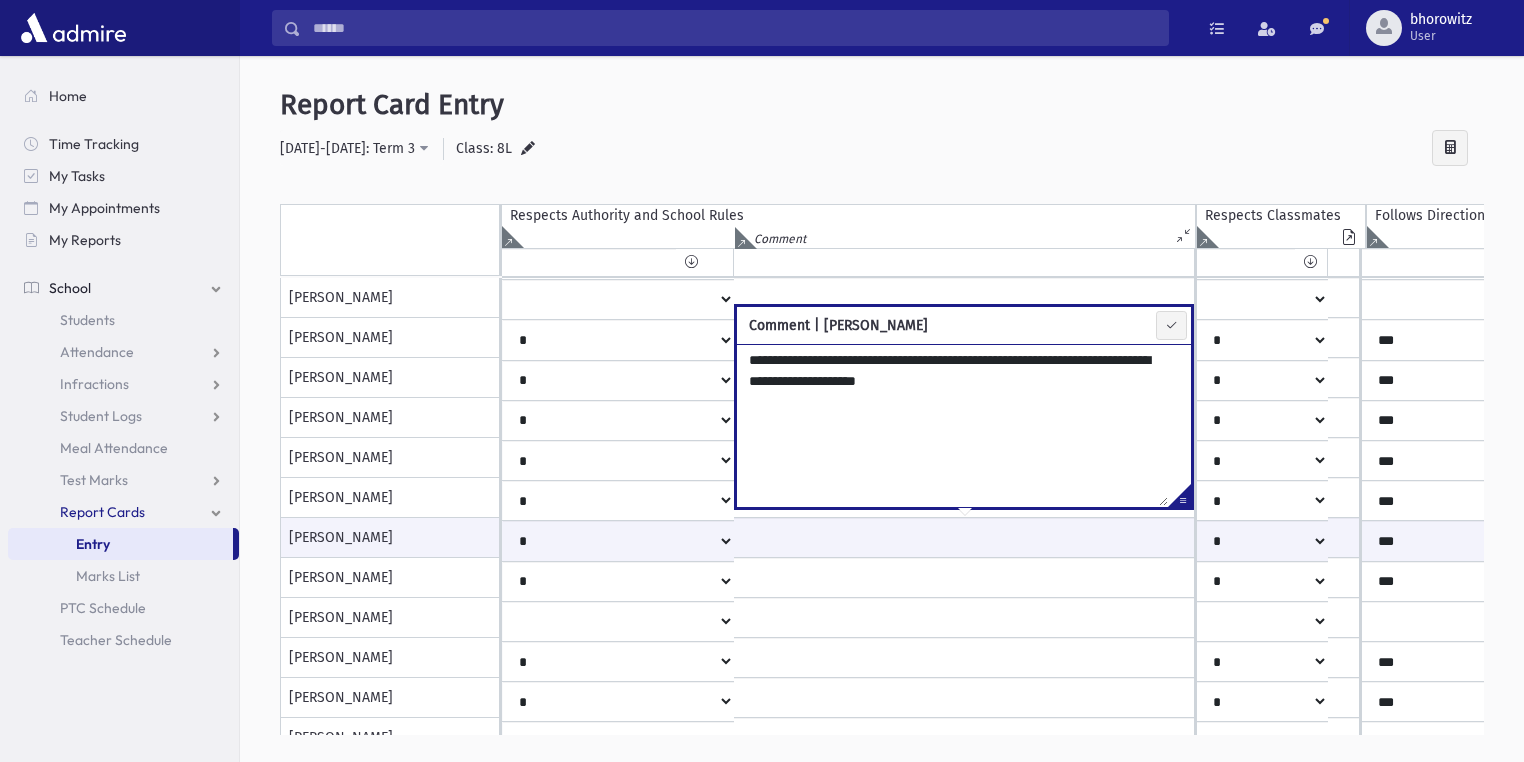 drag, startPoint x: 929, startPoint y: 383, endPoint x: 915, endPoint y: 383, distance: 14 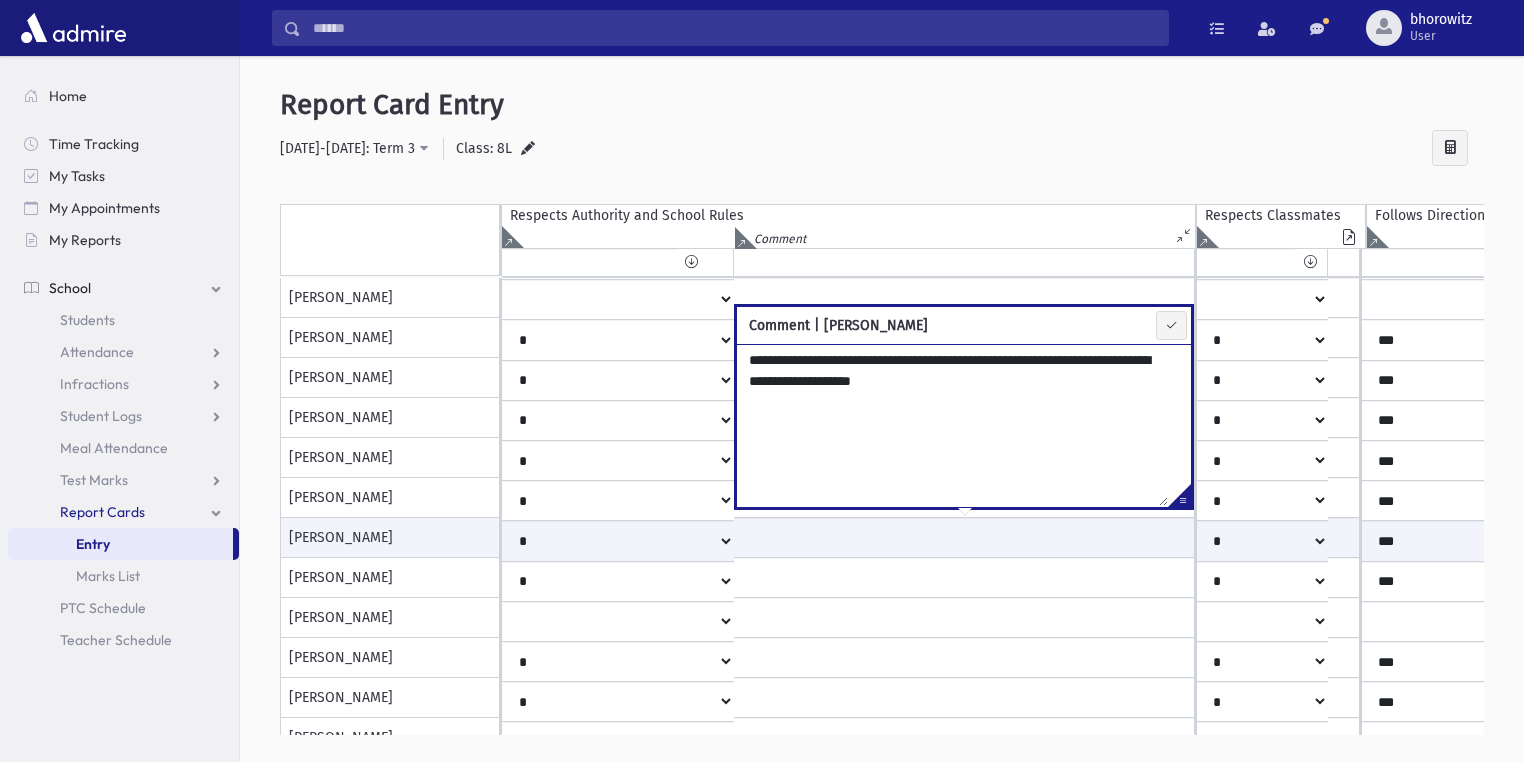 type on "**********" 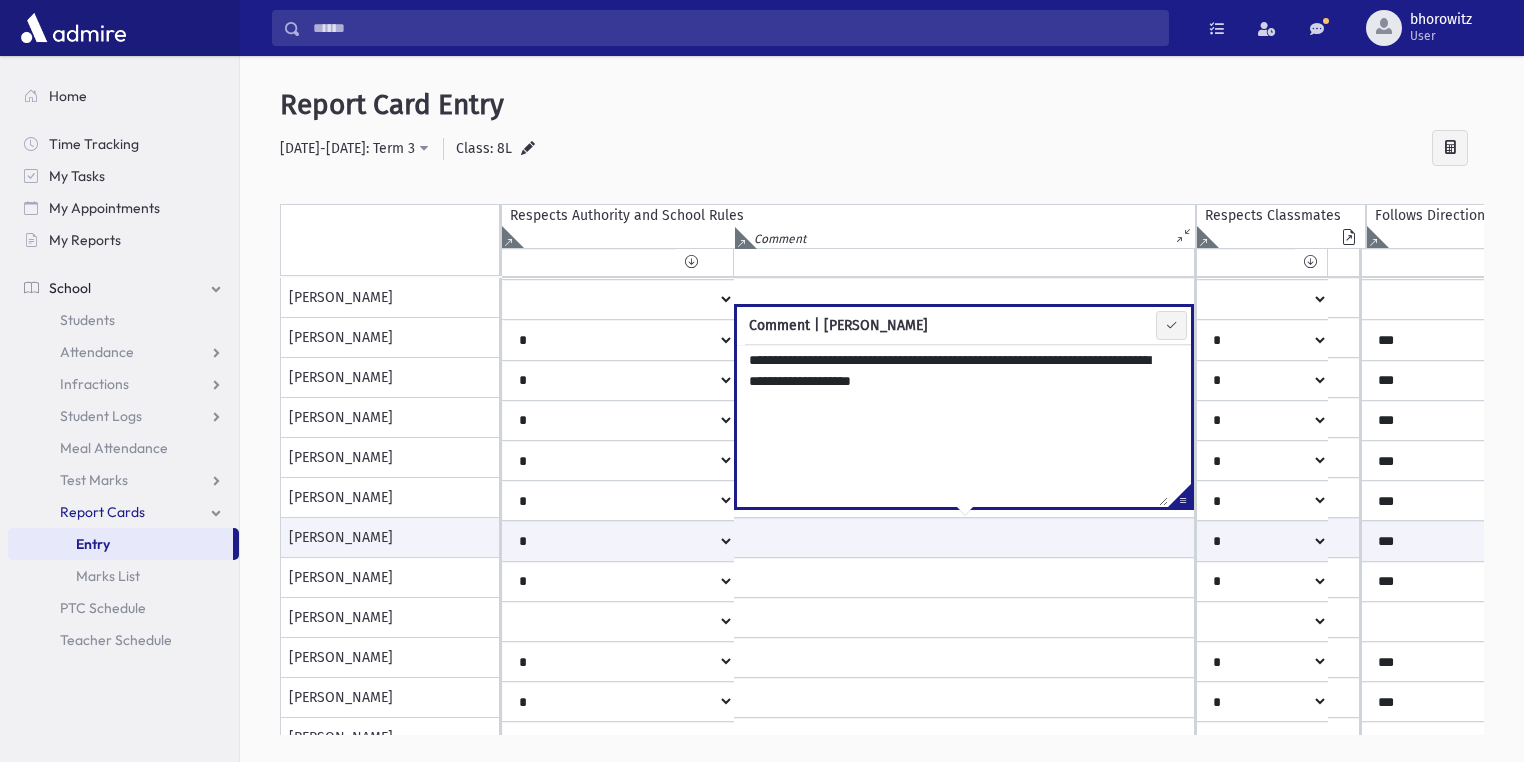 click on "**********" at bounding box center (882, 424) 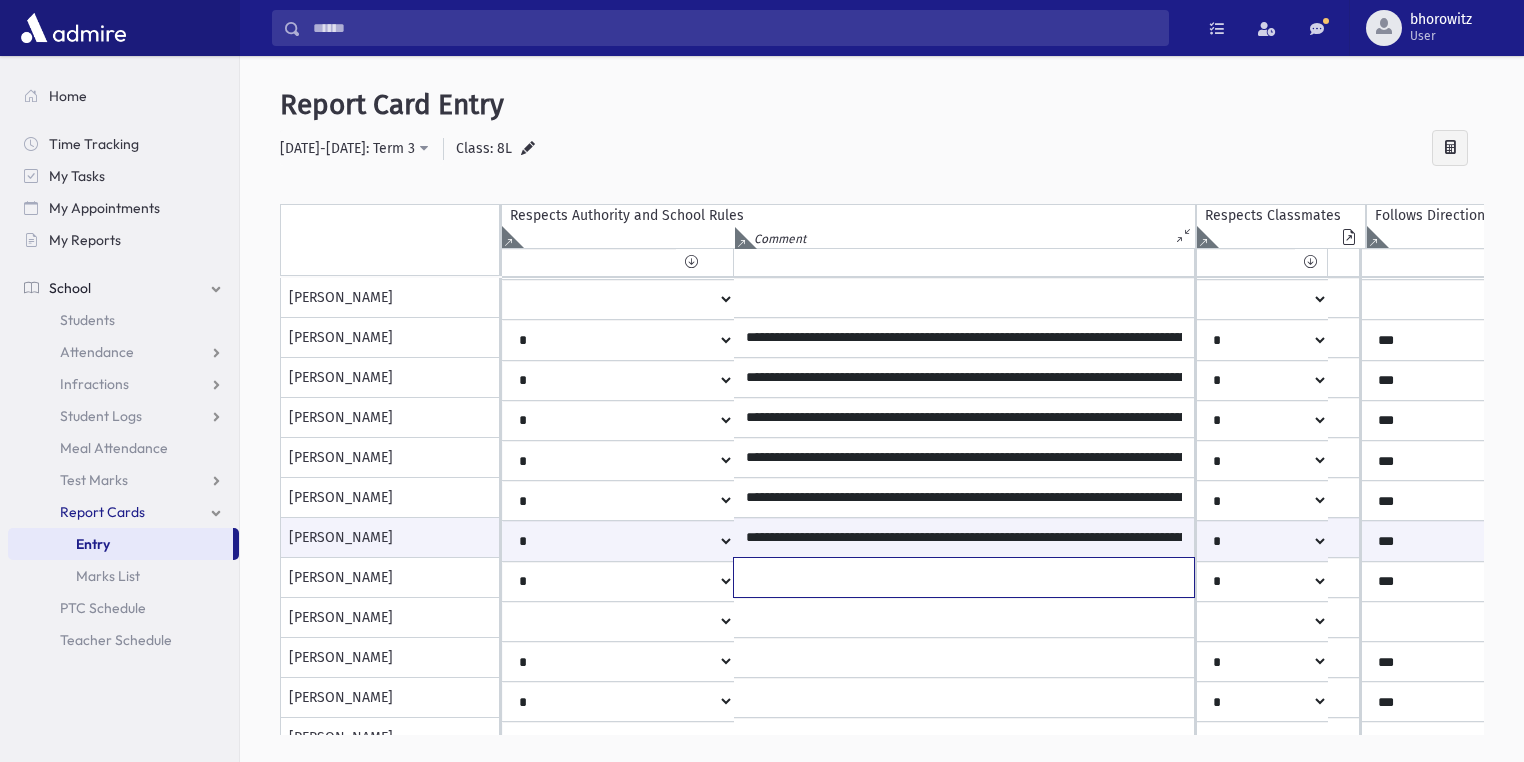 click at bounding box center [964, -262] 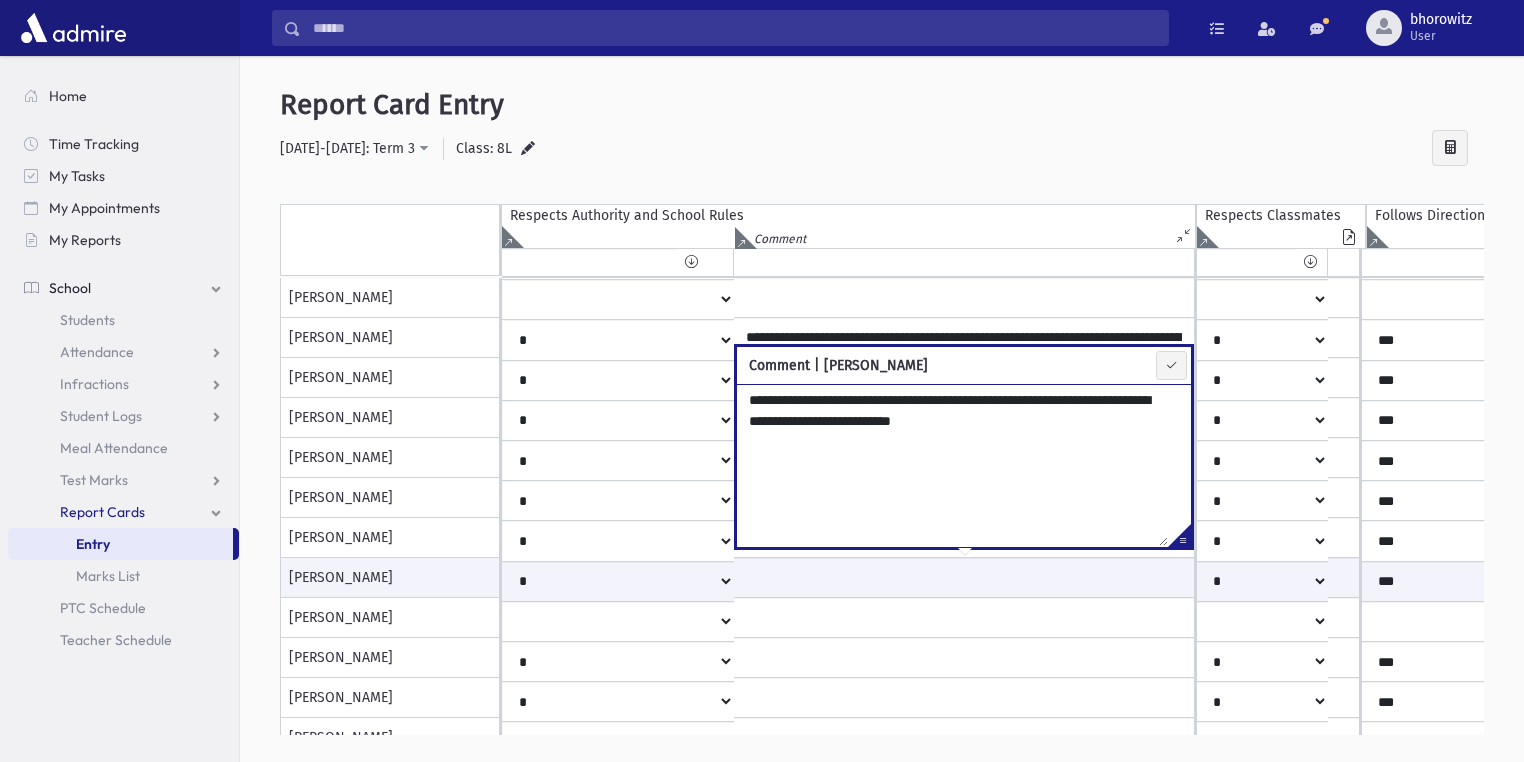 drag, startPoint x: 992, startPoint y: 415, endPoint x: 972, endPoint y: 416, distance: 20.024984 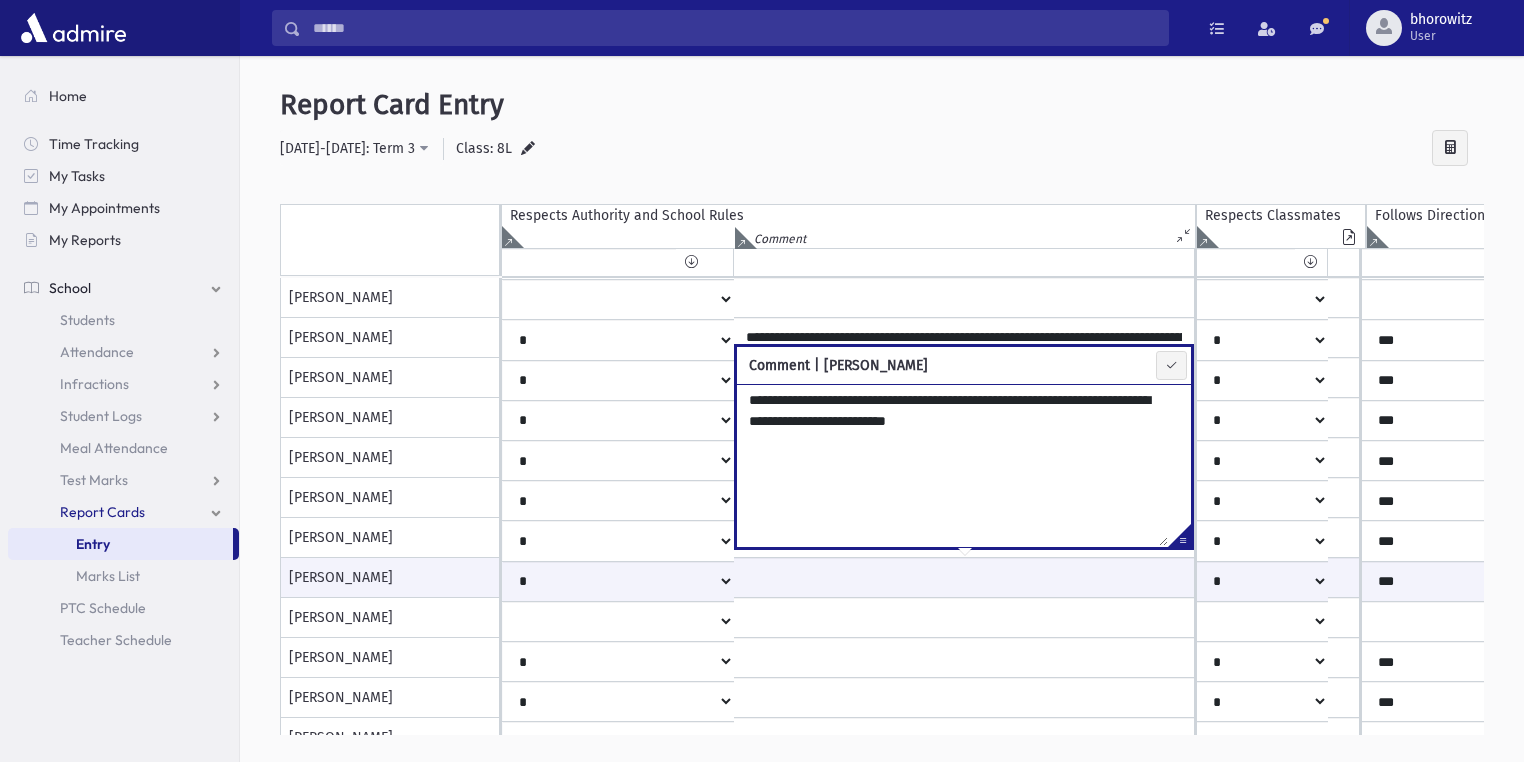 type on "**********" 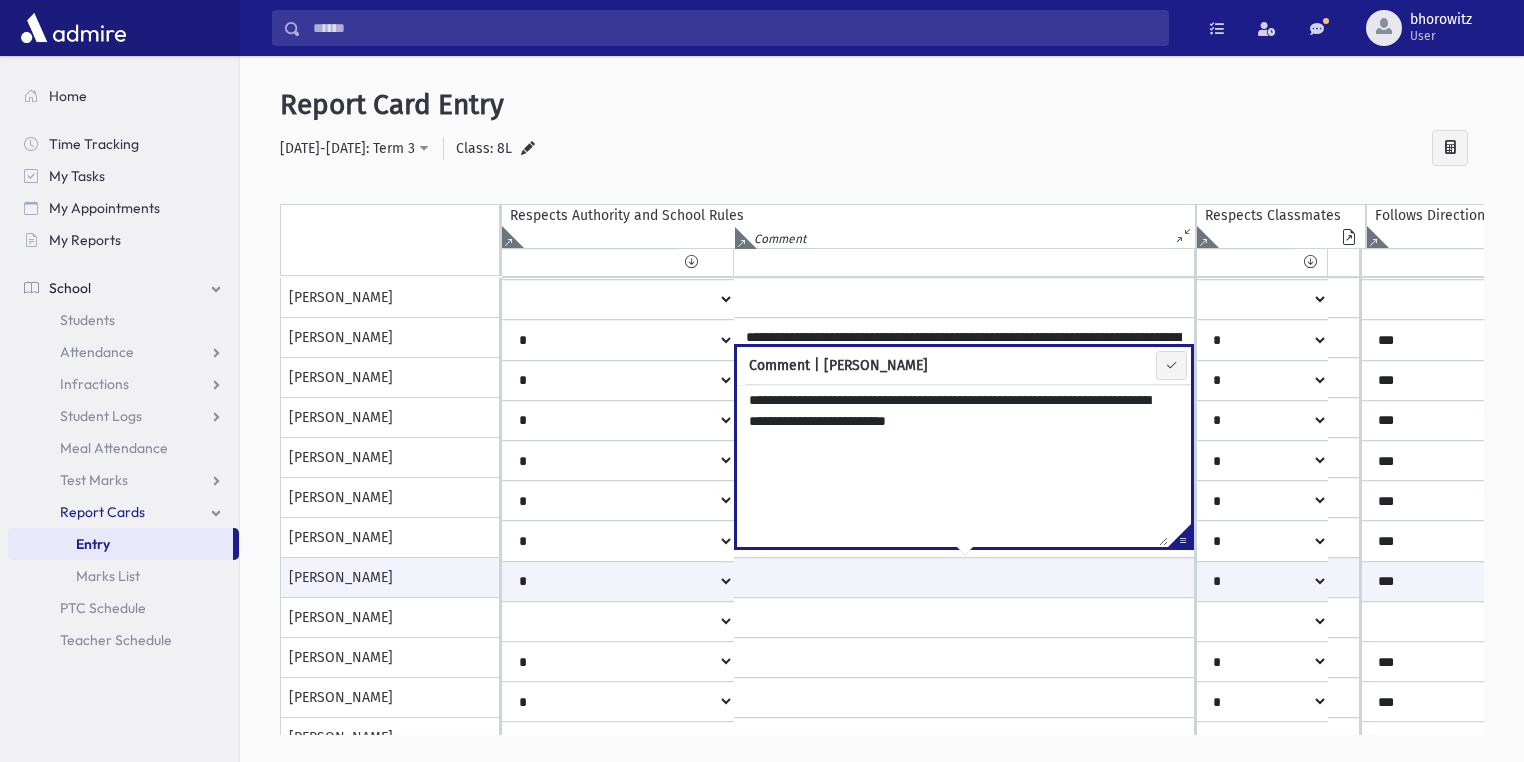 click on "**********" at bounding box center [882, 424] 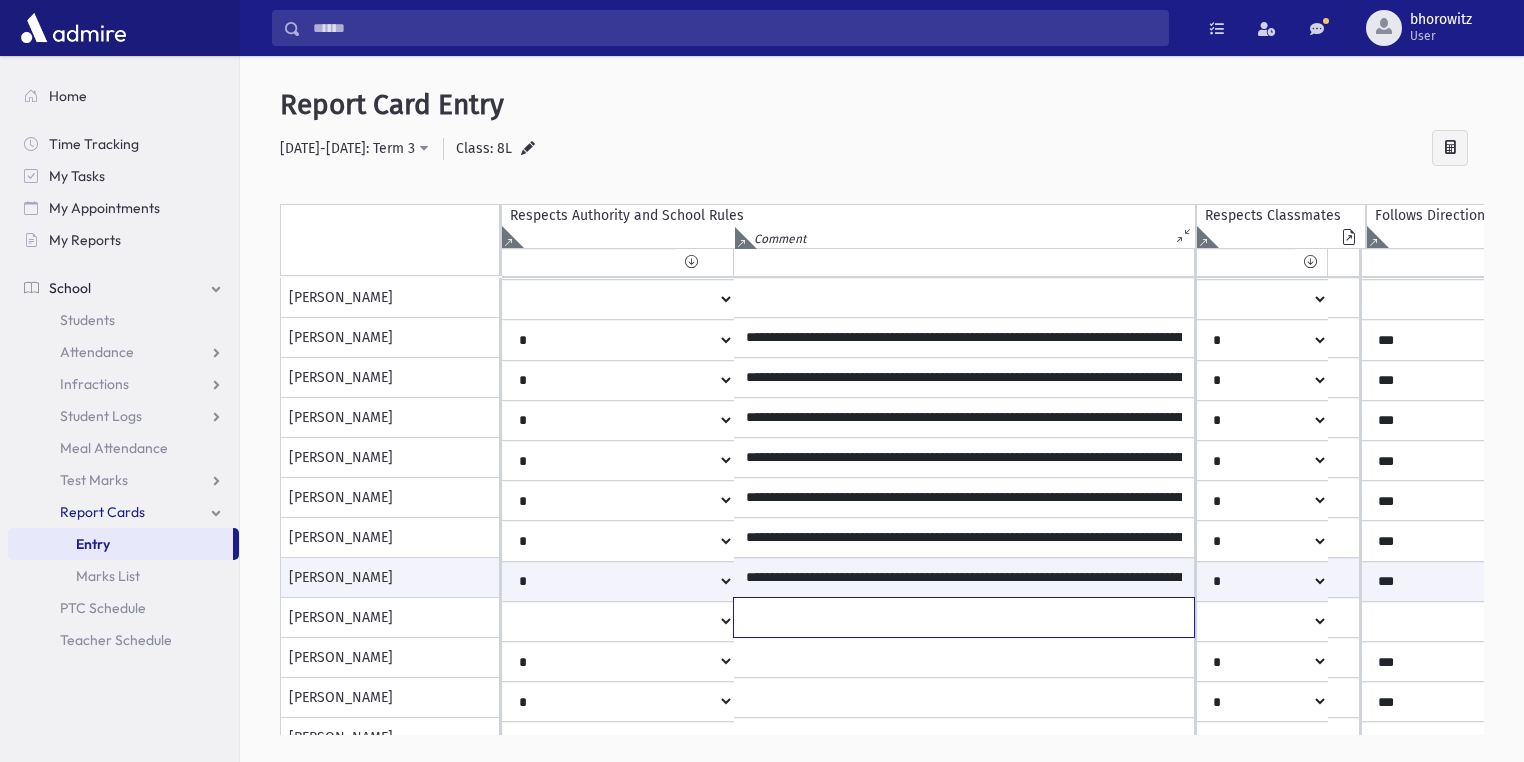 click at bounding box center (964, -262) 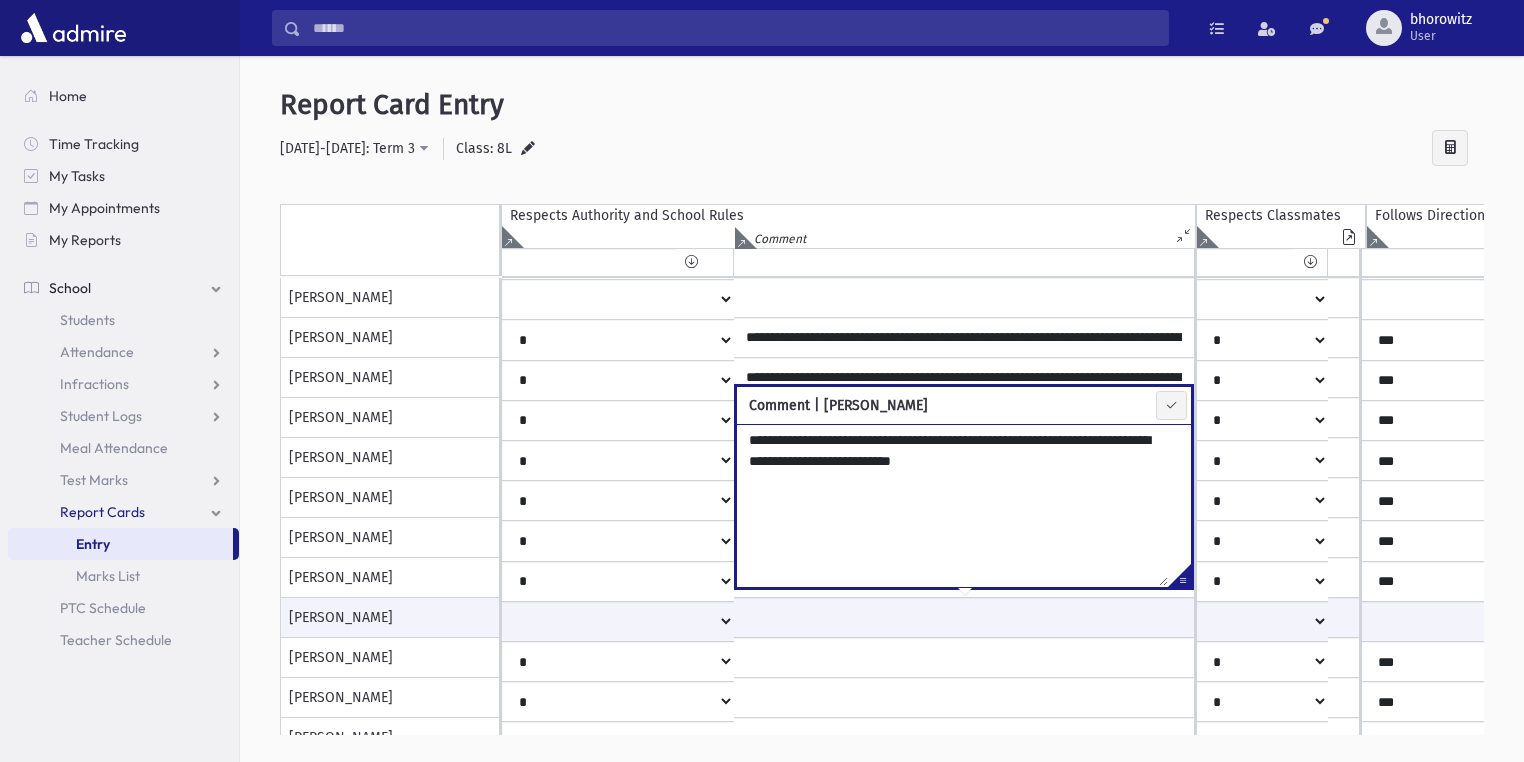 drag, startPoint x: 994, startPoint y: 459, endPoint x: 975, endPoint y: 456, distance: 19.235384 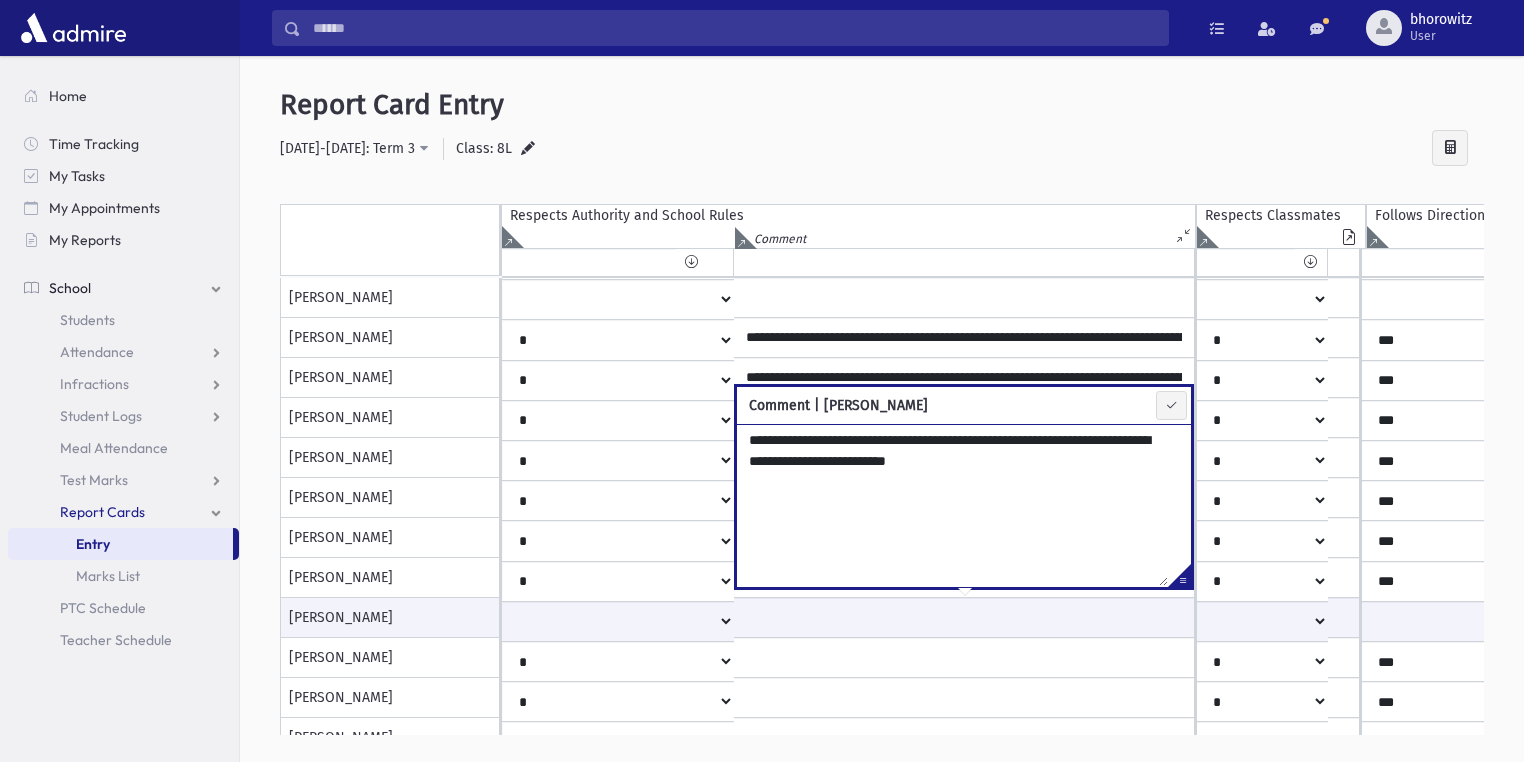 type on "**********" 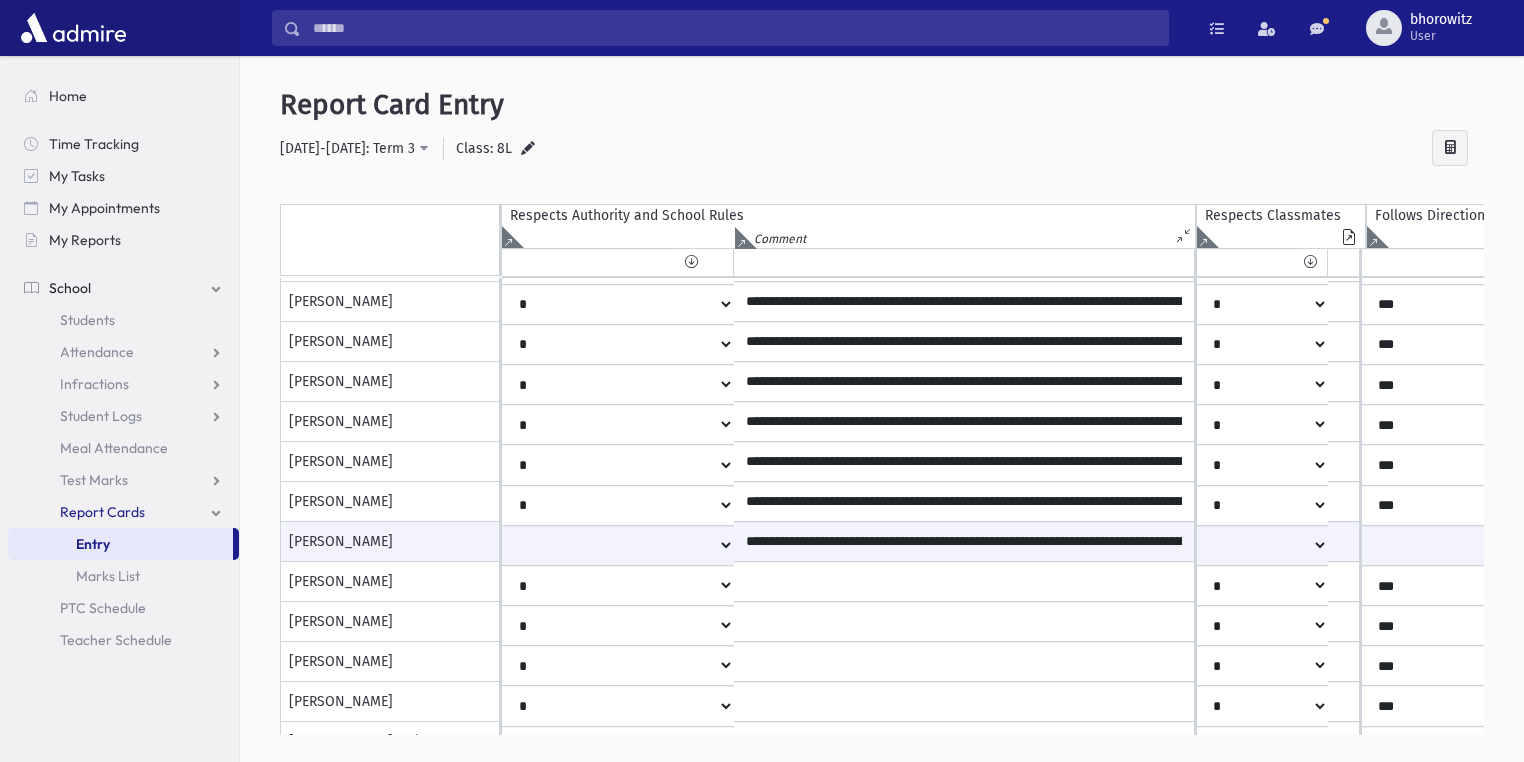 scroll, scrollTop: 710, scrollLeft: 0, axis: vertical 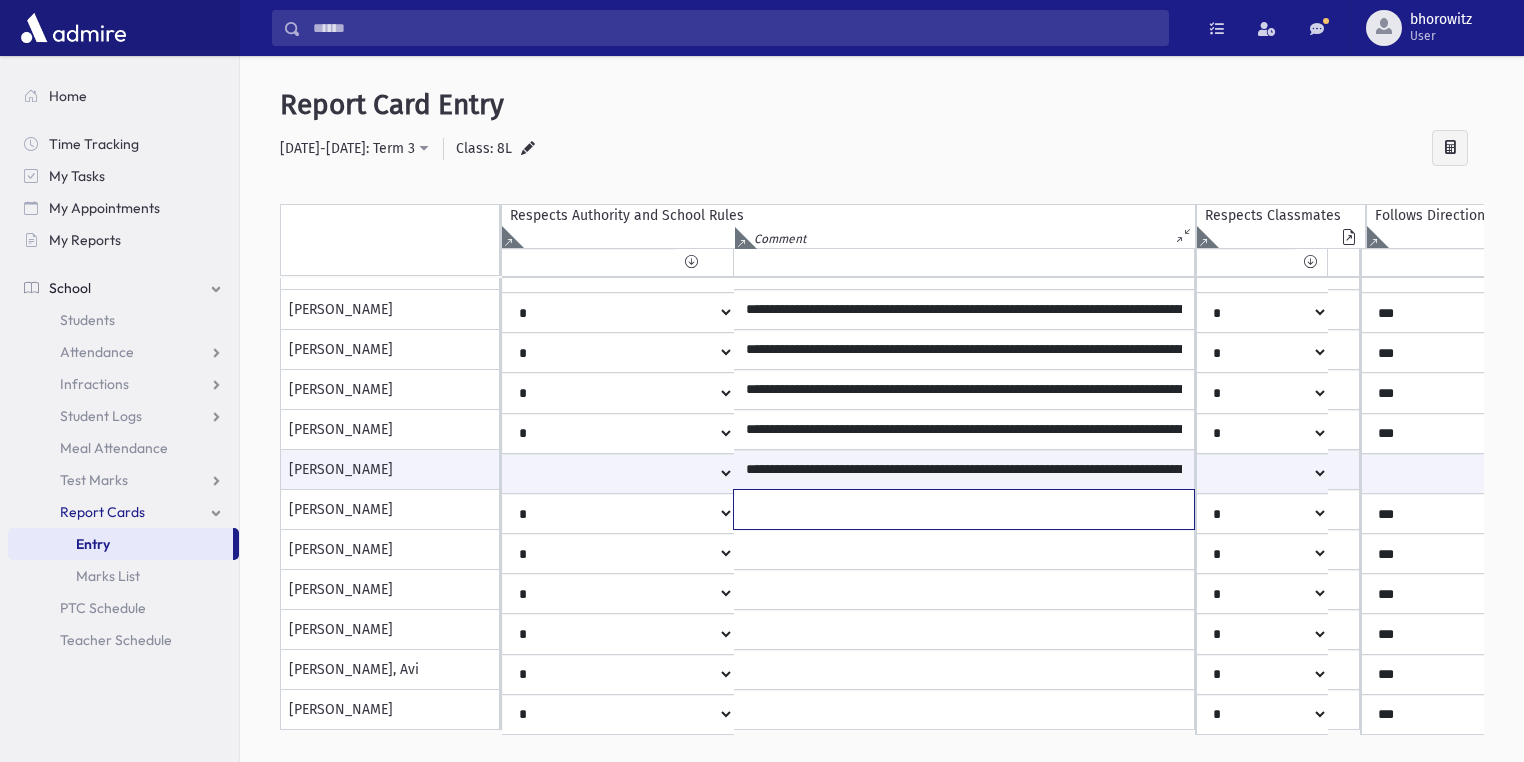 click at bounding box center (964, -410) 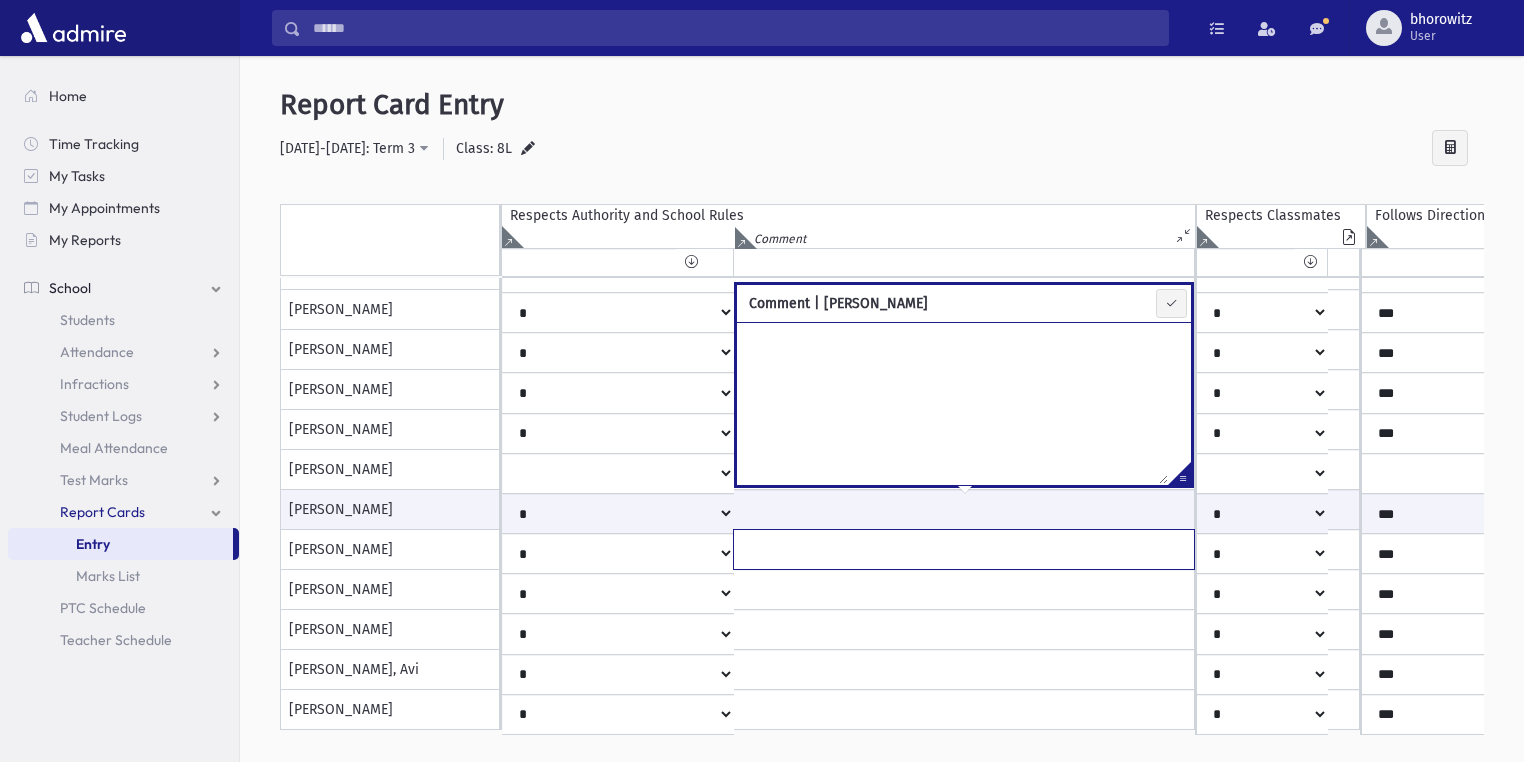 click at bounding box center (964, -410) 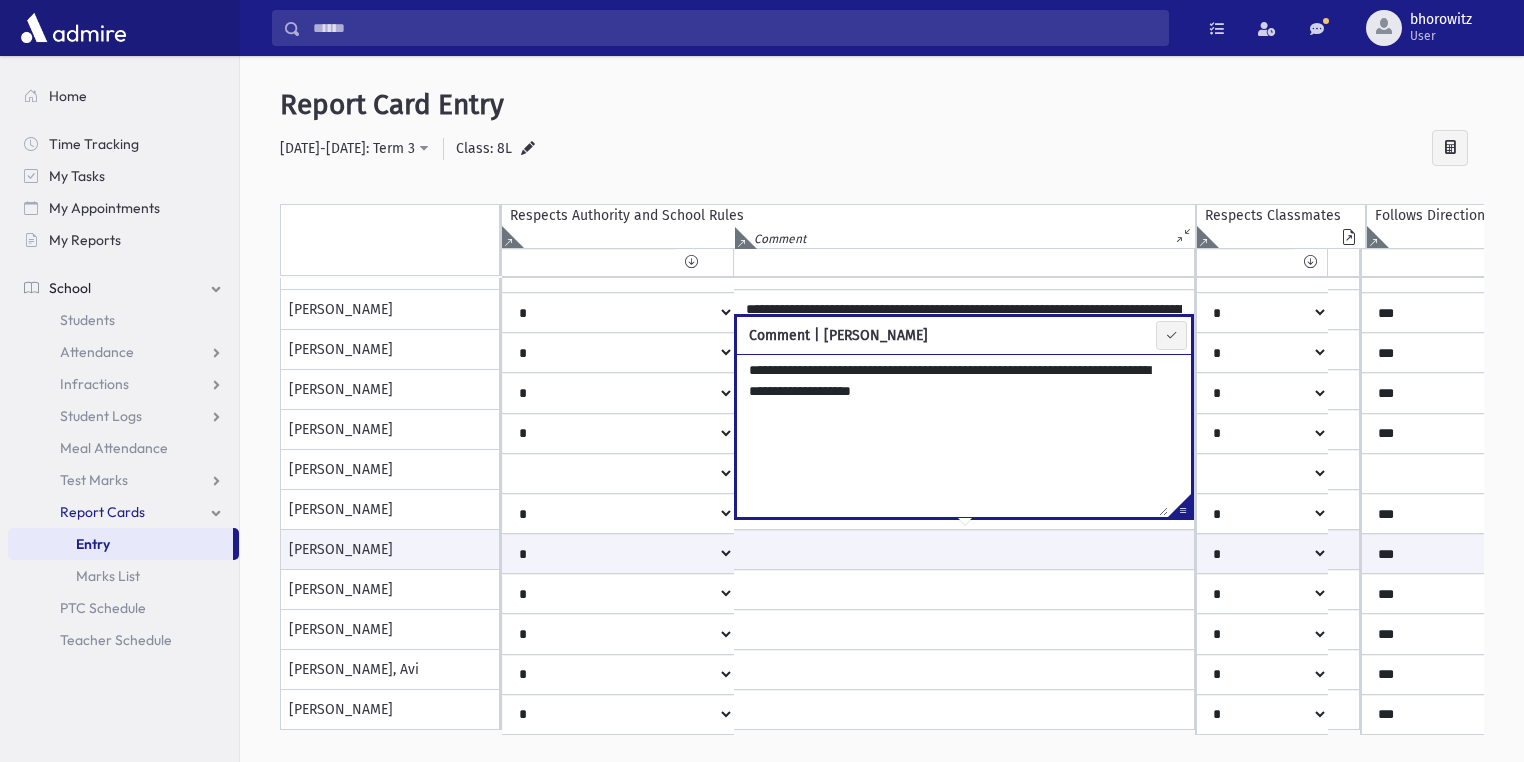 drag, startPoint x: 933, startPoint y: 392, endPoint x: 914, endPoint y: 391, distance: 19.026299 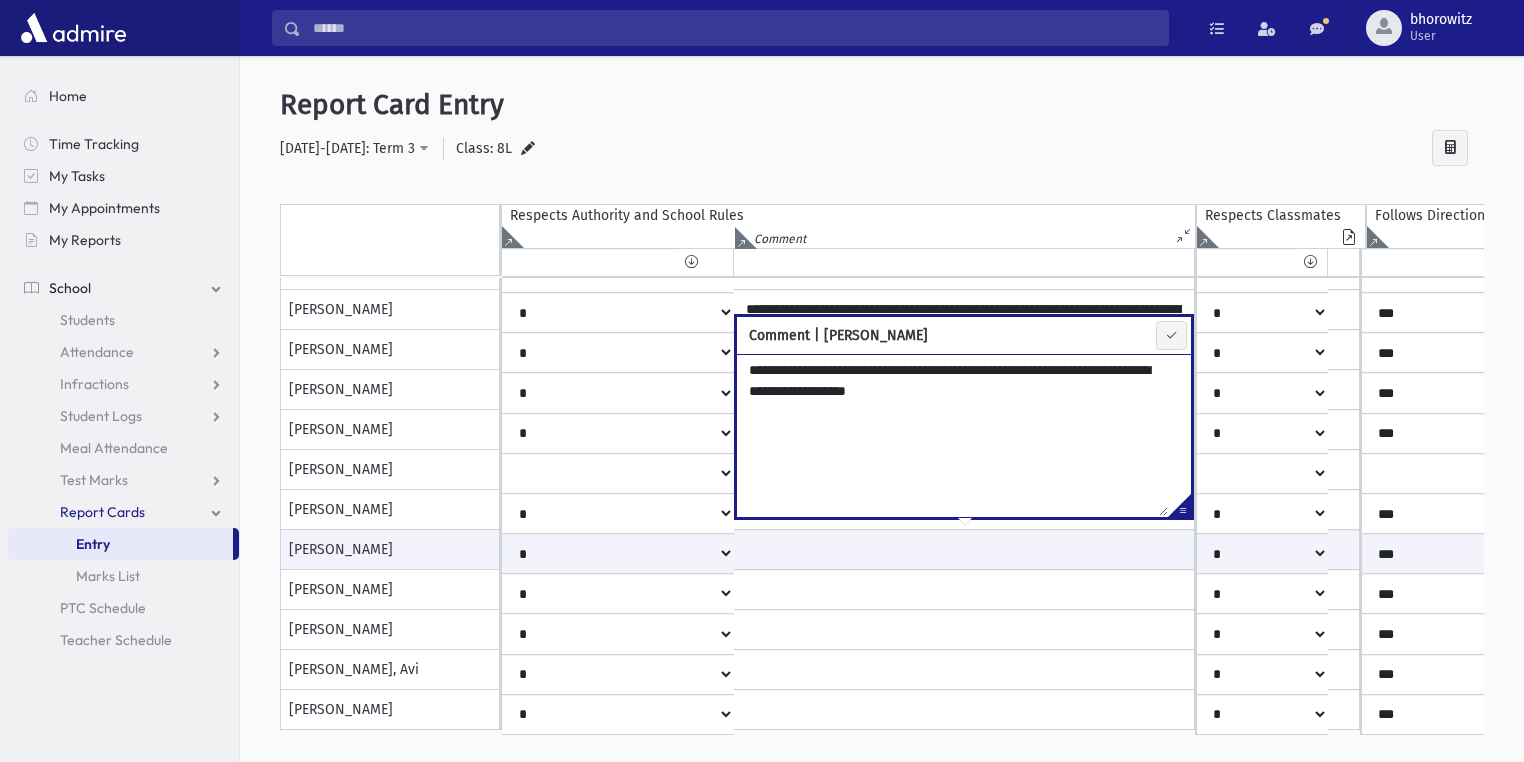 type on "**********" 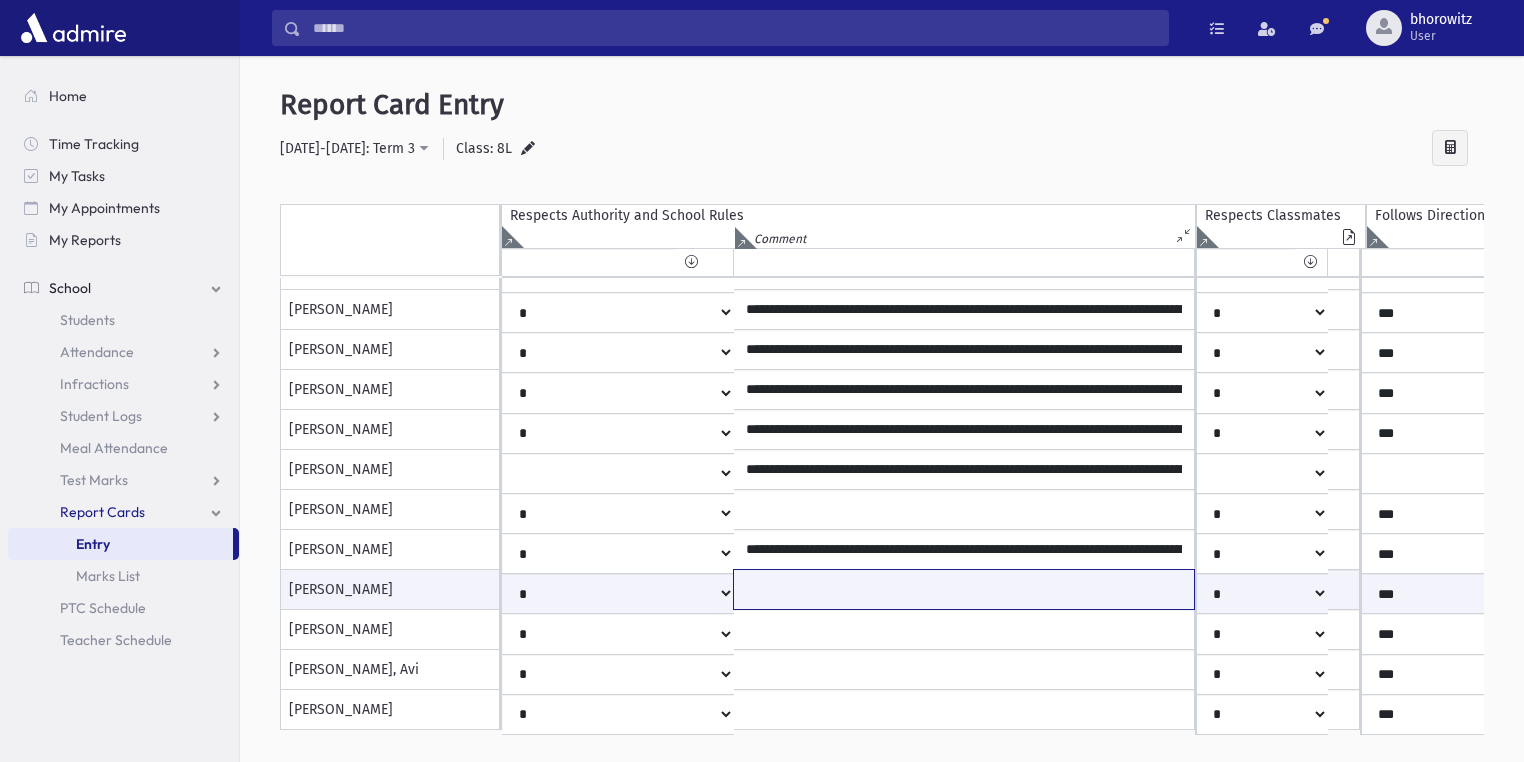 click at bounding box center (964, 589) 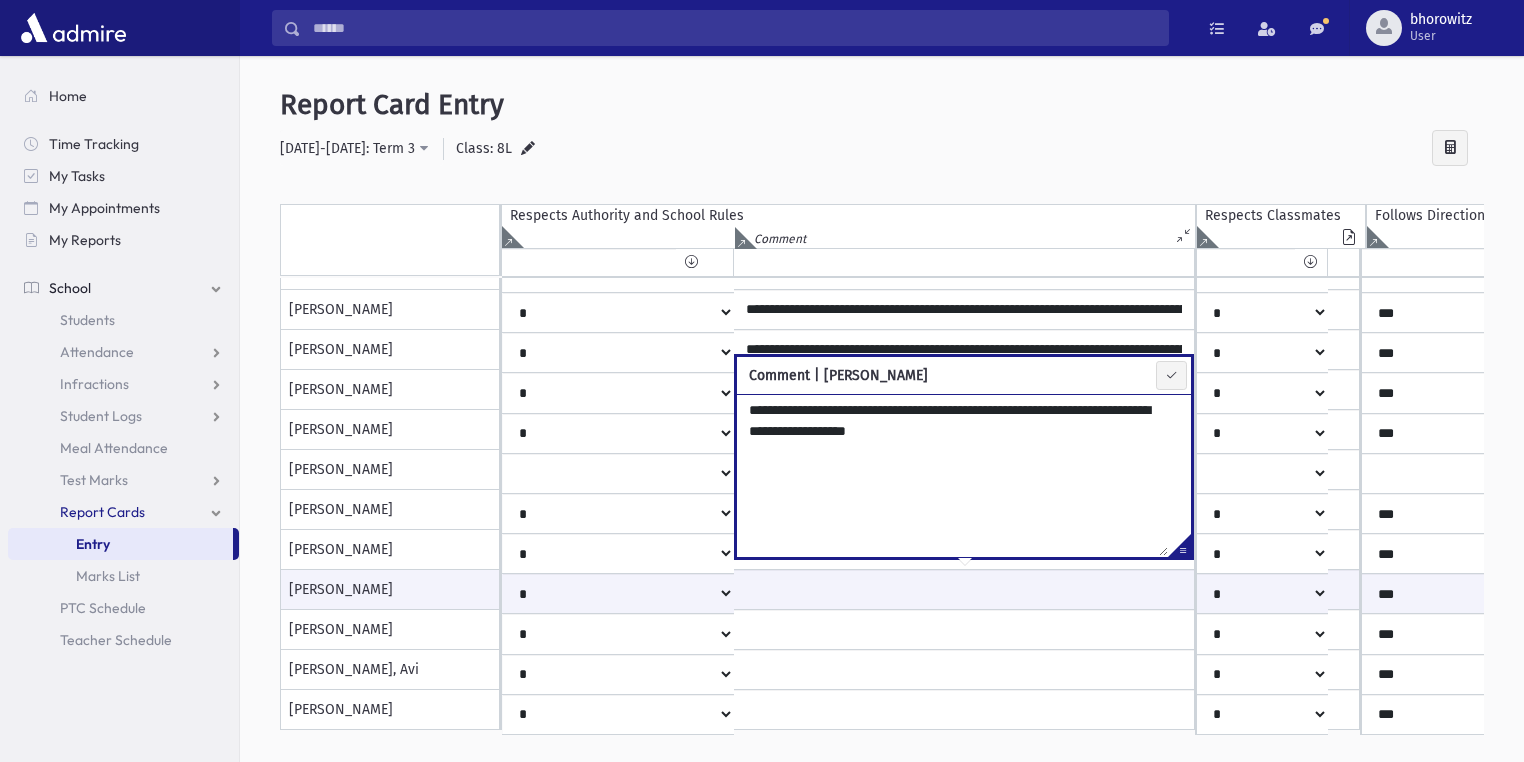 drag, startPoint x: 903, startPoint y: 425, endPoint x: 888, endPoint y: 425, distance: 15 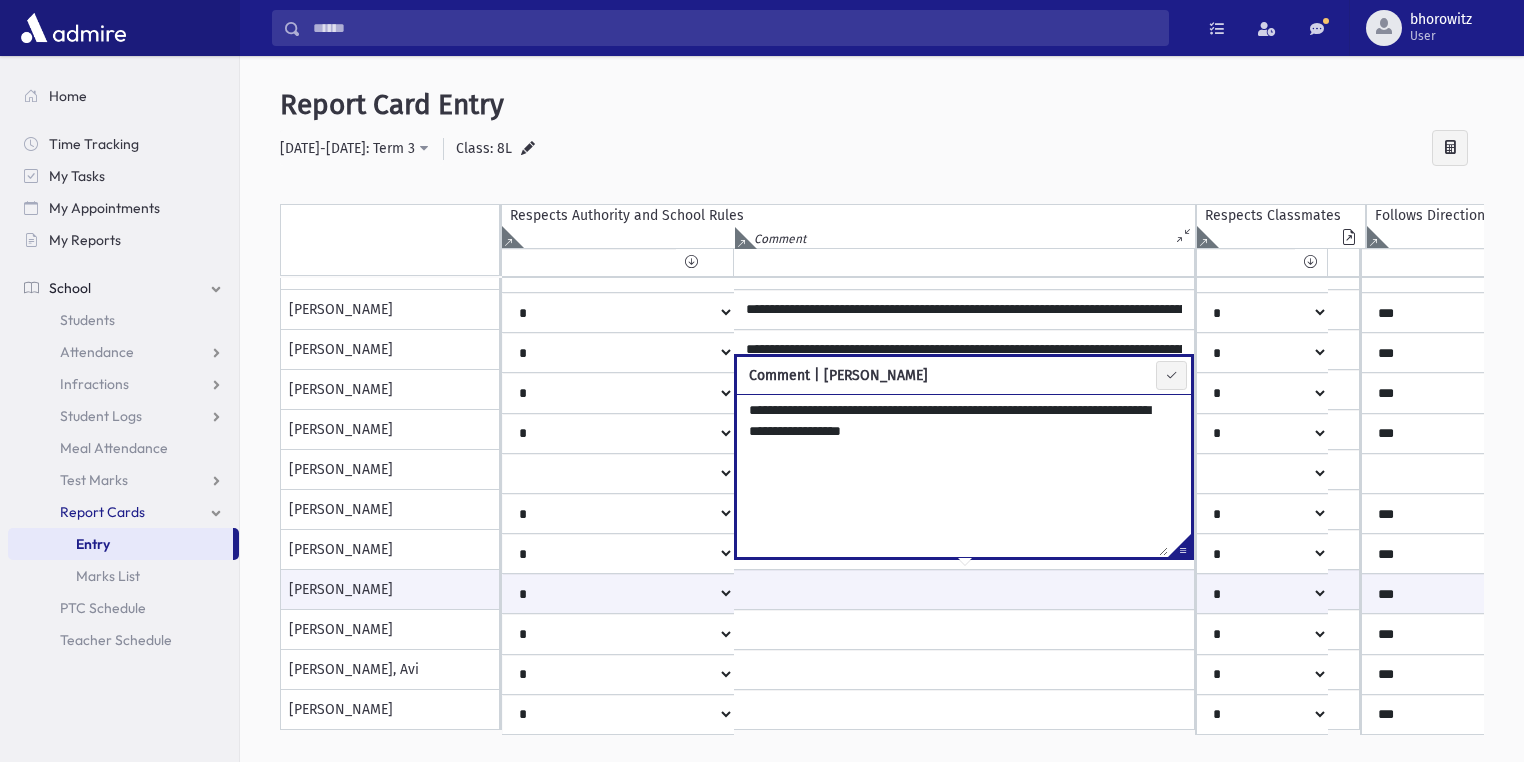 type on "**********" 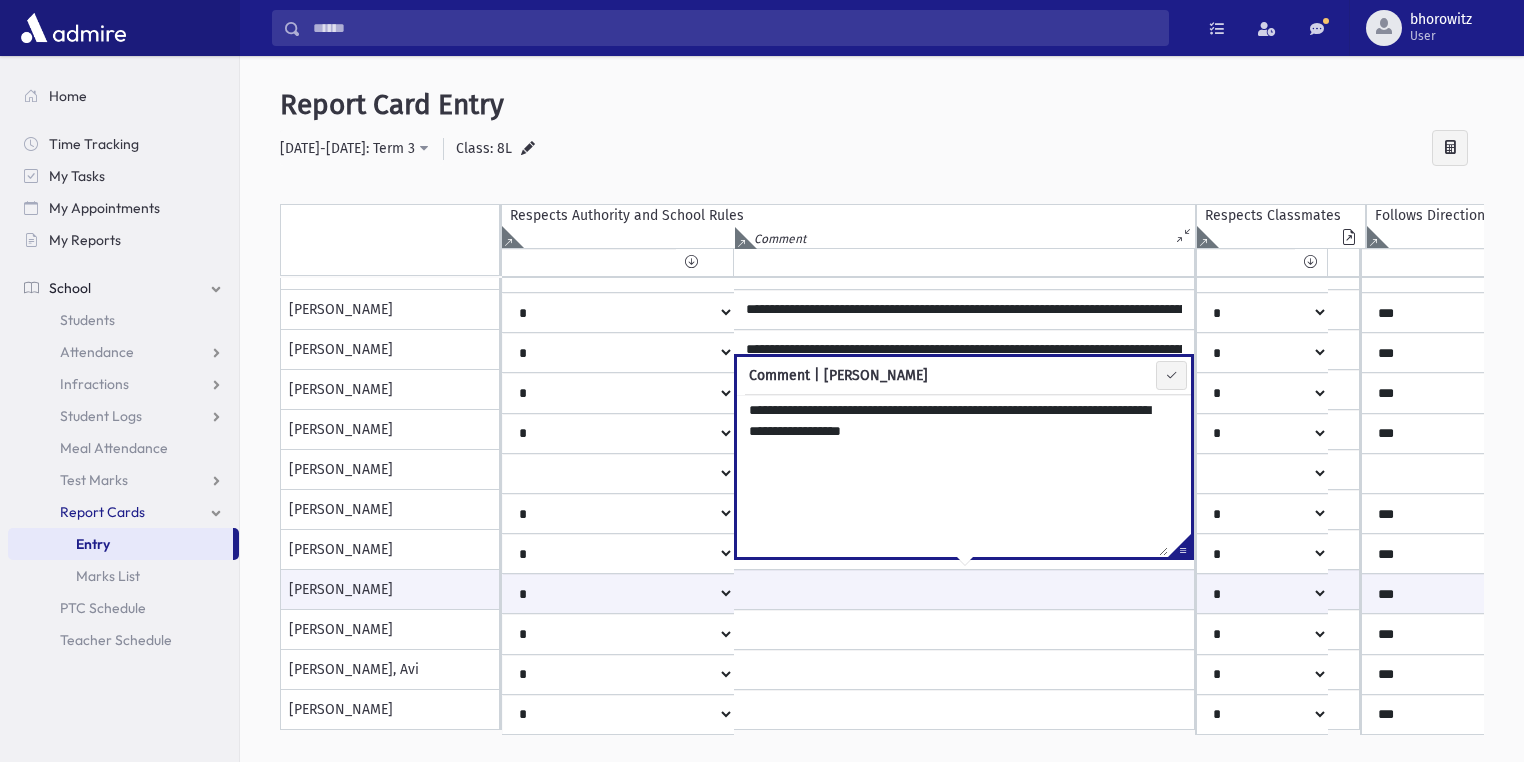 click on "**********" at bounding box center [882, 424] 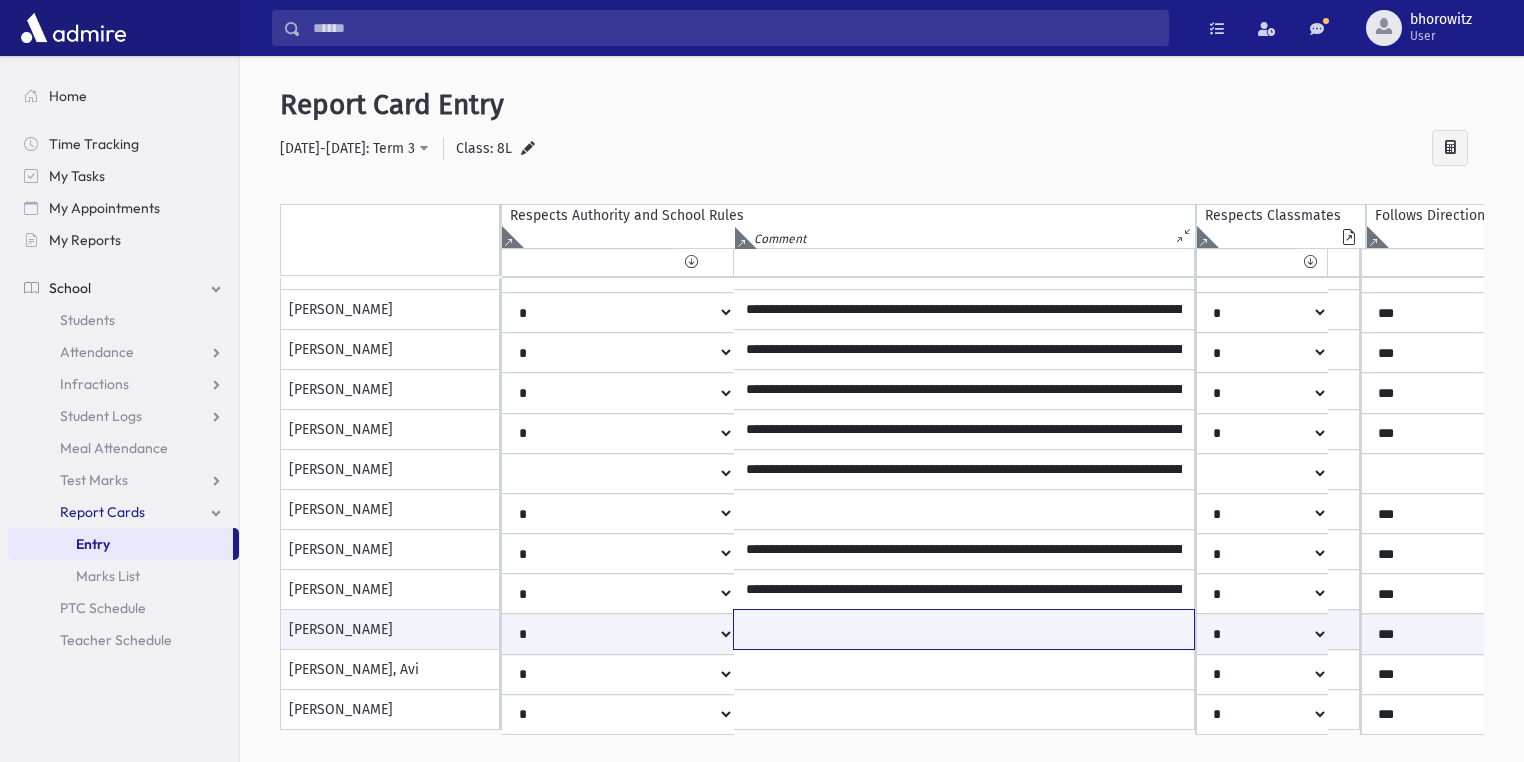 click at bounding box center (964, 629) 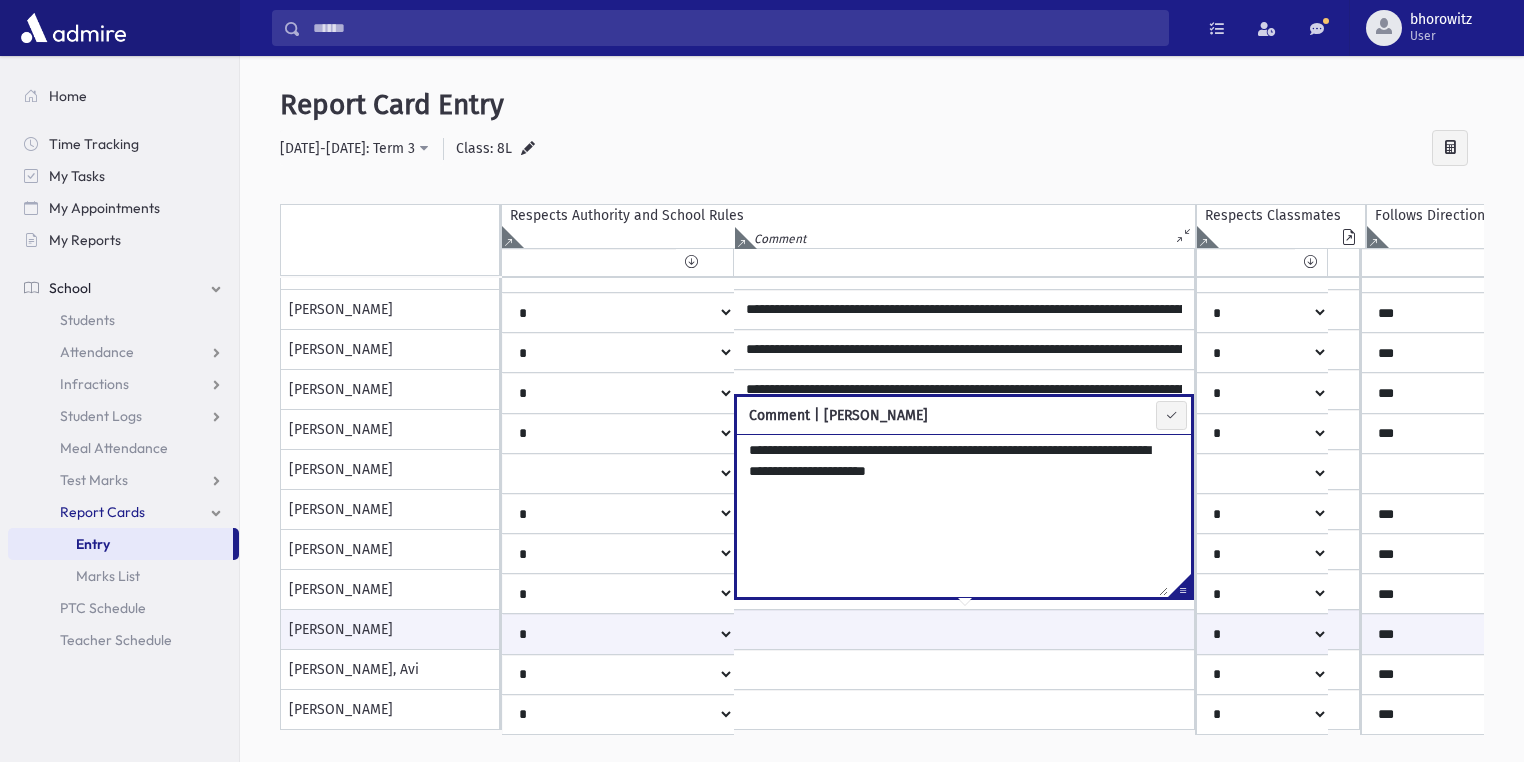 drag, startPoint x: 932, startPoint y: 468, endPoint x: 916, endPoint y: 467, distance: 16.03122 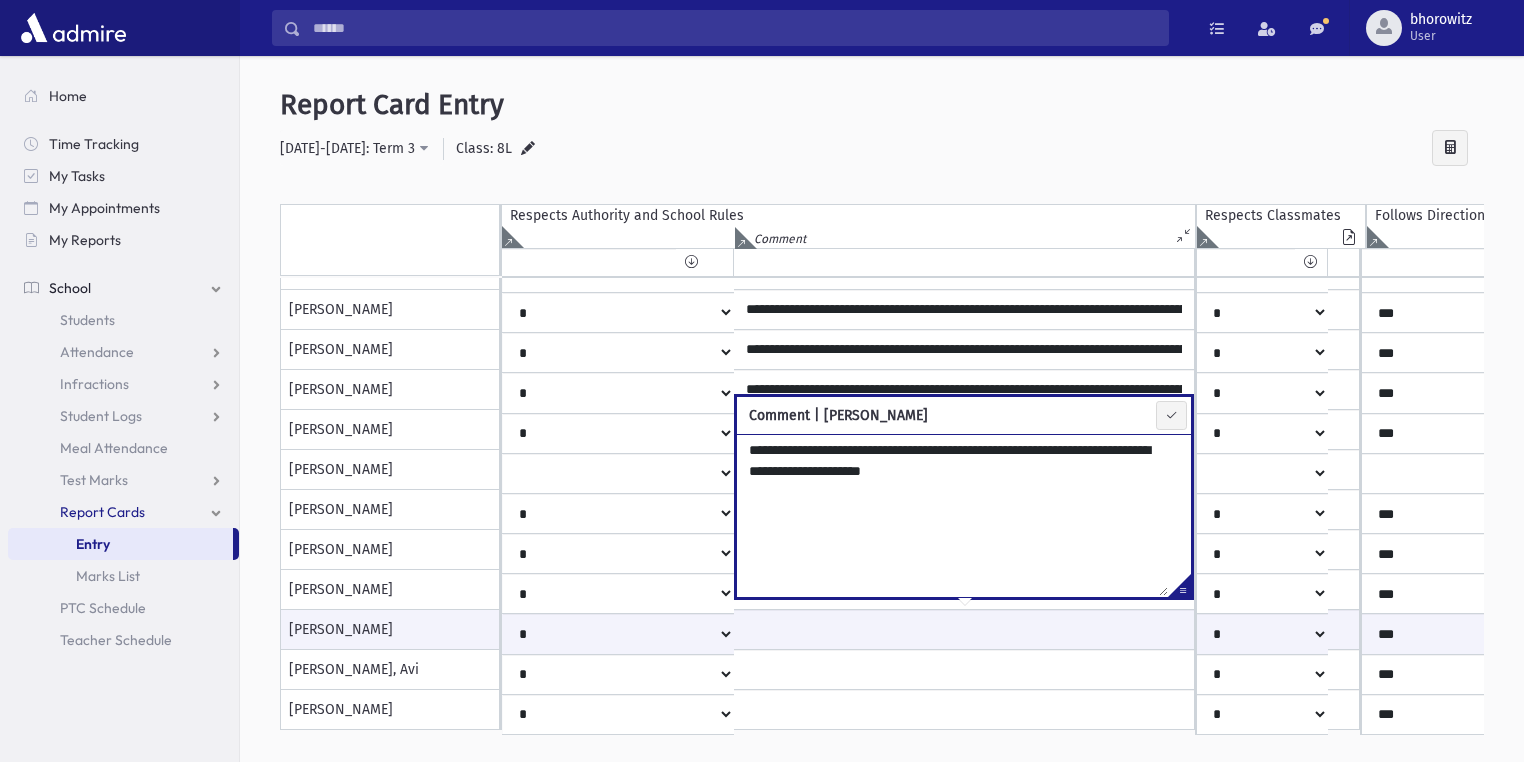 type on "**********" 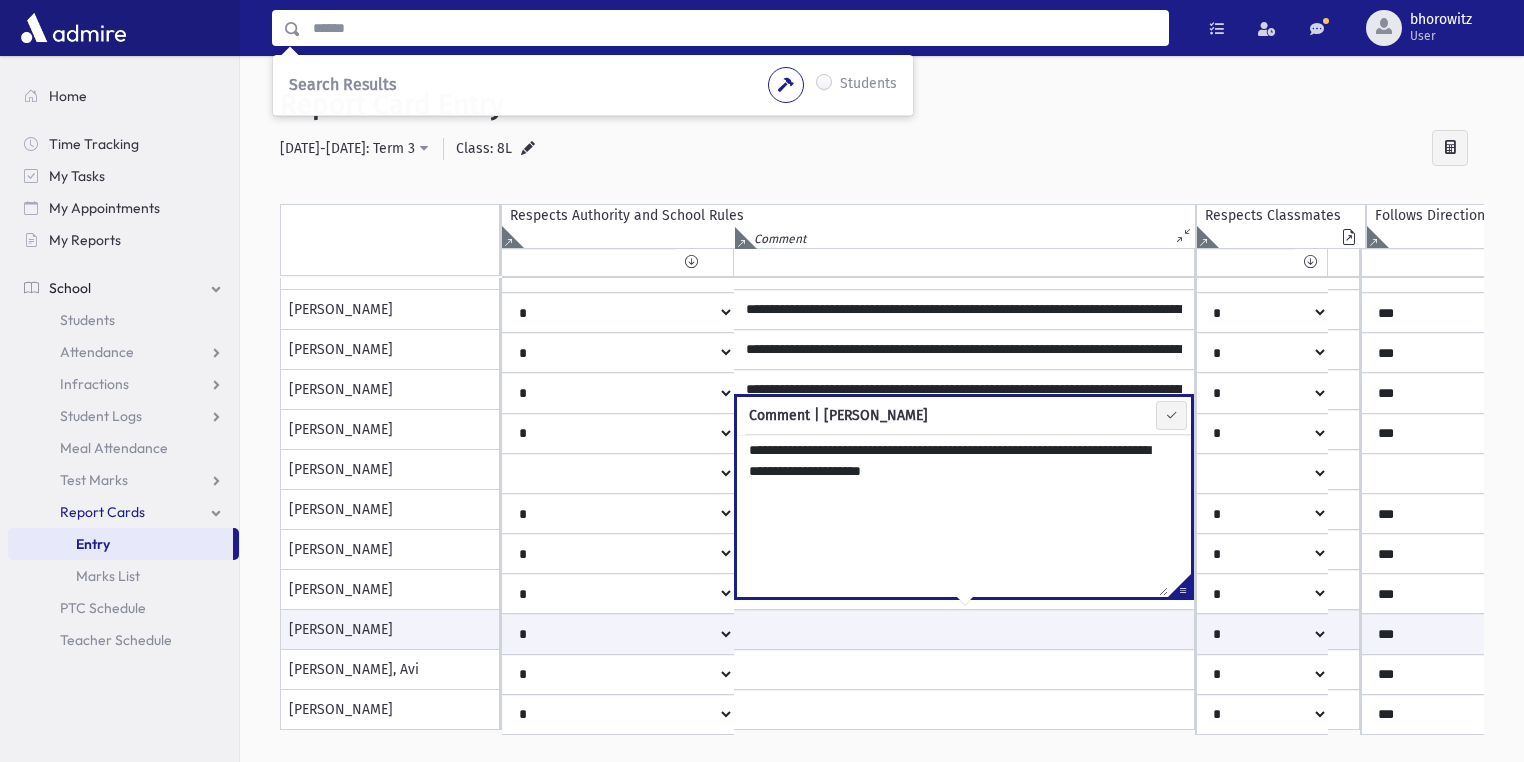 click on "Report Card Entry" at bounding box center [882, 105] 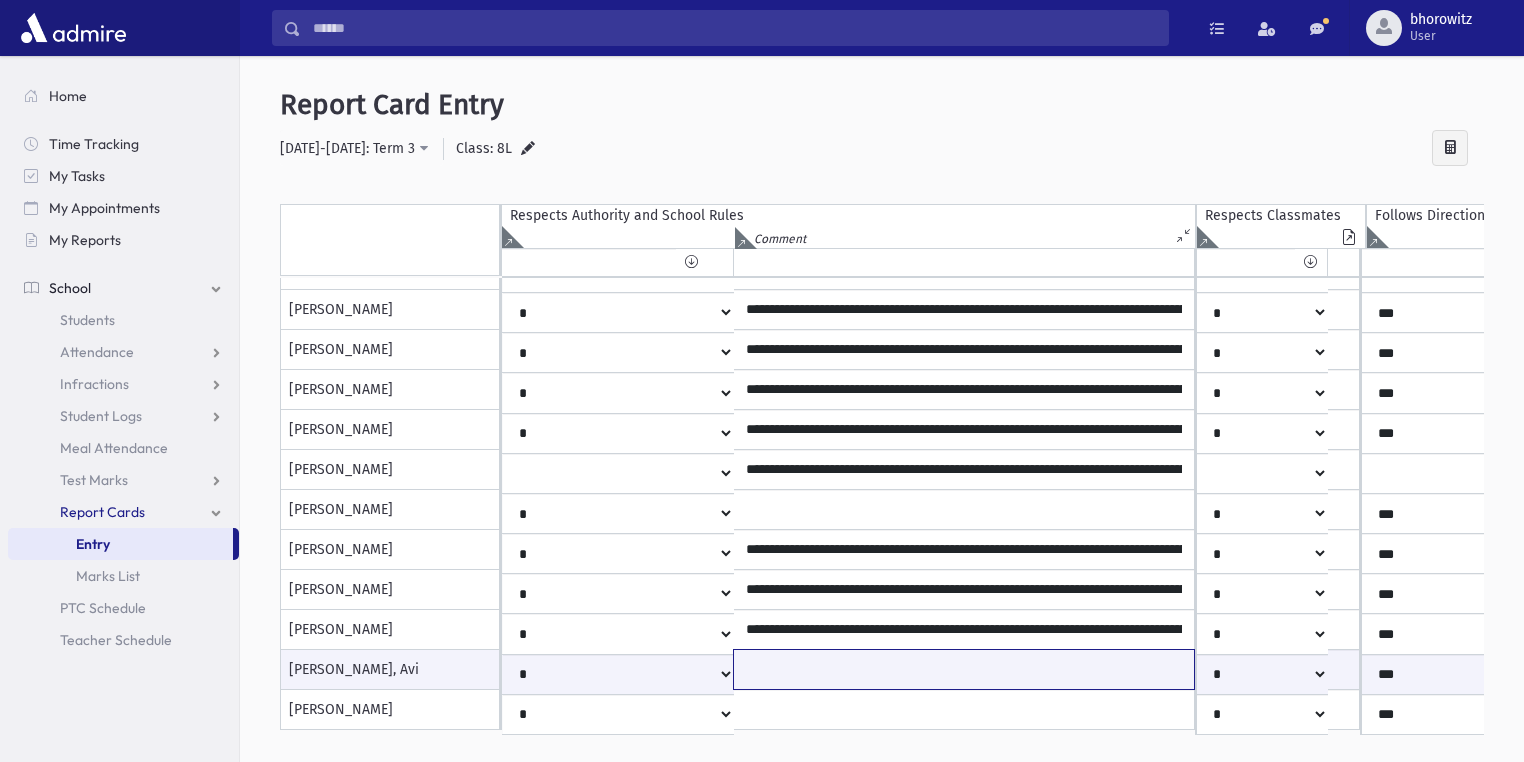 click at bounding box center (964, 669) 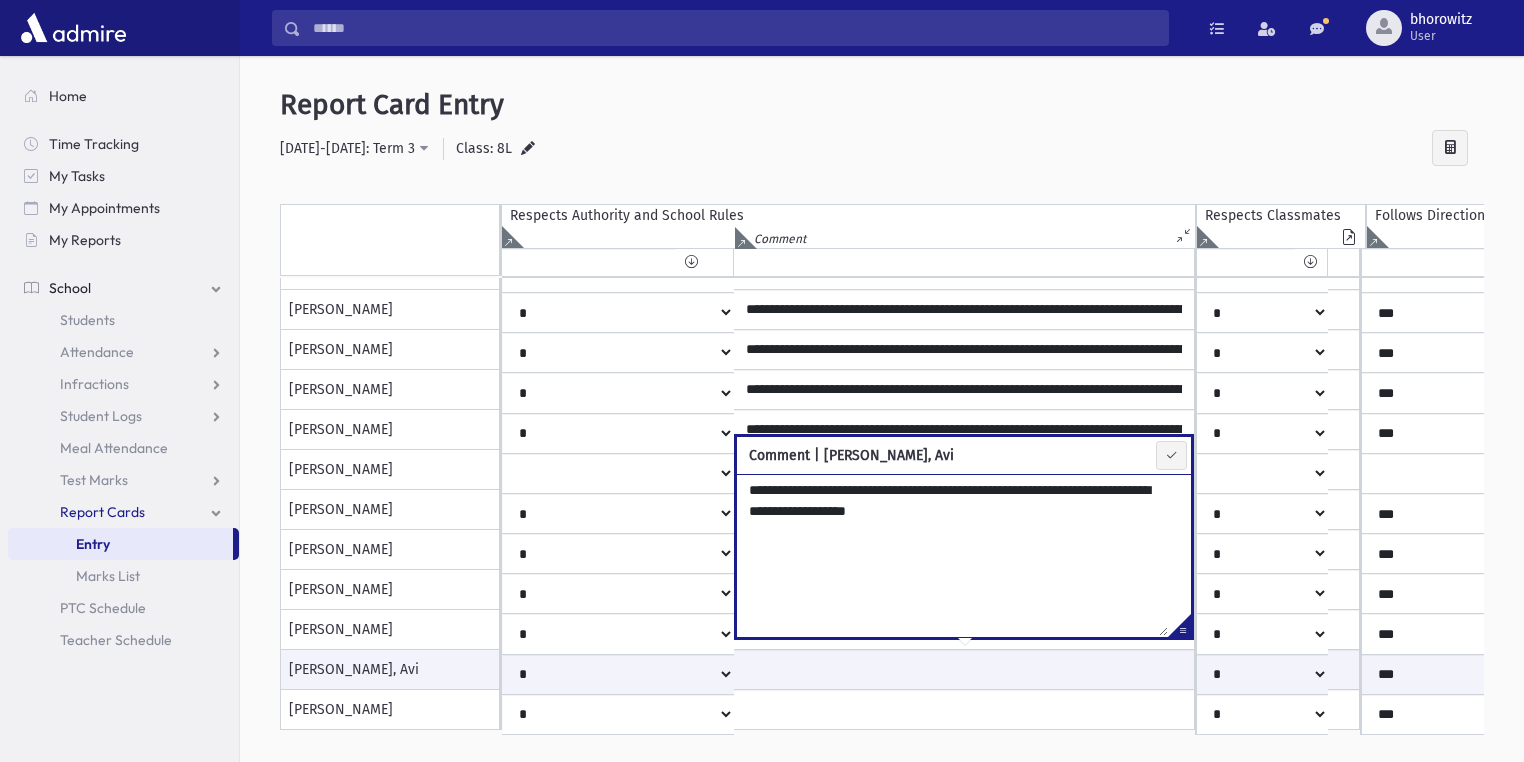drag, startPoint x: 932, startPoint y: 514, endPoint x: 916, endPoint y: 511, distance: 16.27882 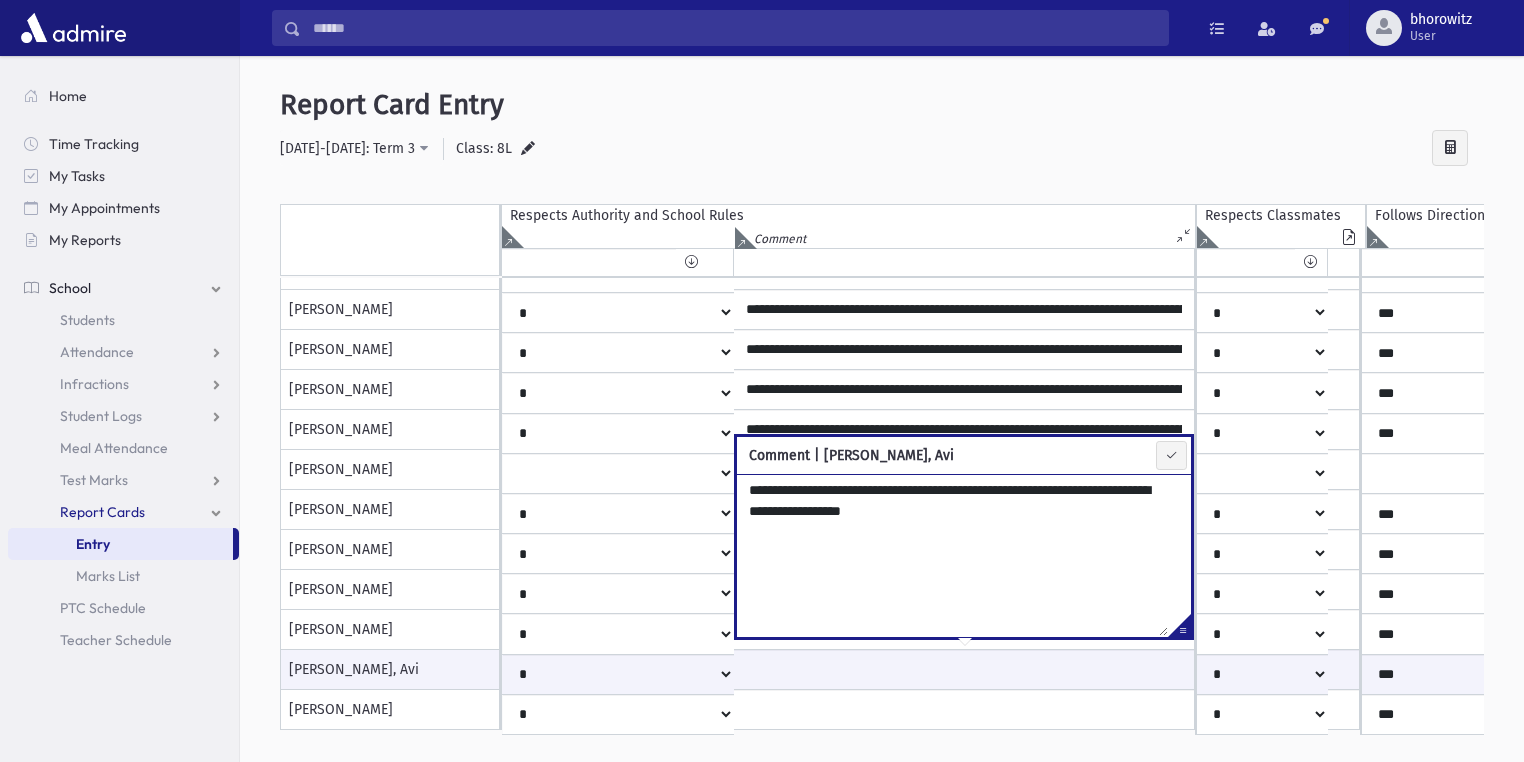 type on "**********" 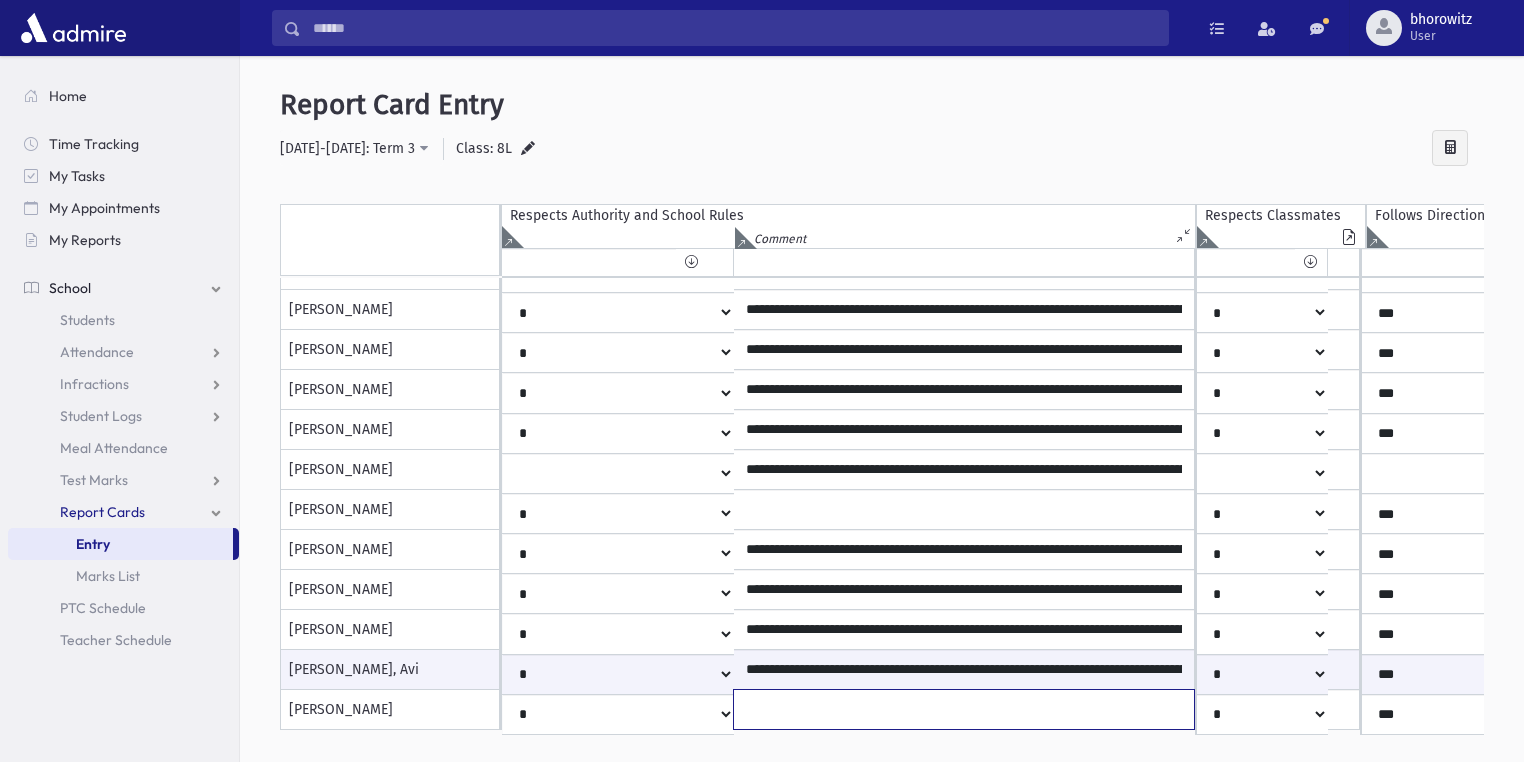 click at bounding box center [964, -410] 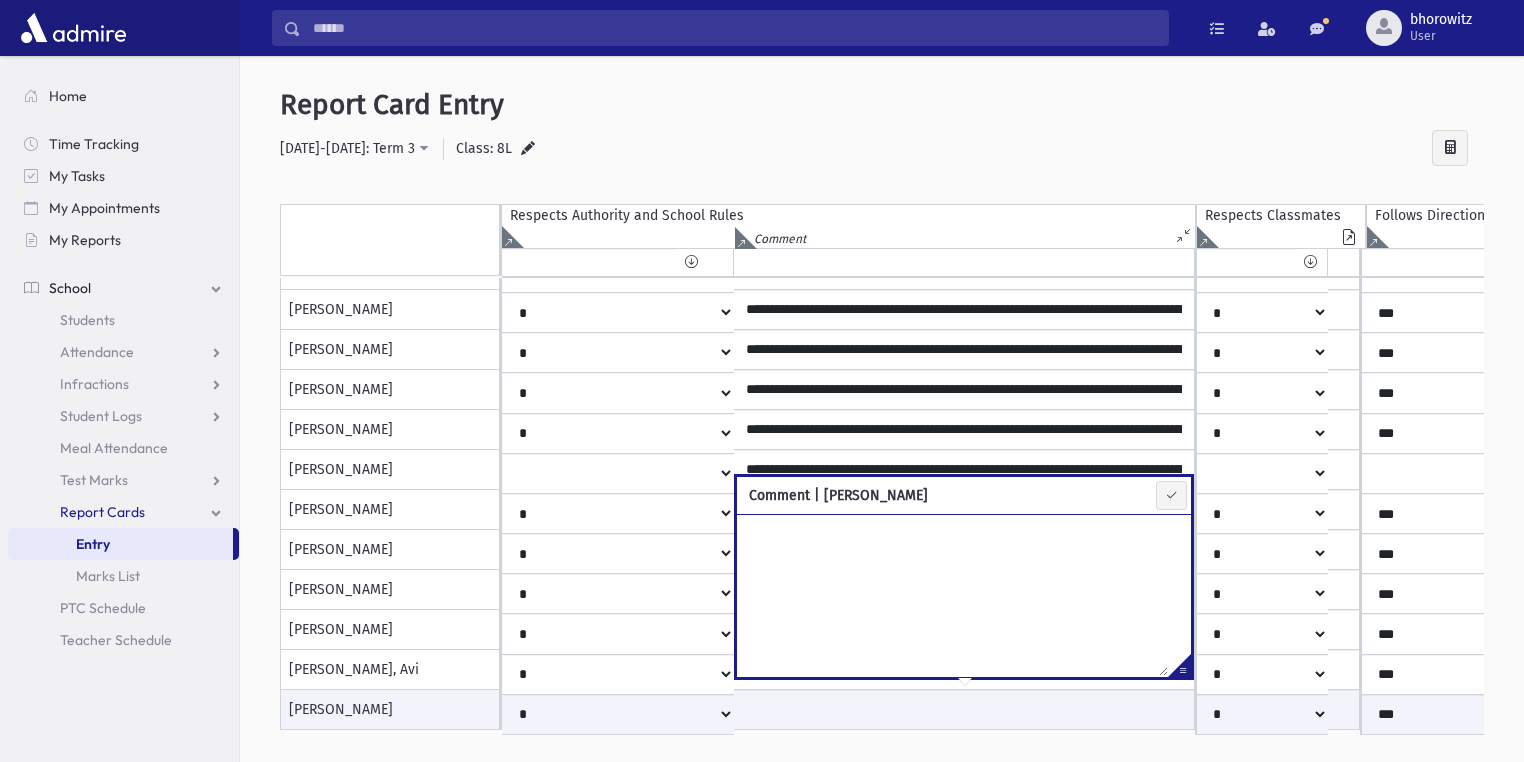 click at bounding box center (952, 595) 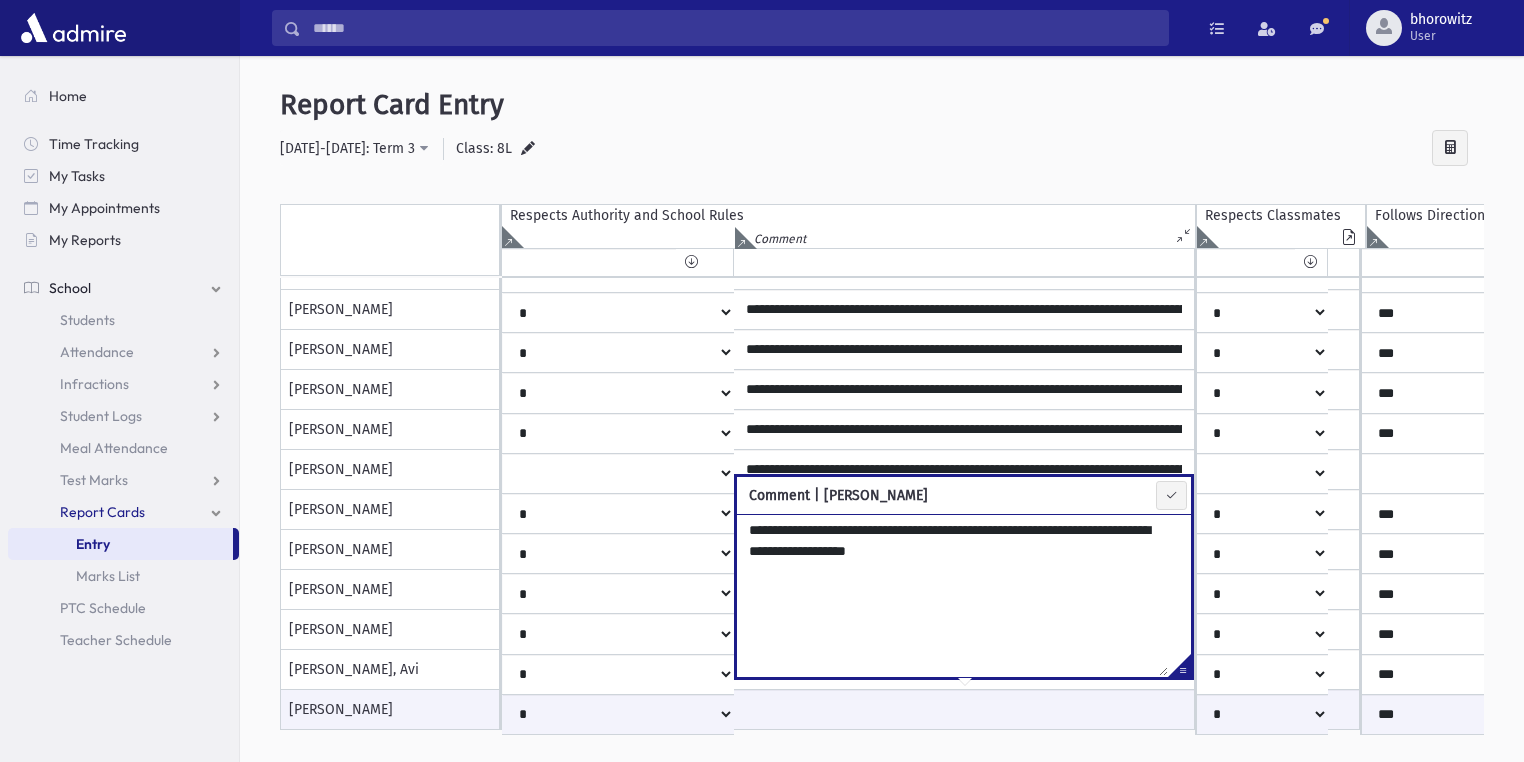 drag, startPoint x: 932, startPoint y: 552, endPoint x: 912, endPoint y: 552, distance: 20 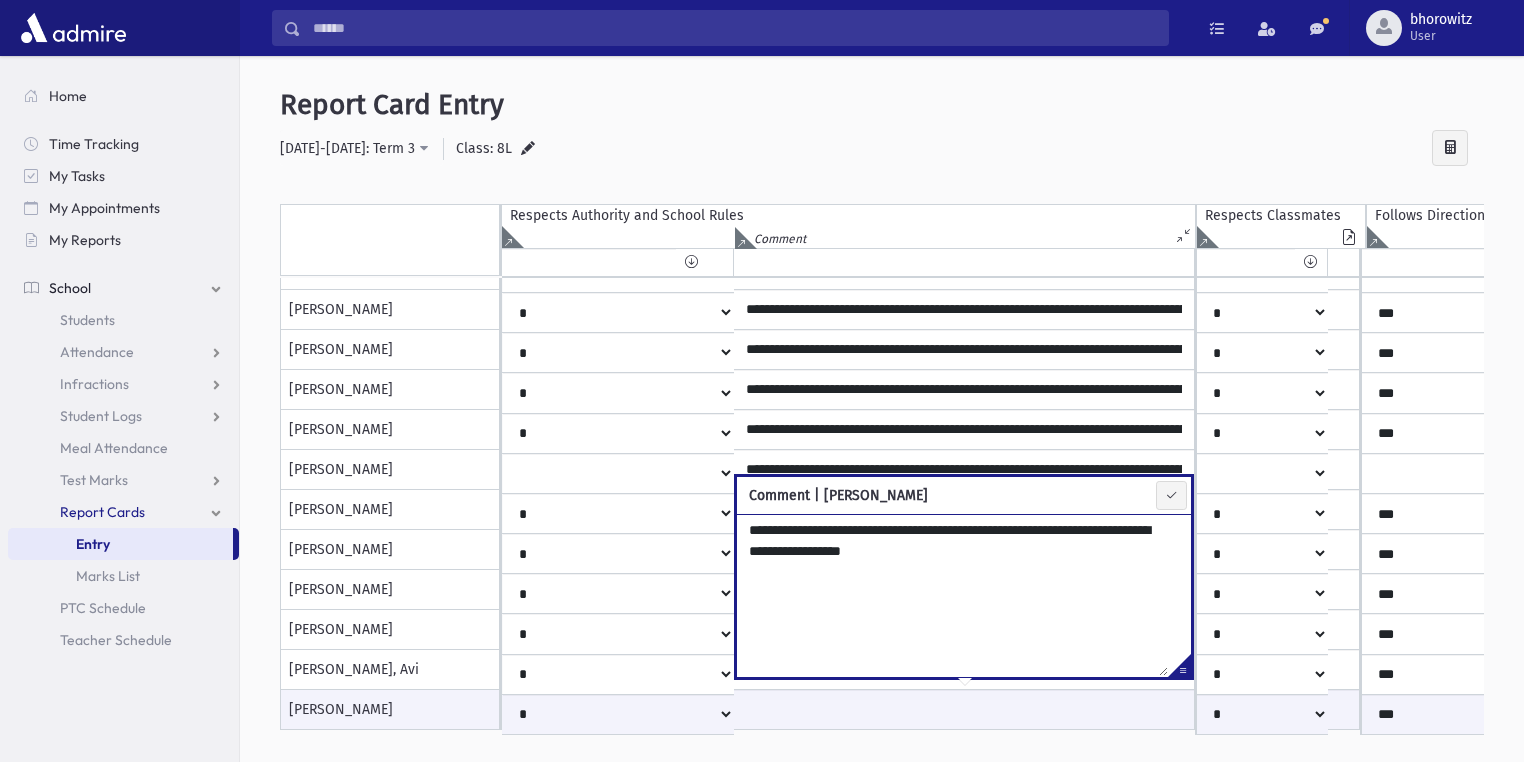 type on "**********" 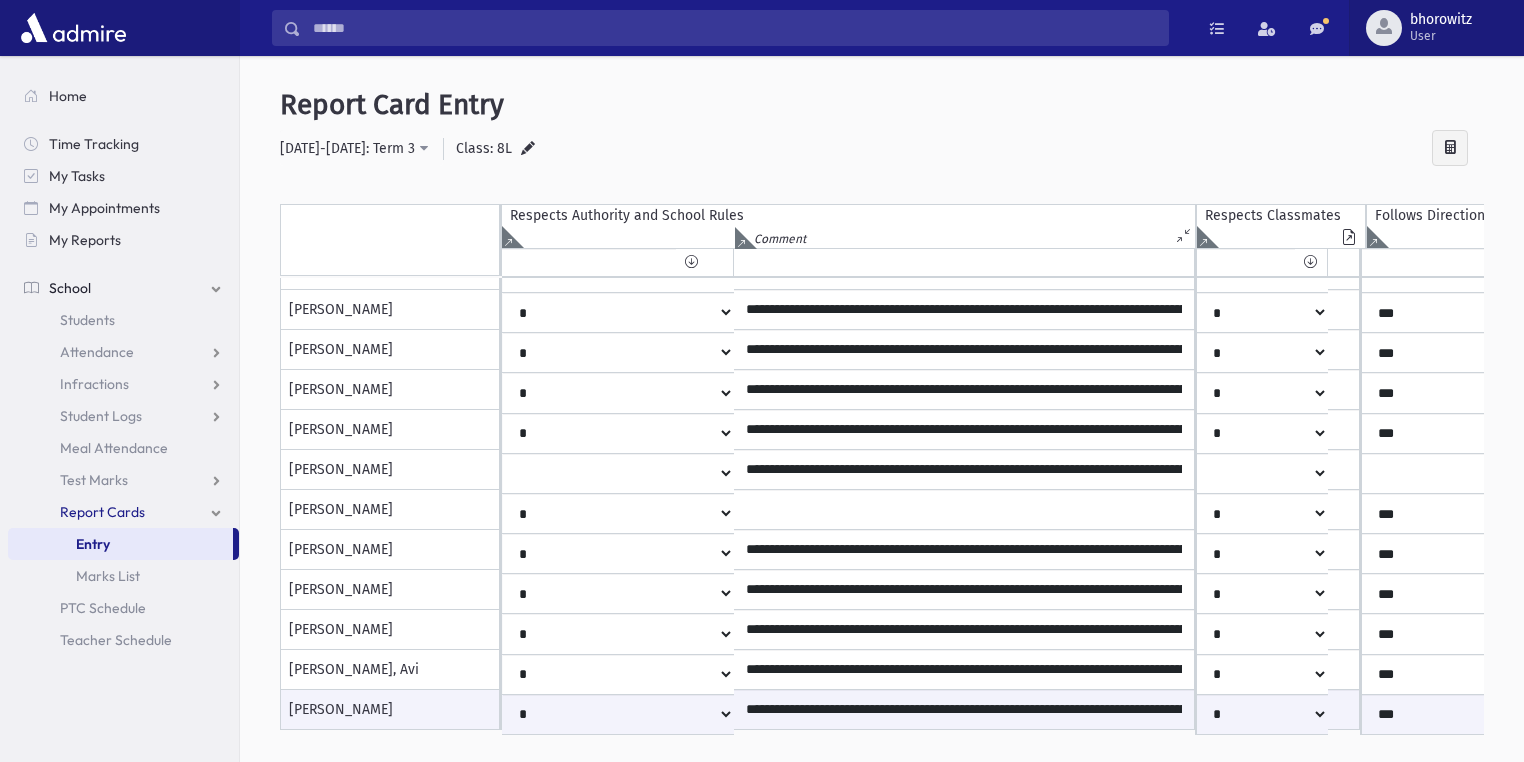 click on "User" at bounding box center [1441, 36] 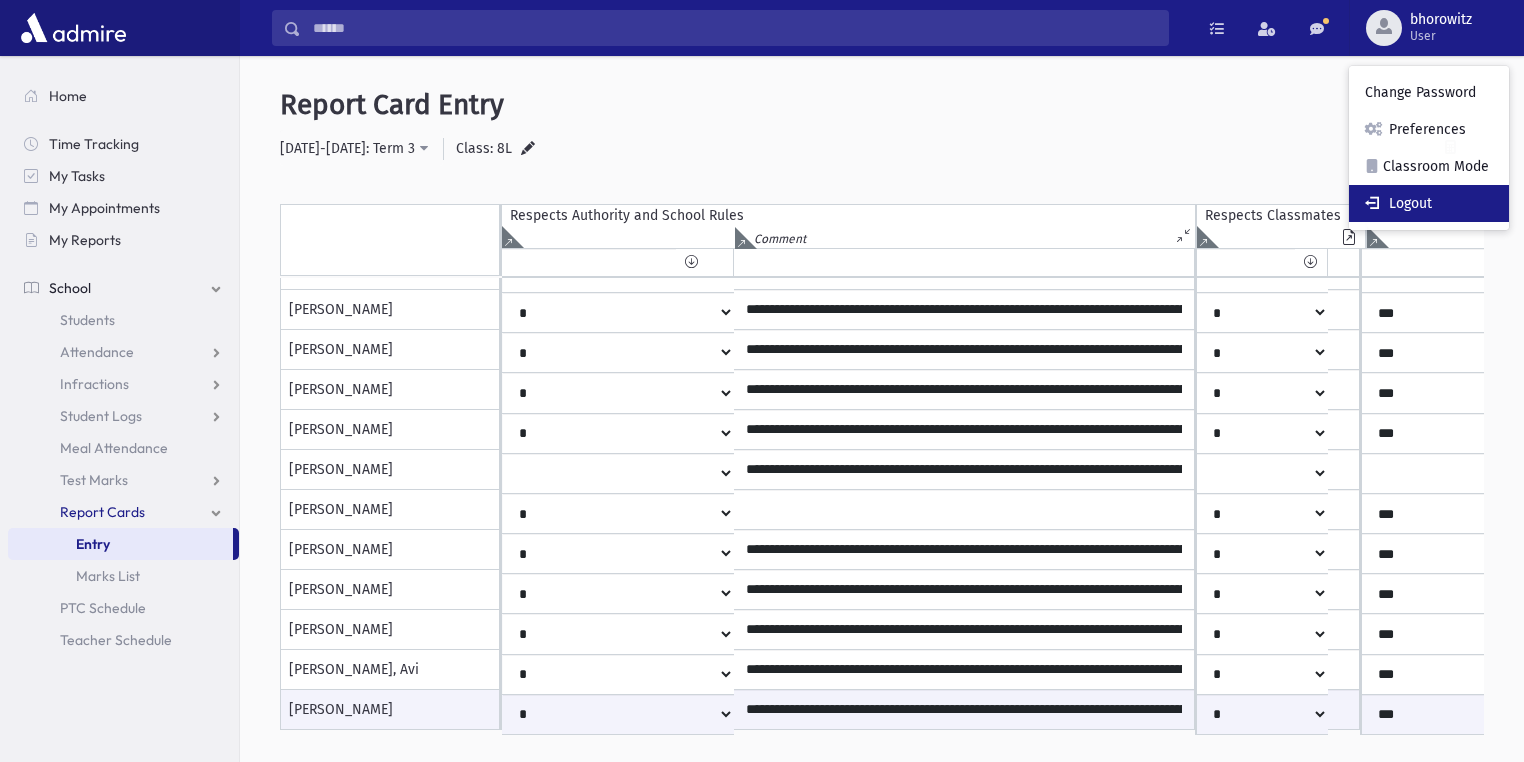 click on "Logout" at bounding box center (1429, 203) 